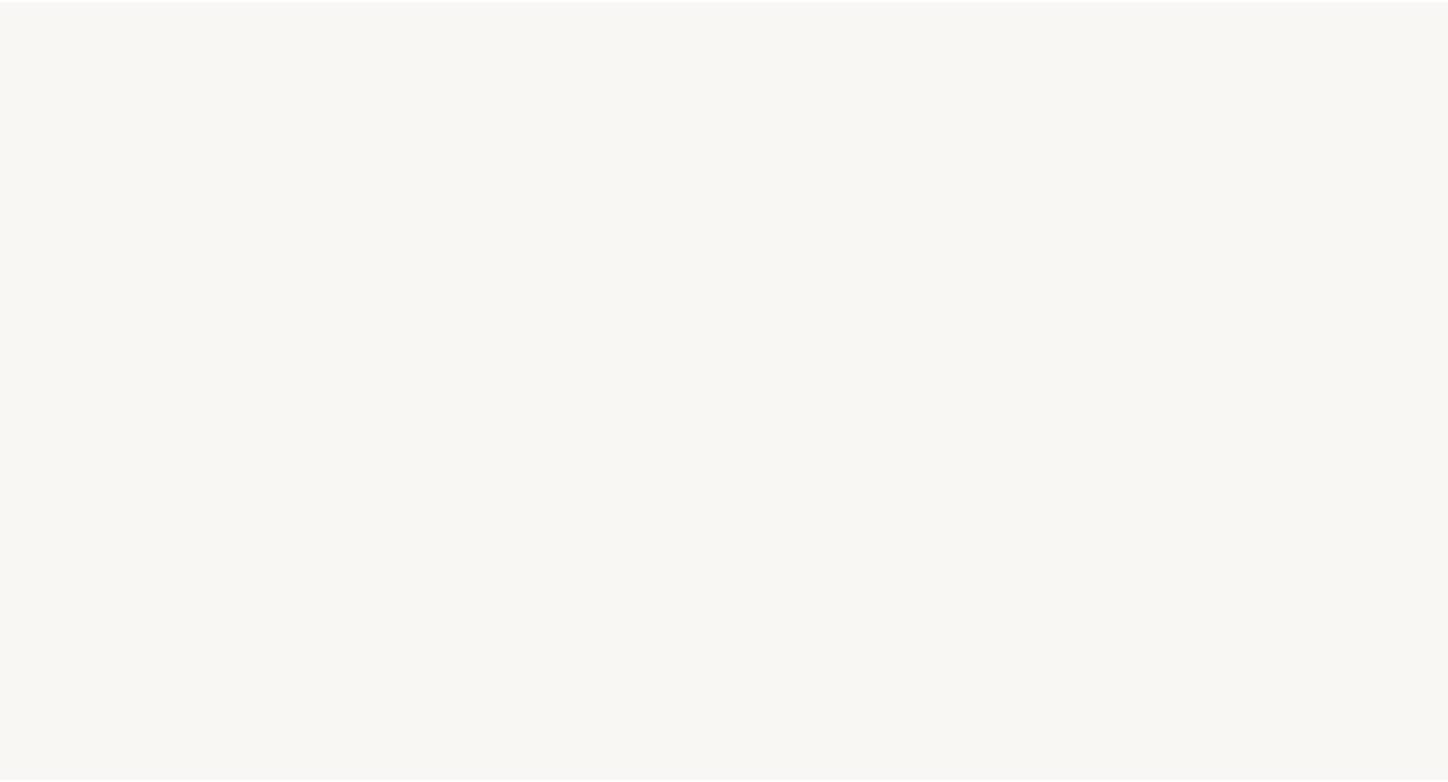 scroll, scrollTop: 0, scrollLeft: 0, axis: both 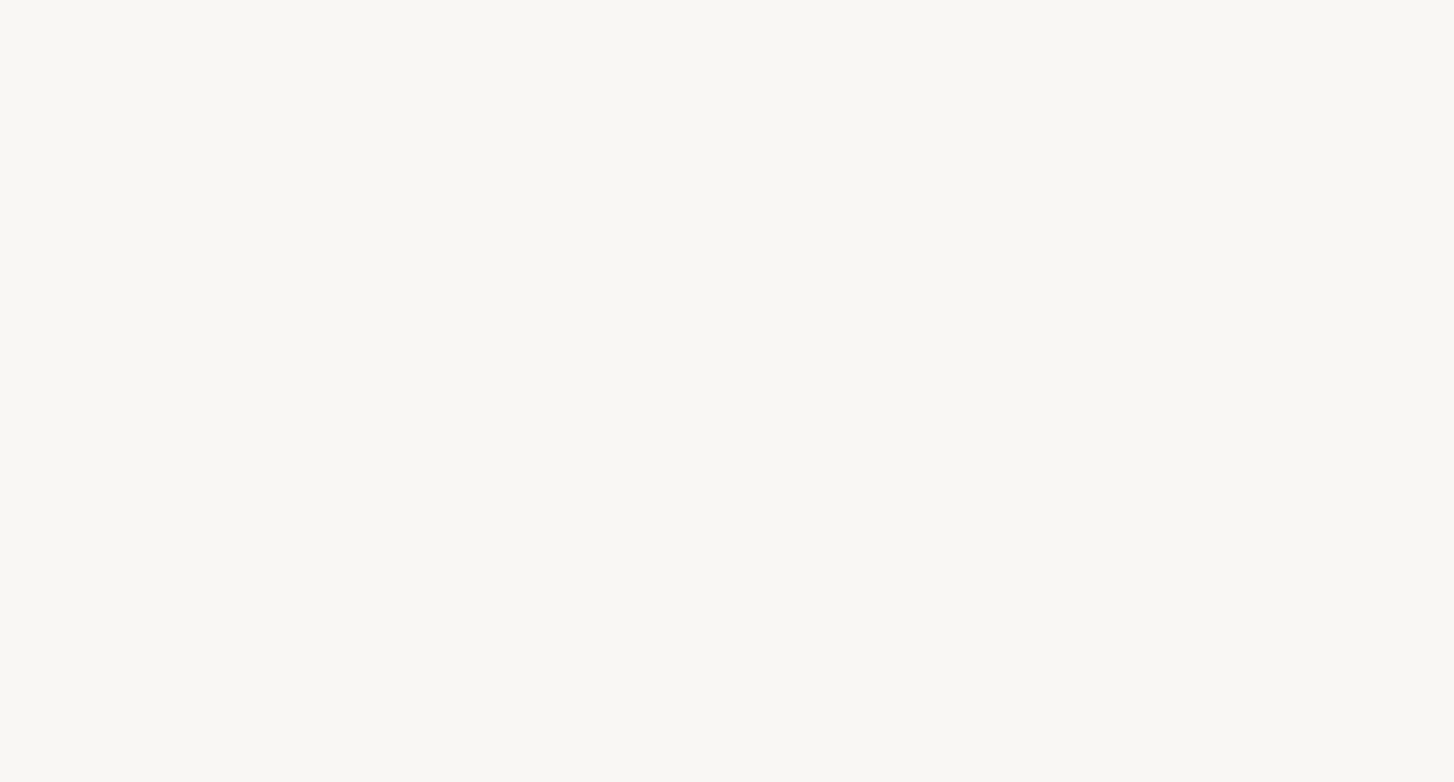 select on "US" 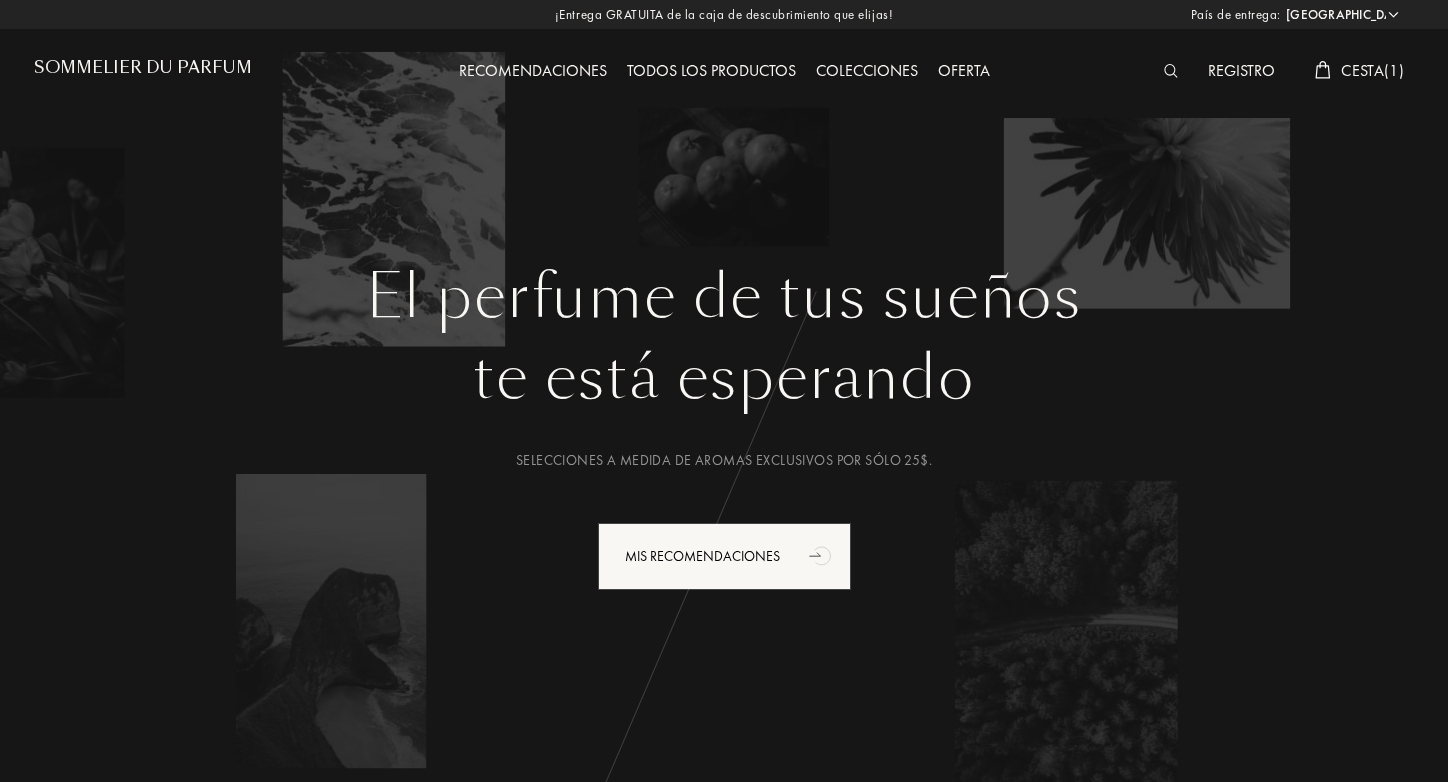 scroll, scrollTop: 0, scrollLeft: 0, axis: both 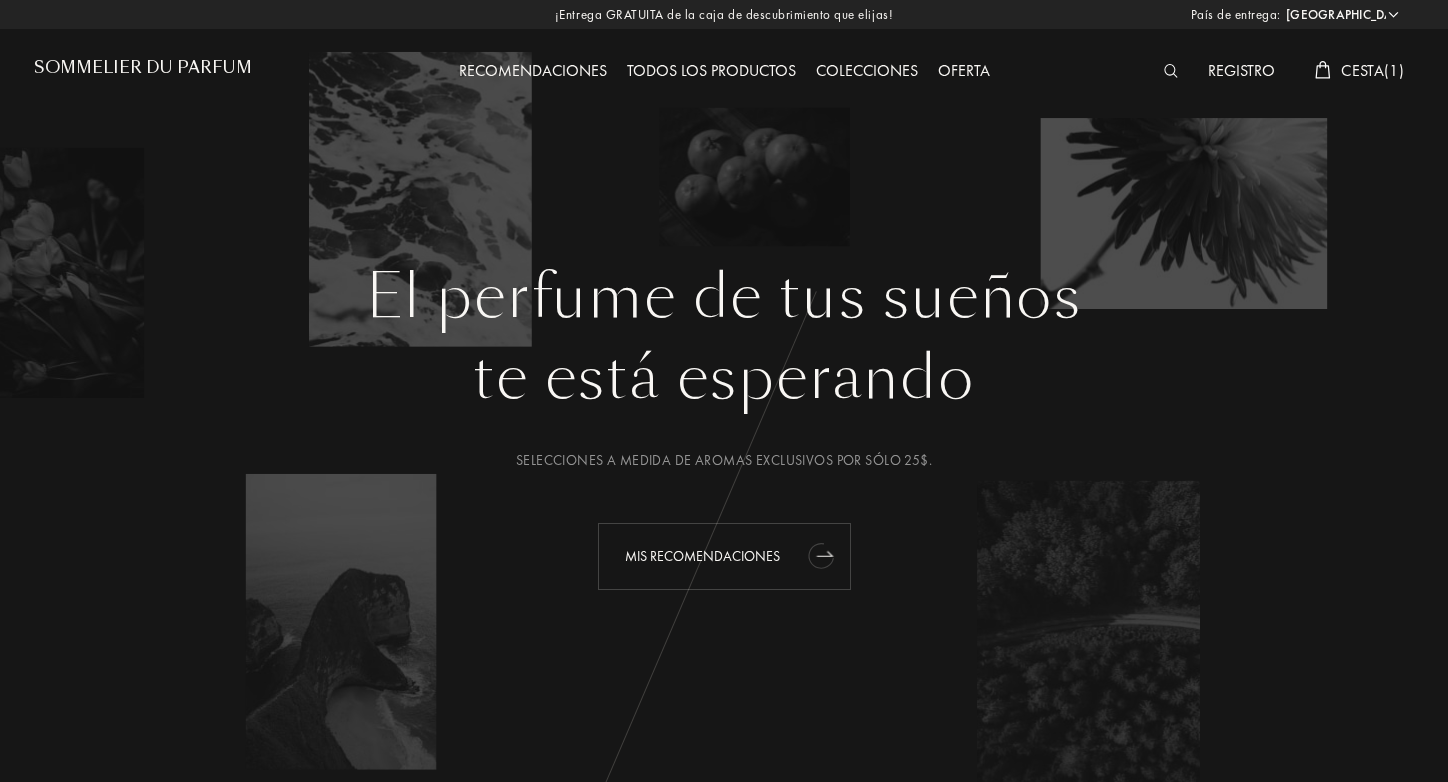 click on "Mis recomendaciones" at bounding box center [724, 556] 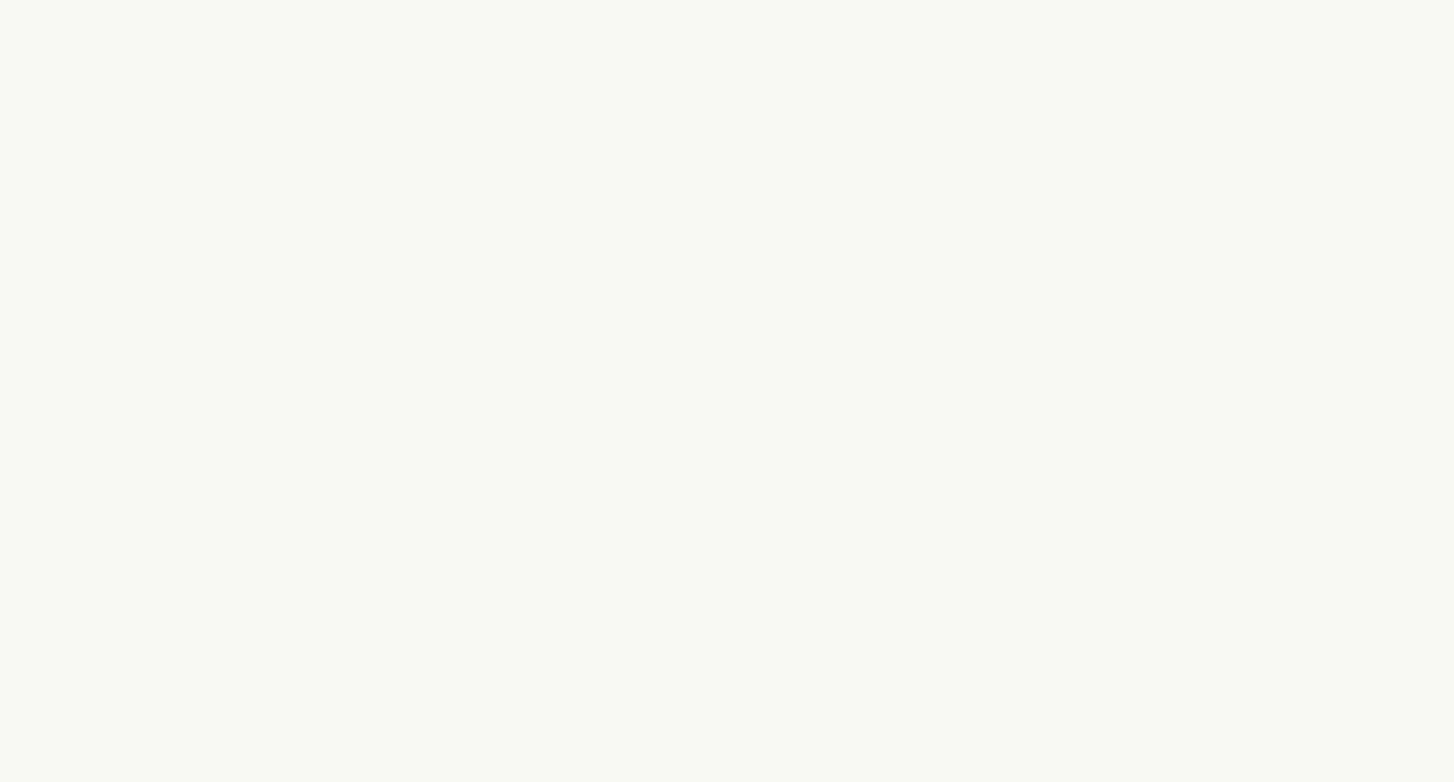 select on "US" 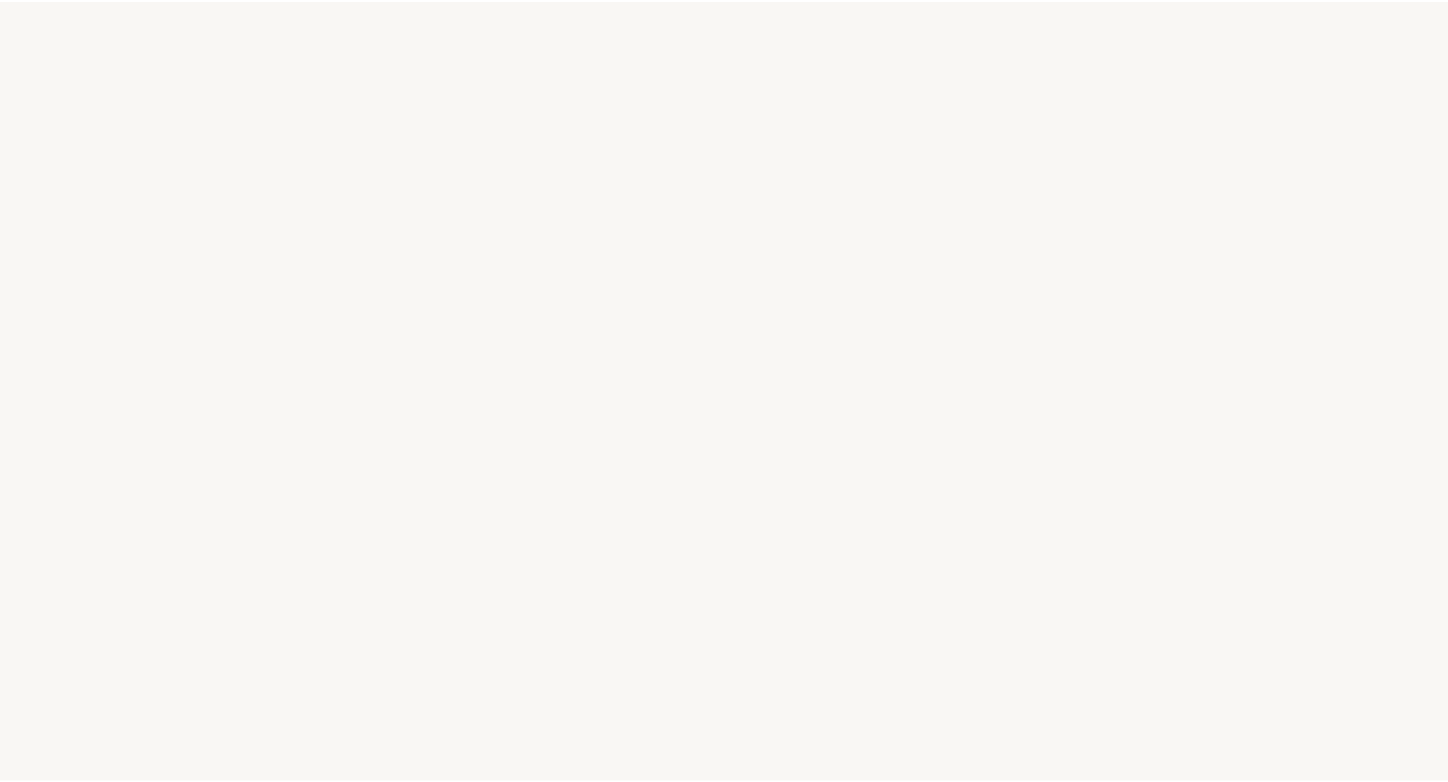 scroll, scrollTop: 0, scrollLeft: 0, axis: both 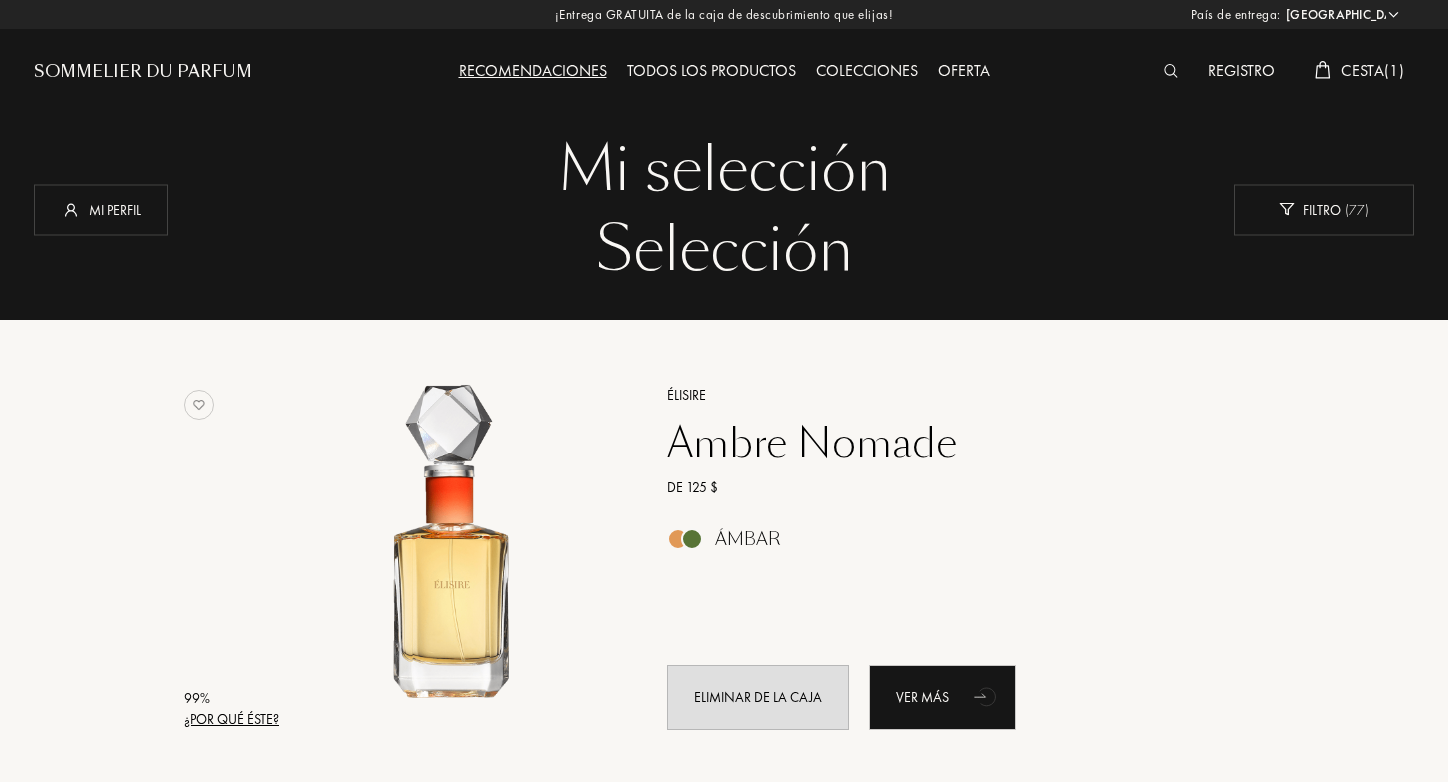 click on "Registro" at bounding box center (1241, 72) 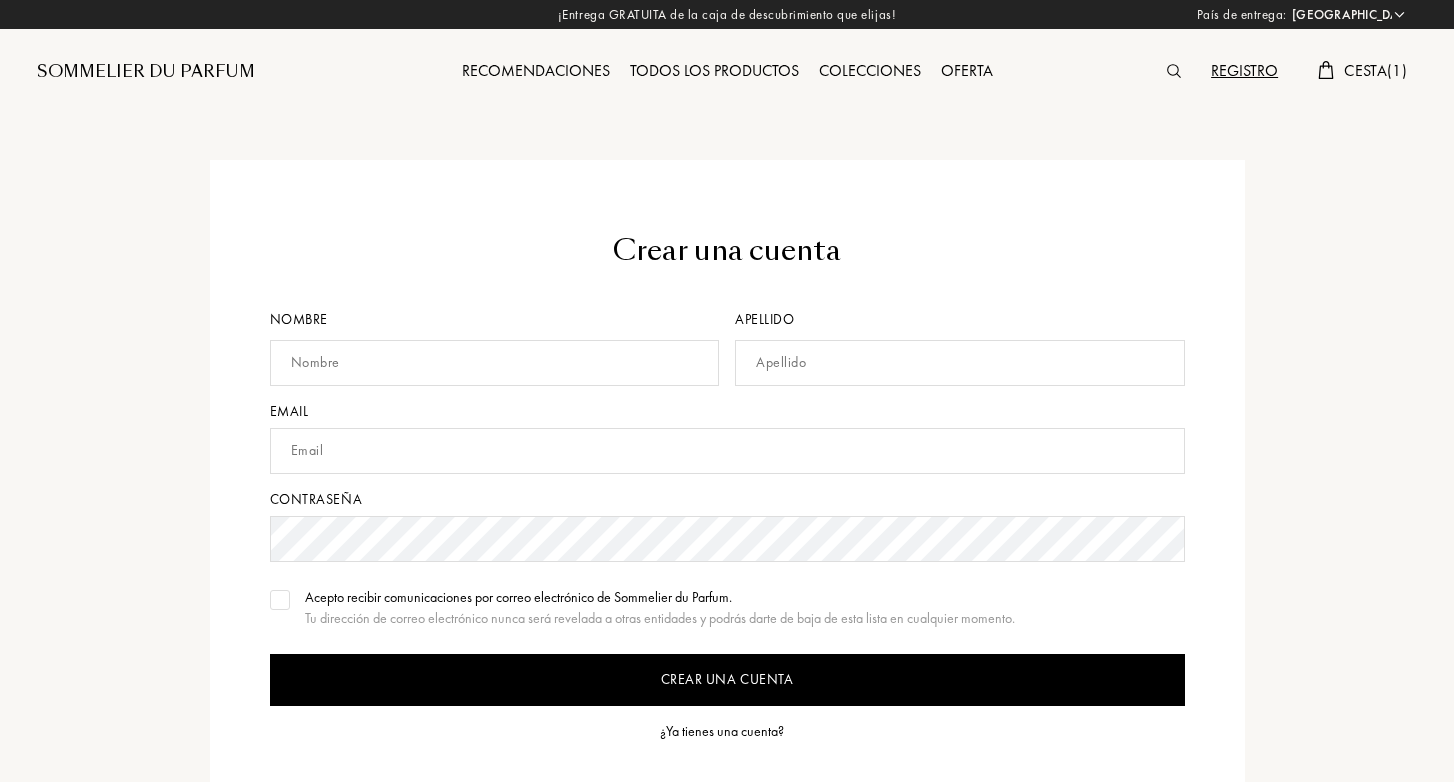 select on "US" 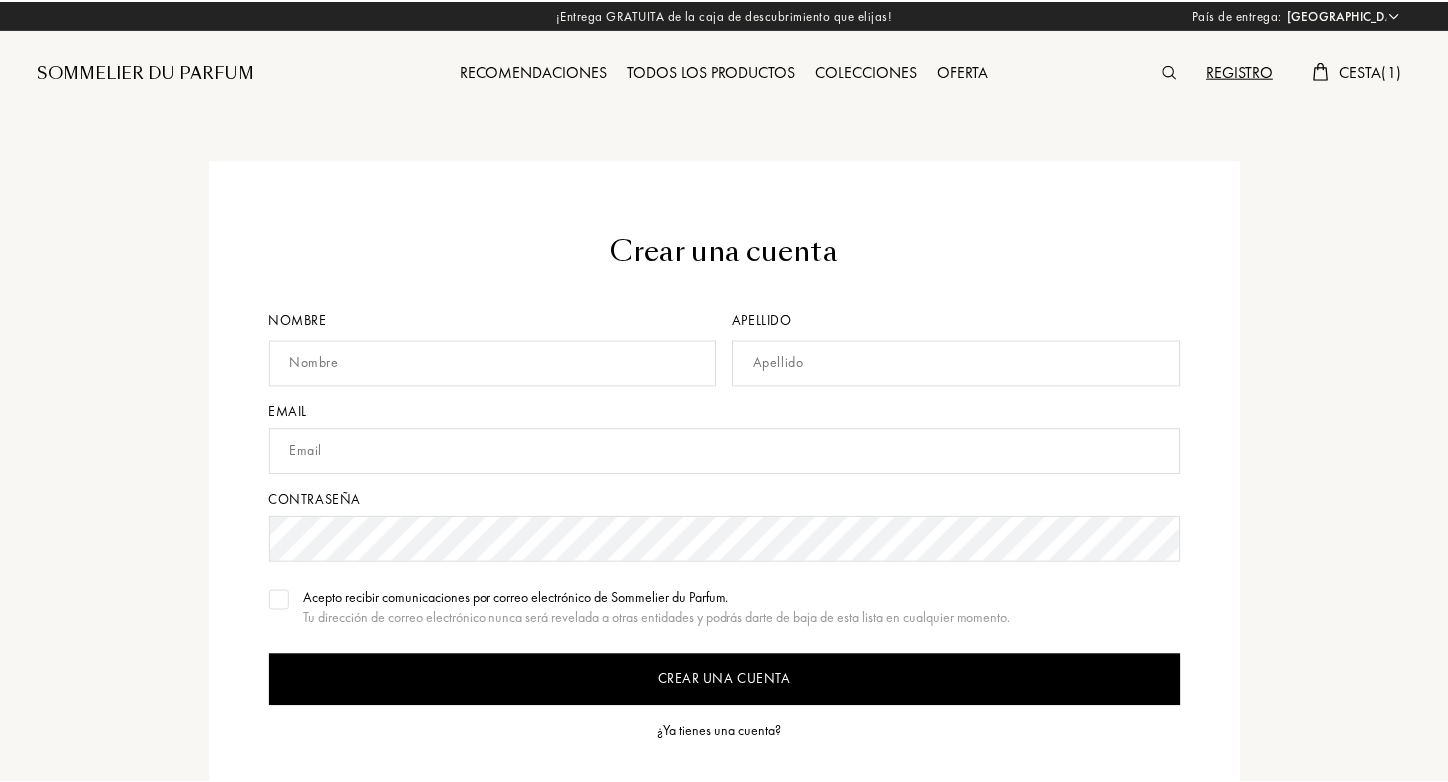 scroll, scrollTop: 0, scrollLeft: 0, axis: both 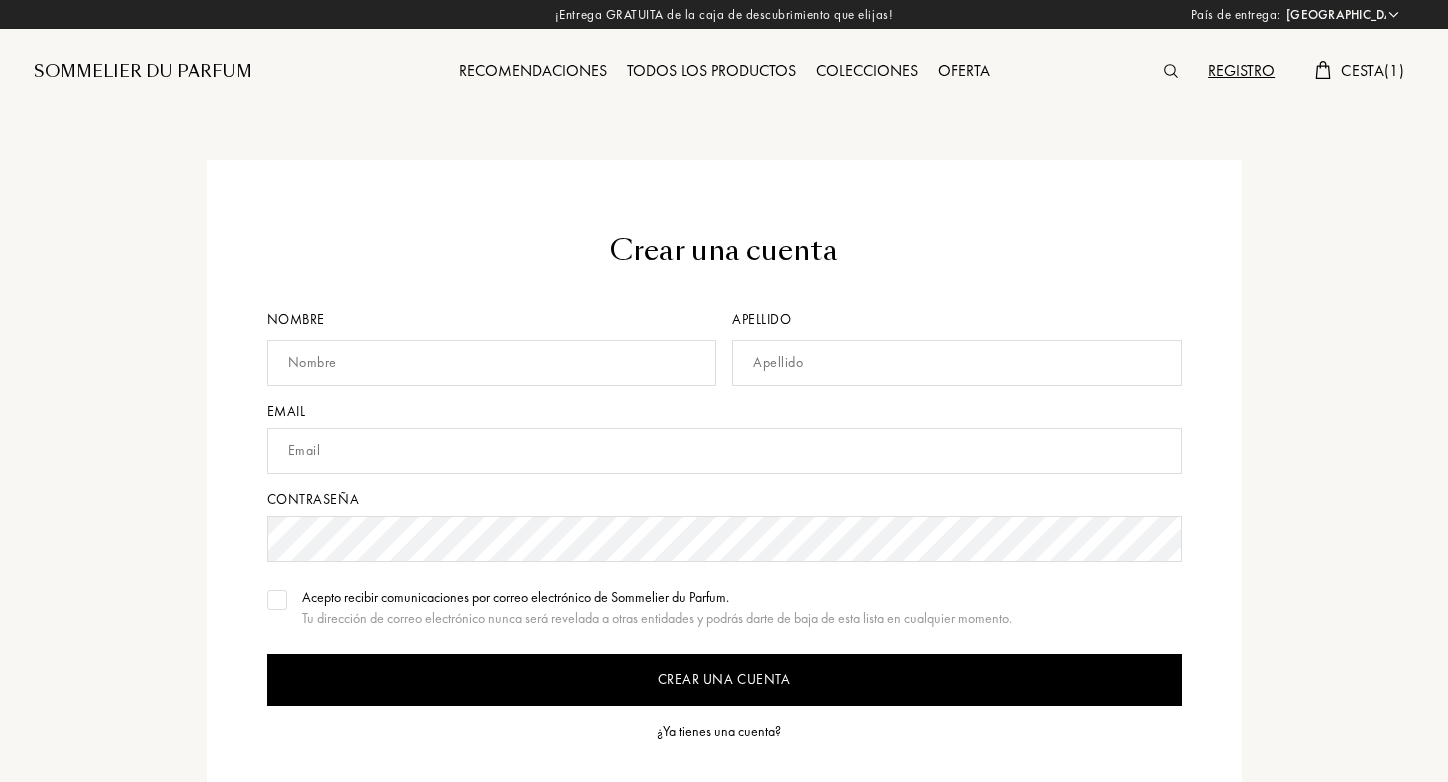 click at bounding box center [492, 363] 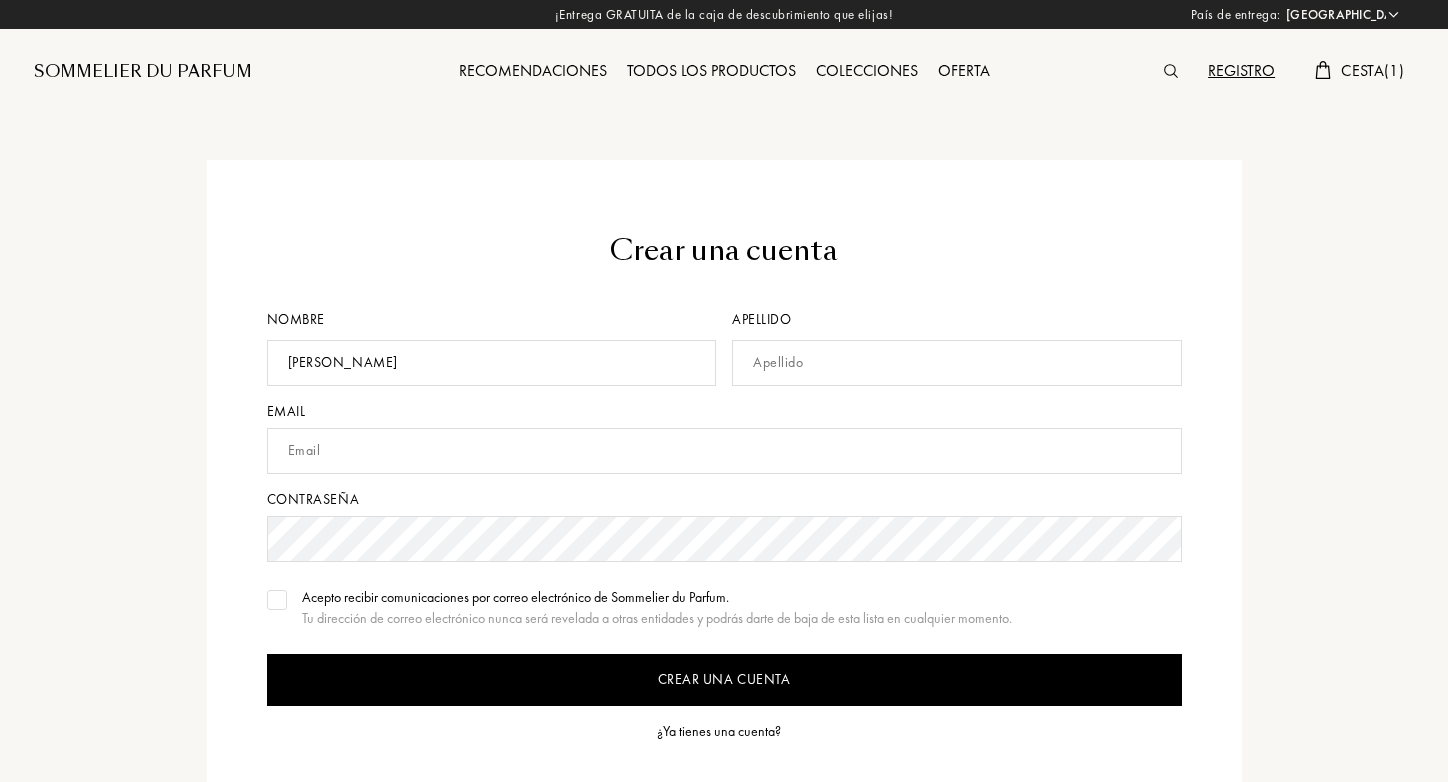 type on "Marañón" 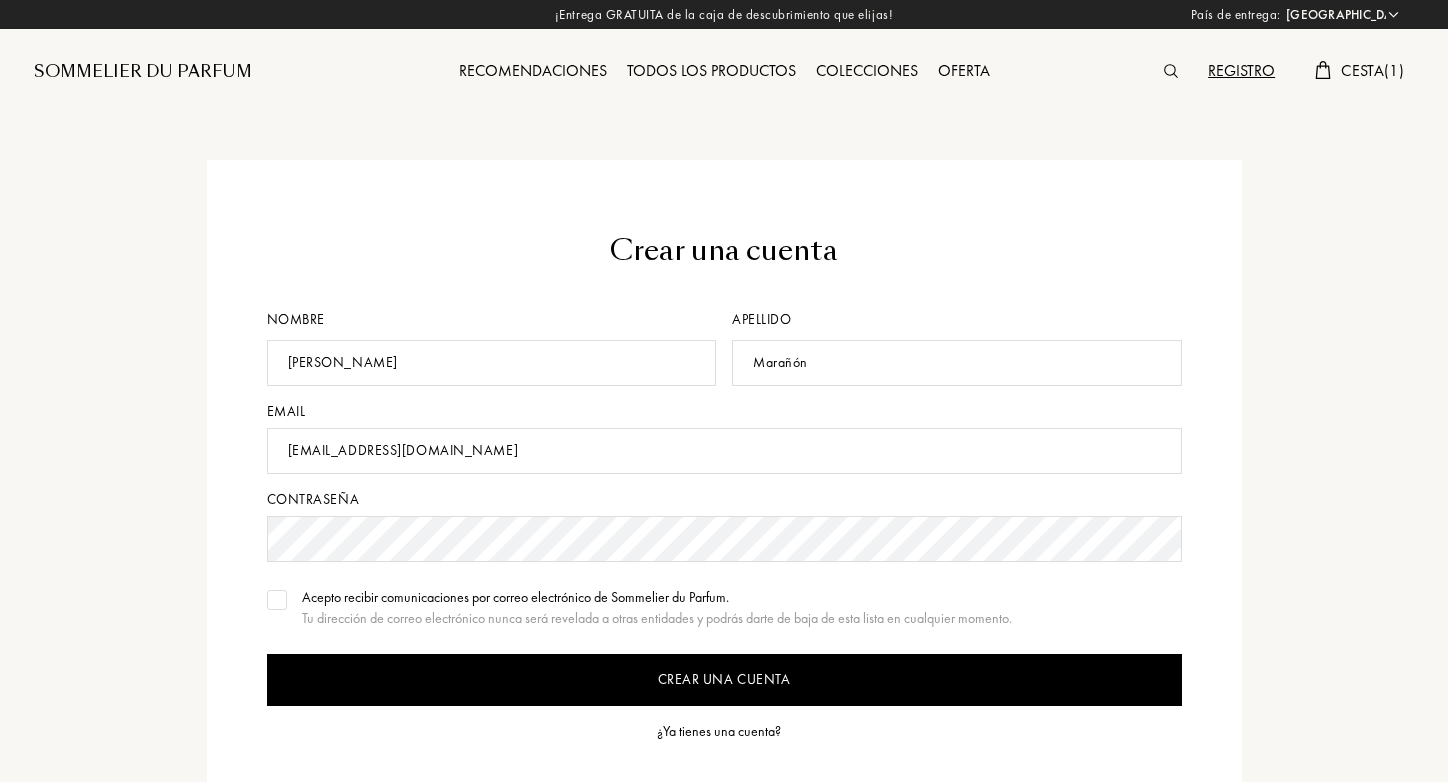 click on "luismseguros@gmail.com" at bounding box center [724, 451] 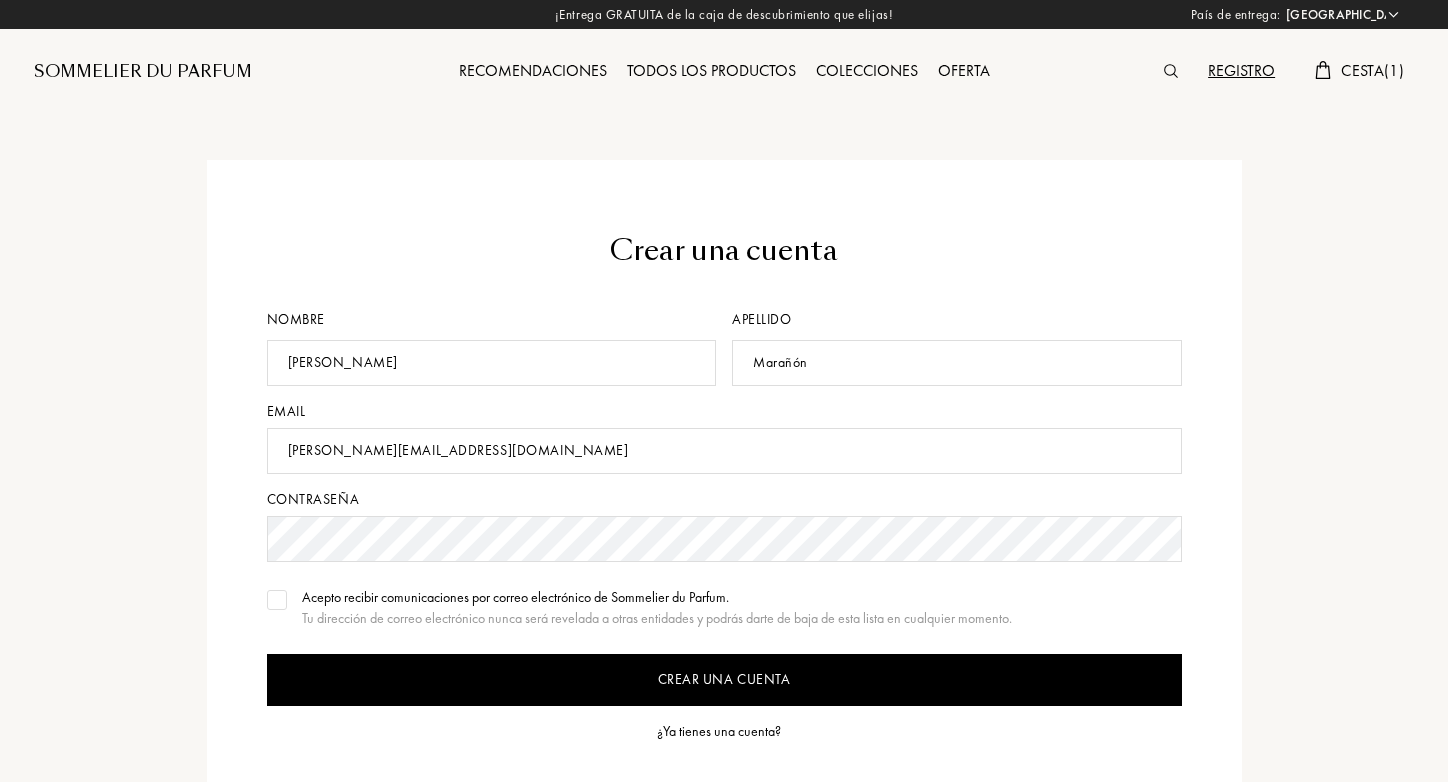 type on "luis.maranon08@gmail.com" 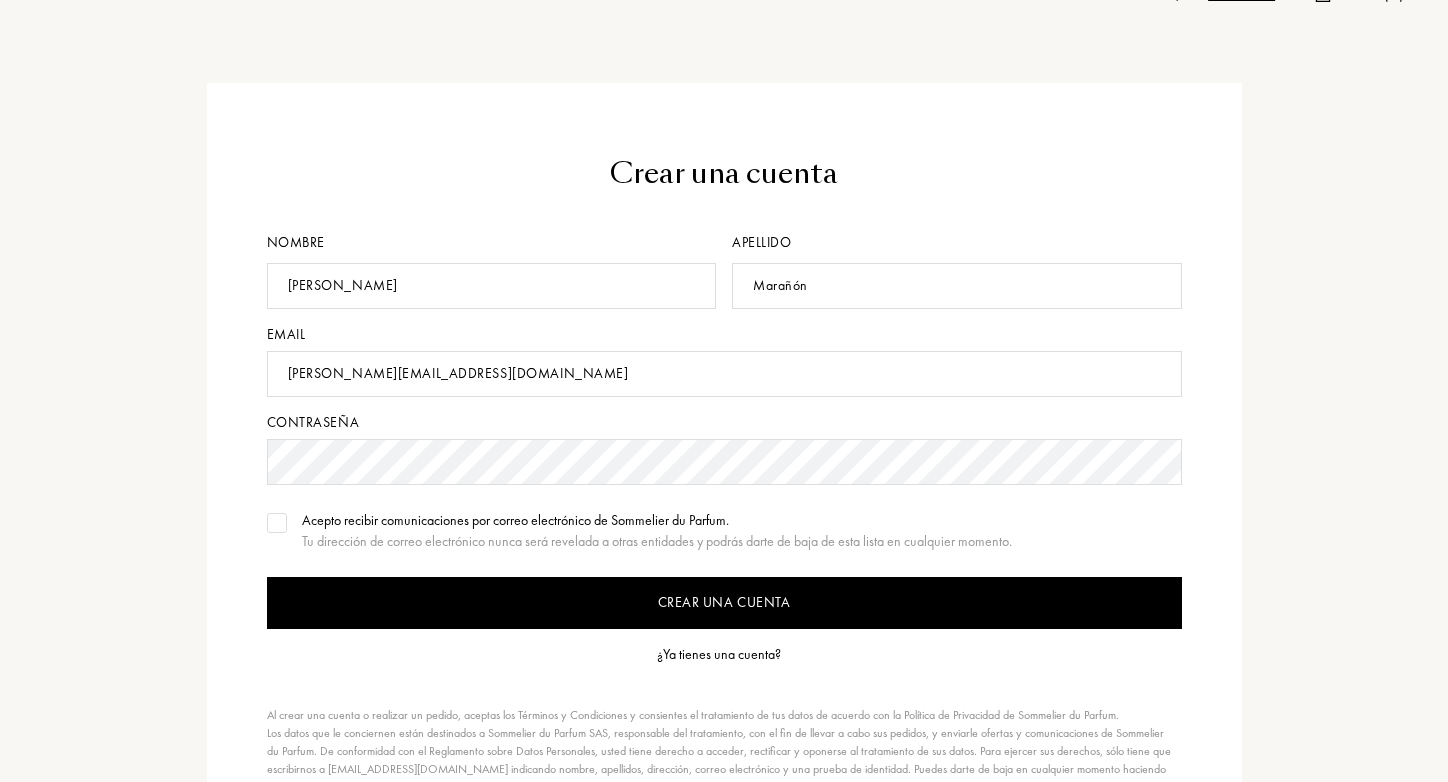 scroll, scrollTop: 82, scrollLeft: 0, axis: vertical 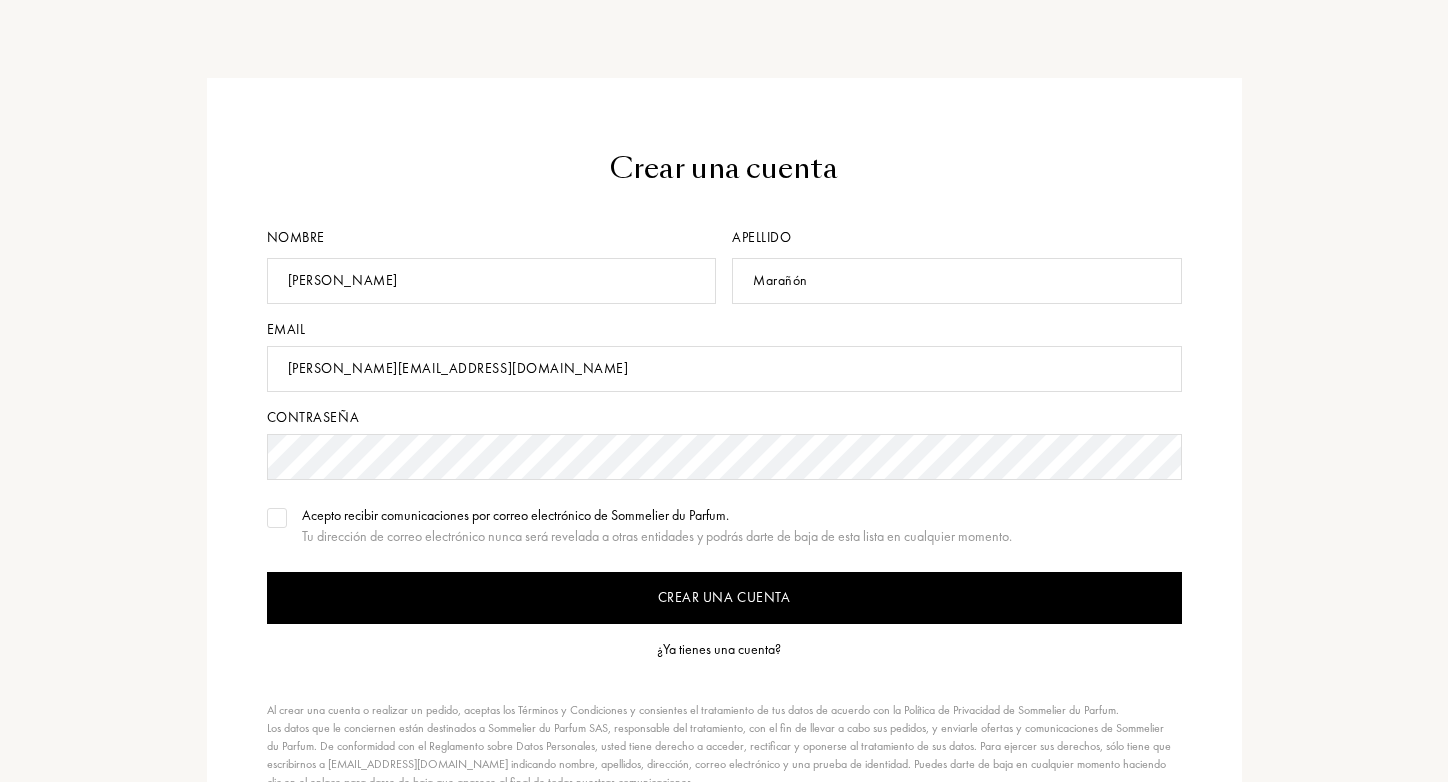 click at bounding box center [277, 518] 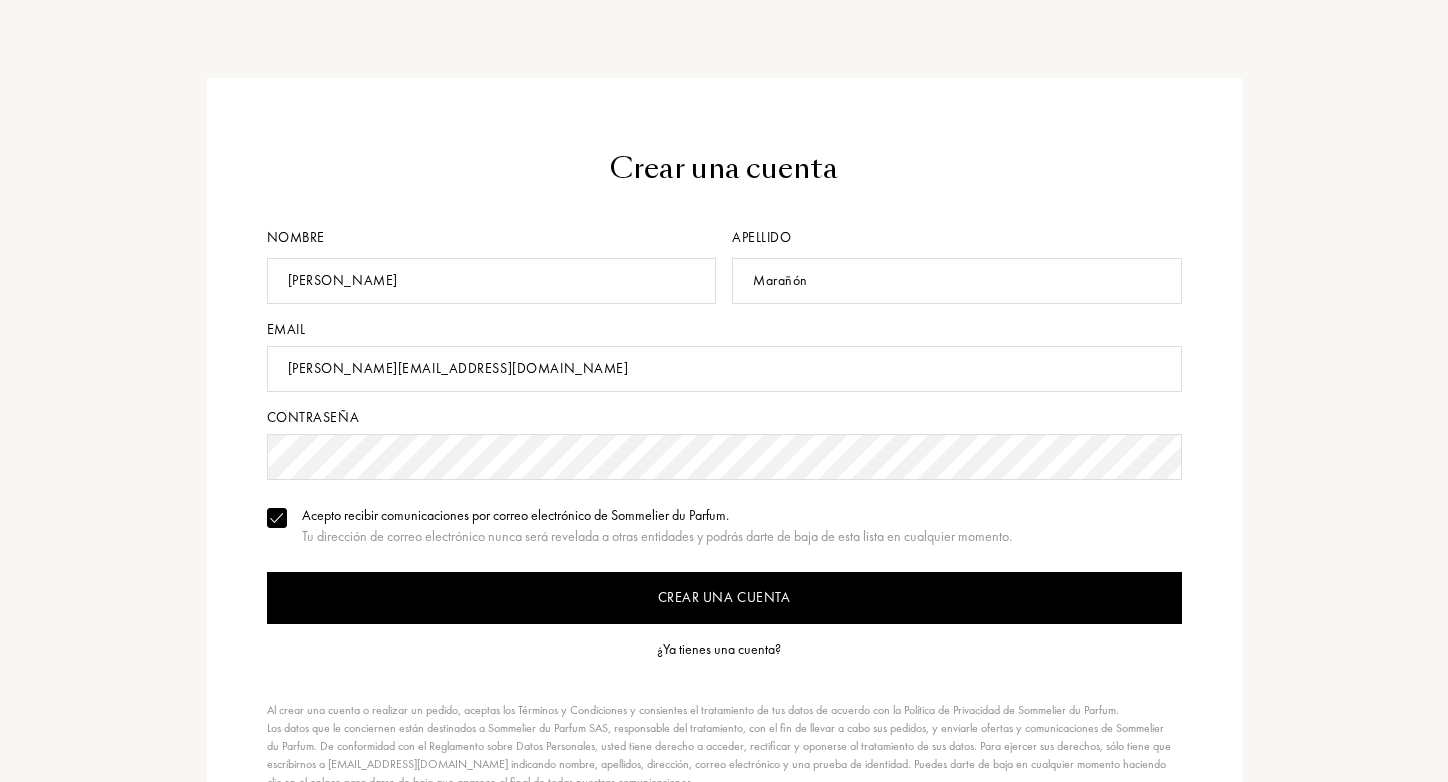 click on "Crear una cuenta" at bounding box center [724, 598] 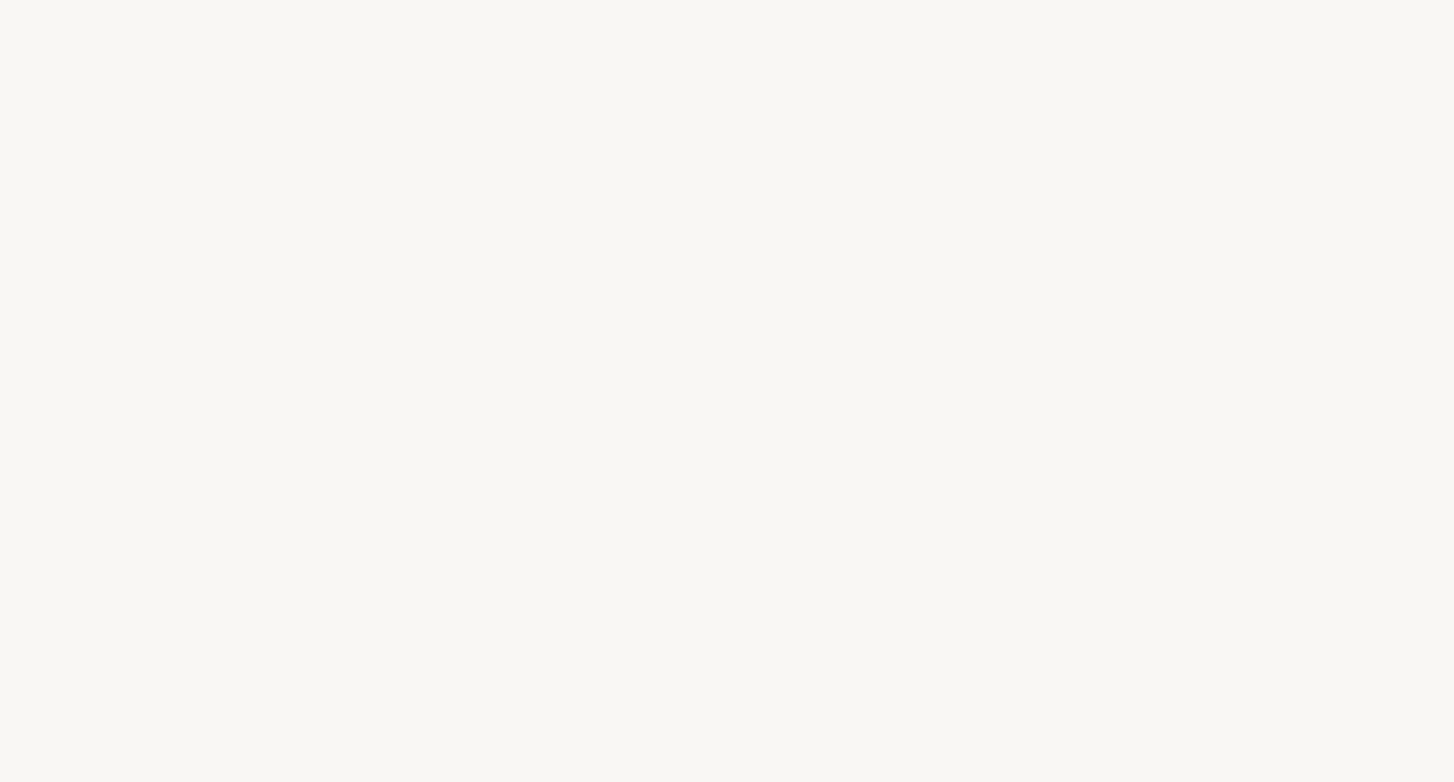 select on "US" 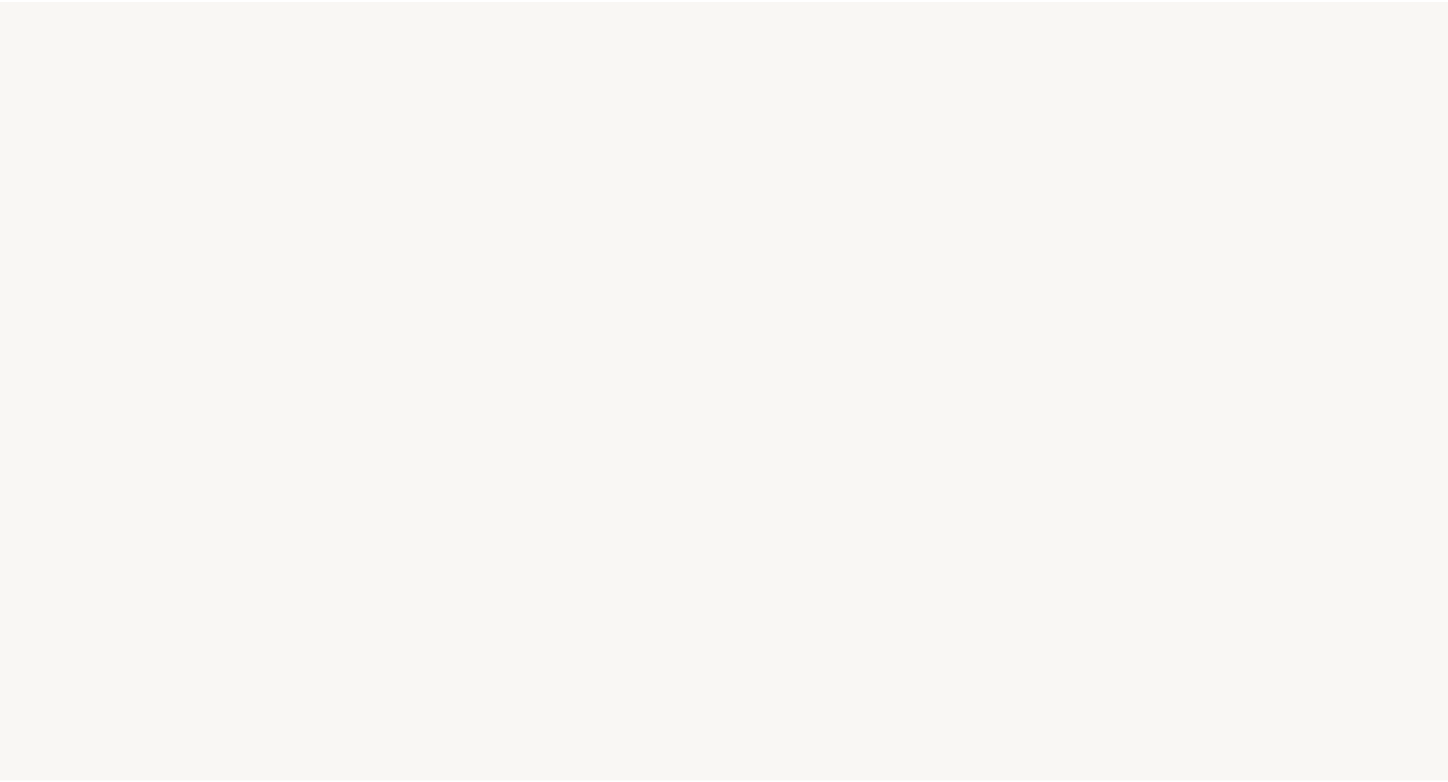 scroll, scrollTop: 0, scrollLeft: 0, axis: both 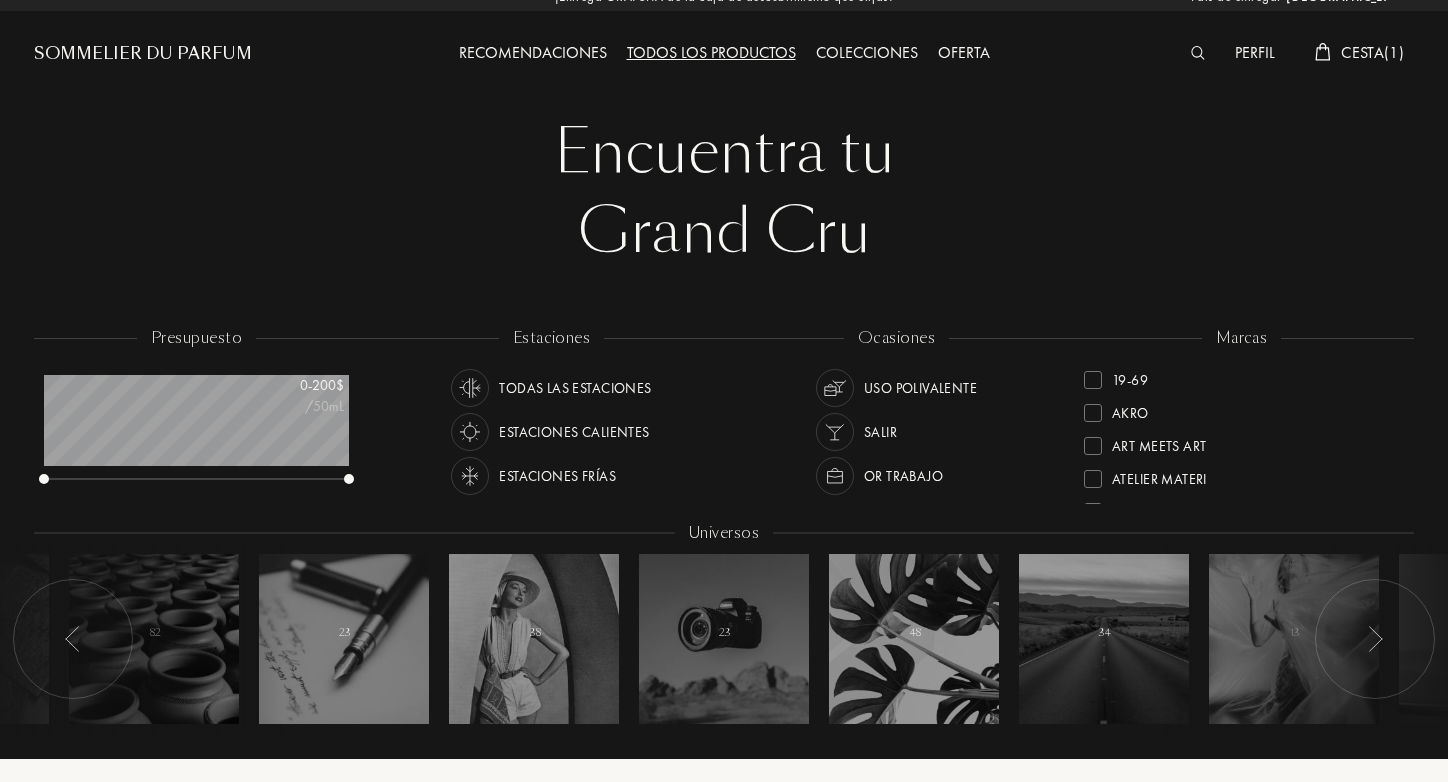 click on "Grand Cru" at bounding box center [724, 232] 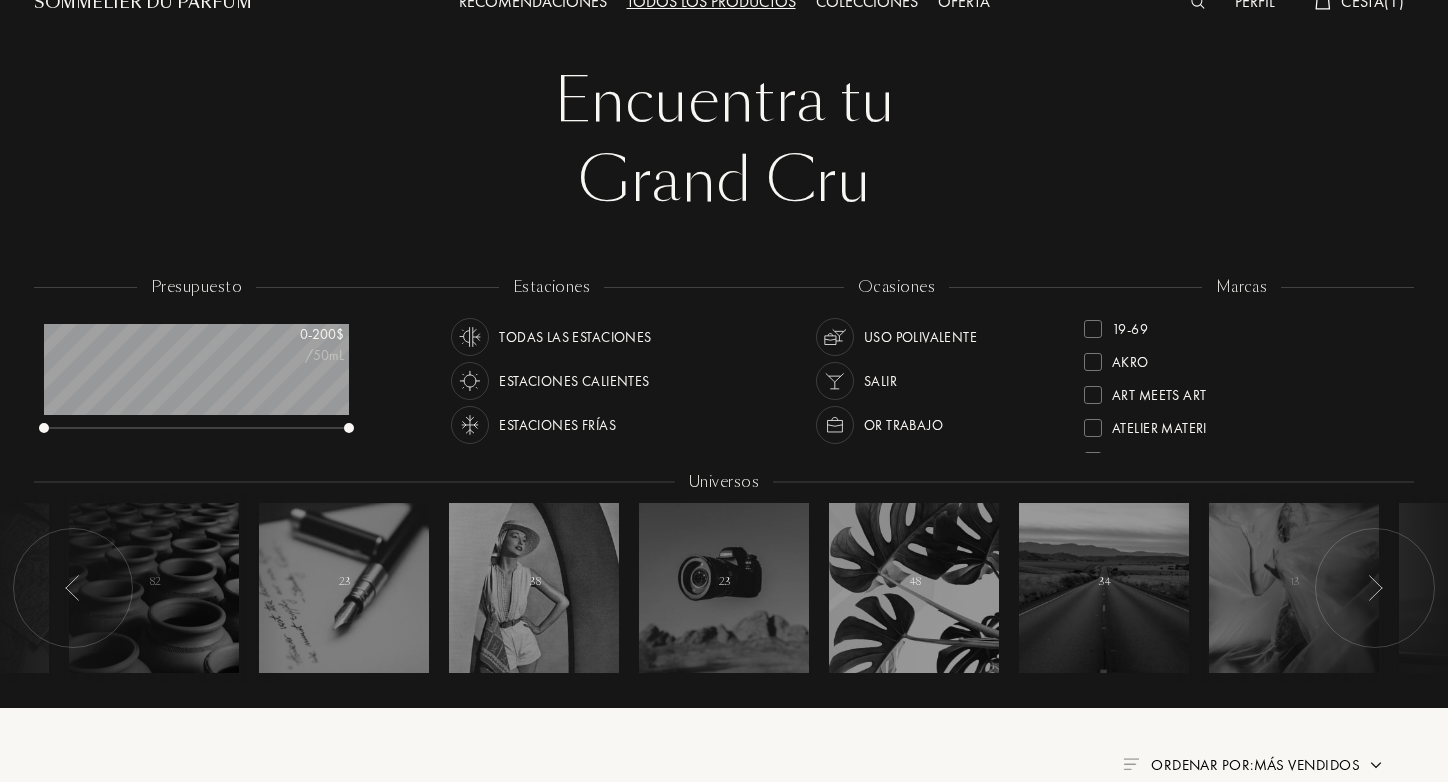 scroll, scrollTop: 0, scrollLeft: 0, axis: both 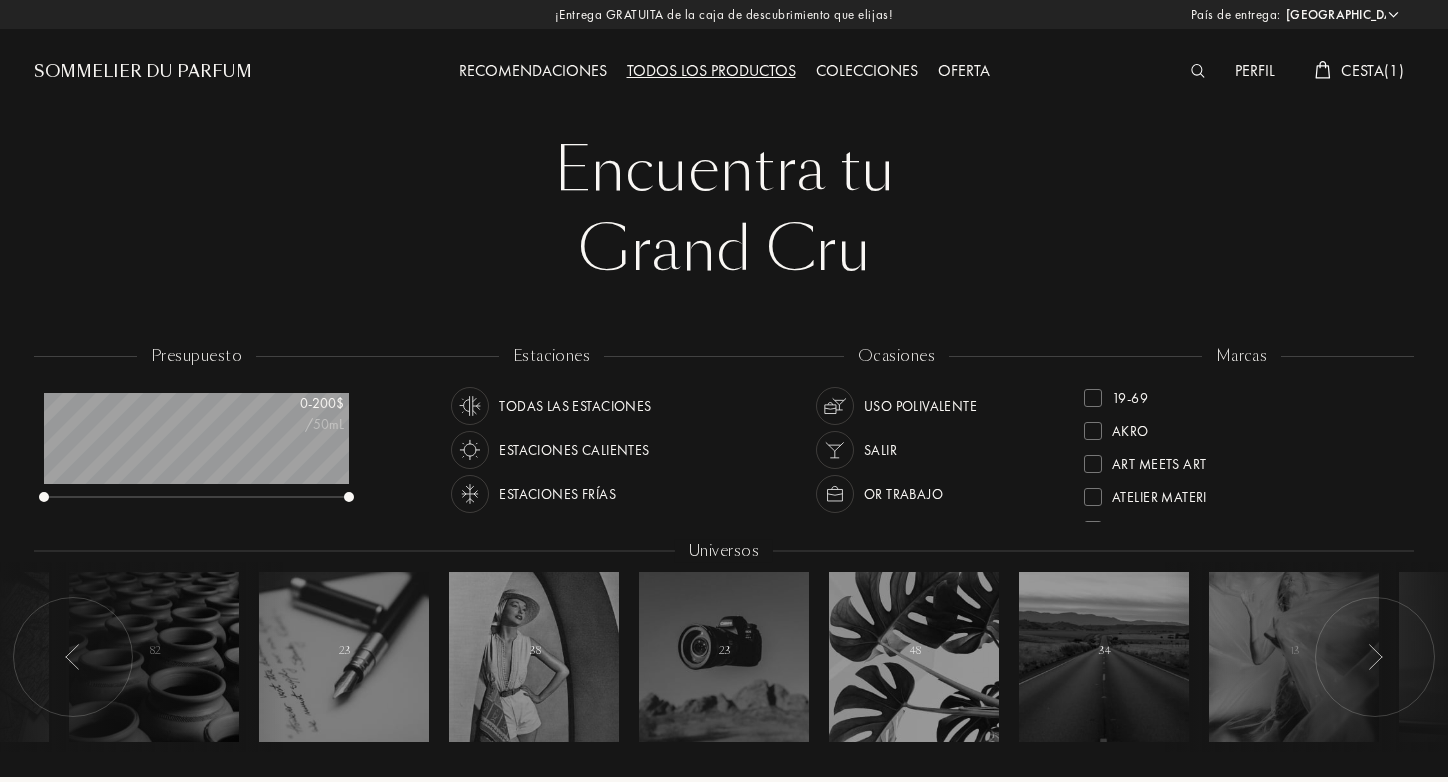 click on "Recomendaciones" at bounding box center [533, 72] 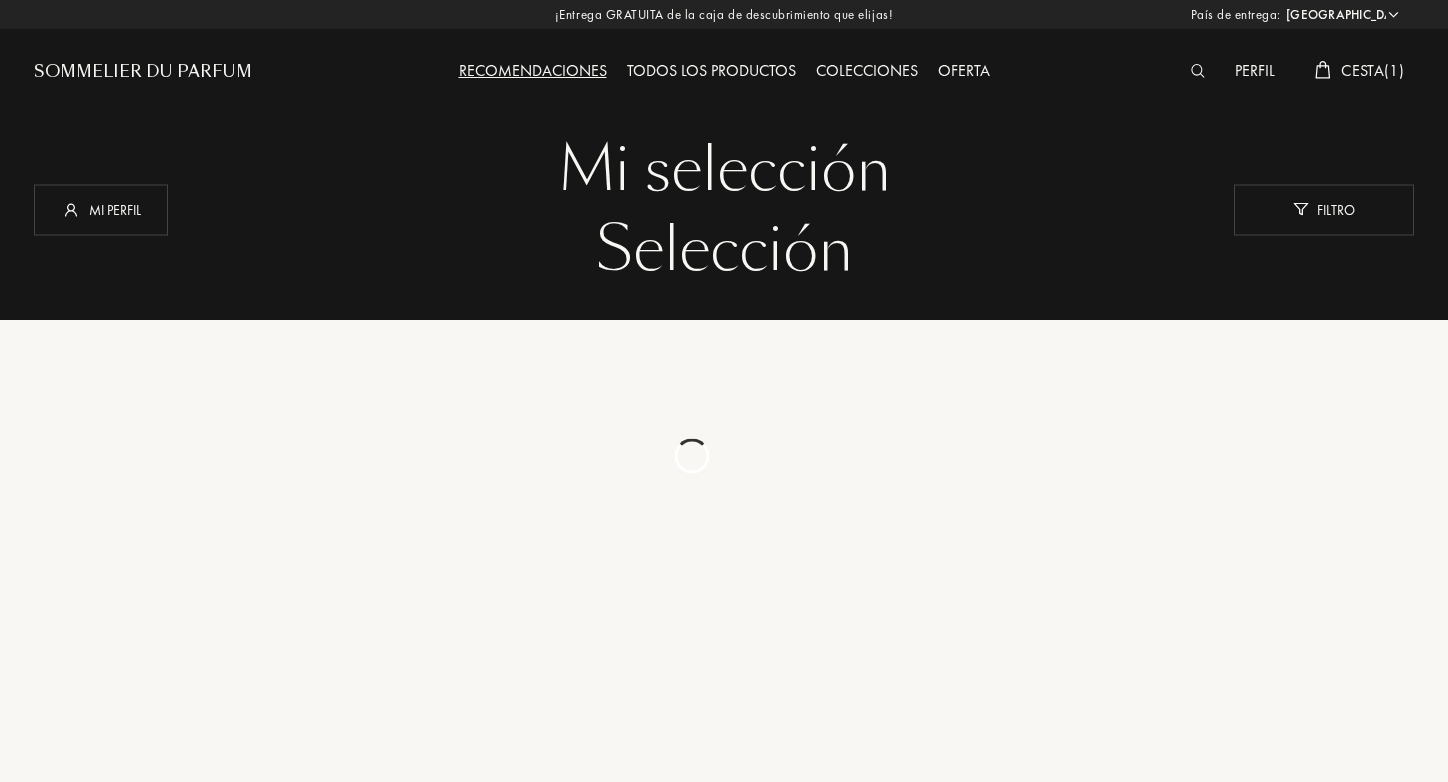 select on "US" 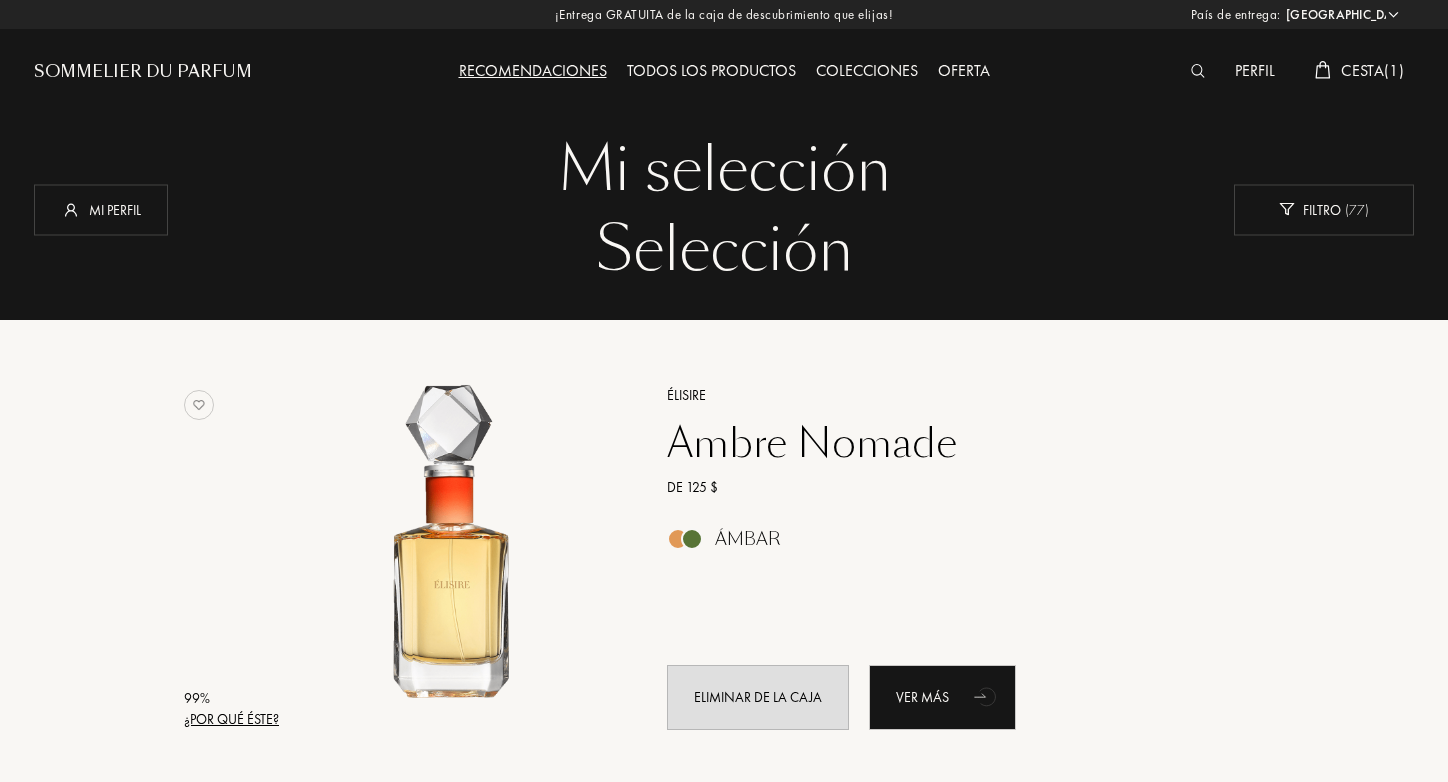 click on "Cesta ( 1 )" at bounding box center (1372, 70) 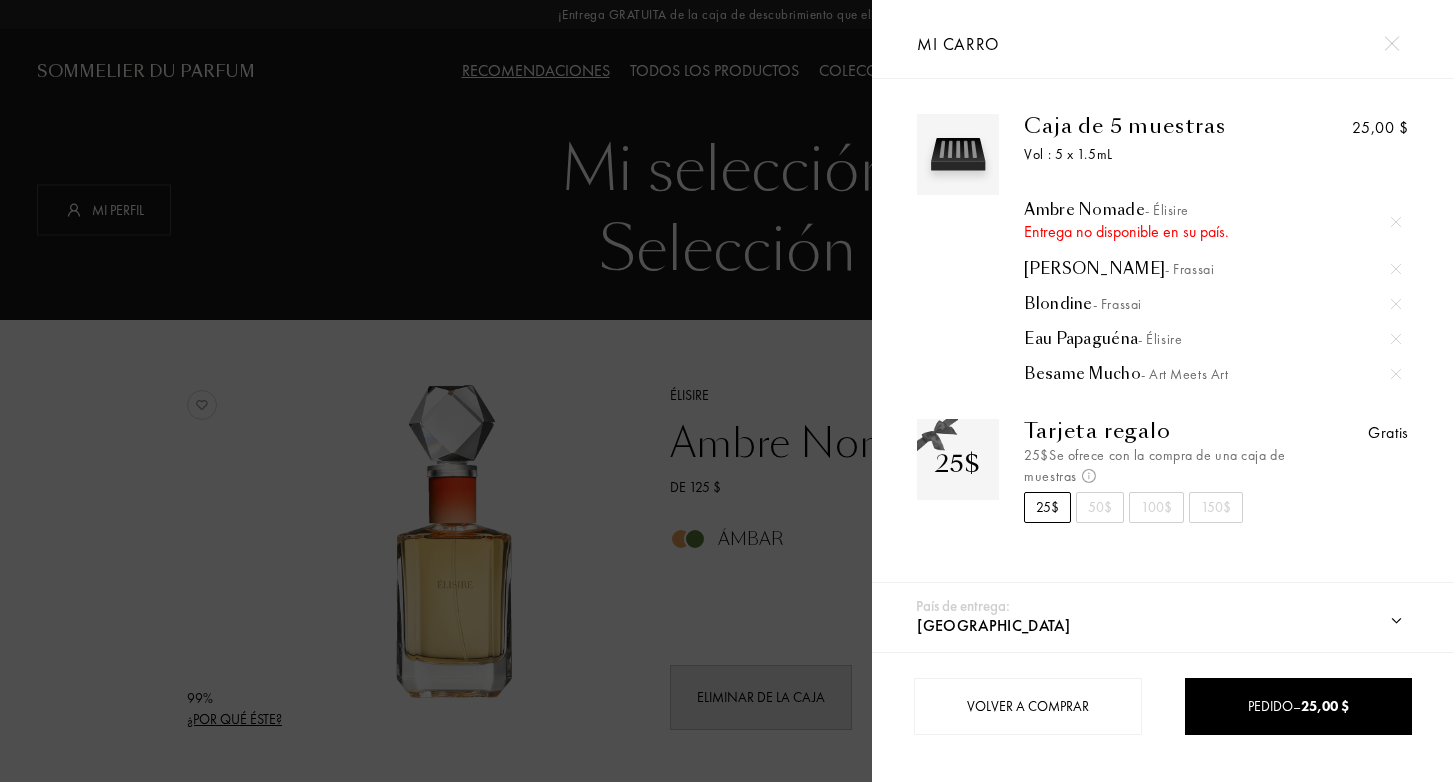 click on "Entrega no disponible en su país." at bounding box center [1212, 232] 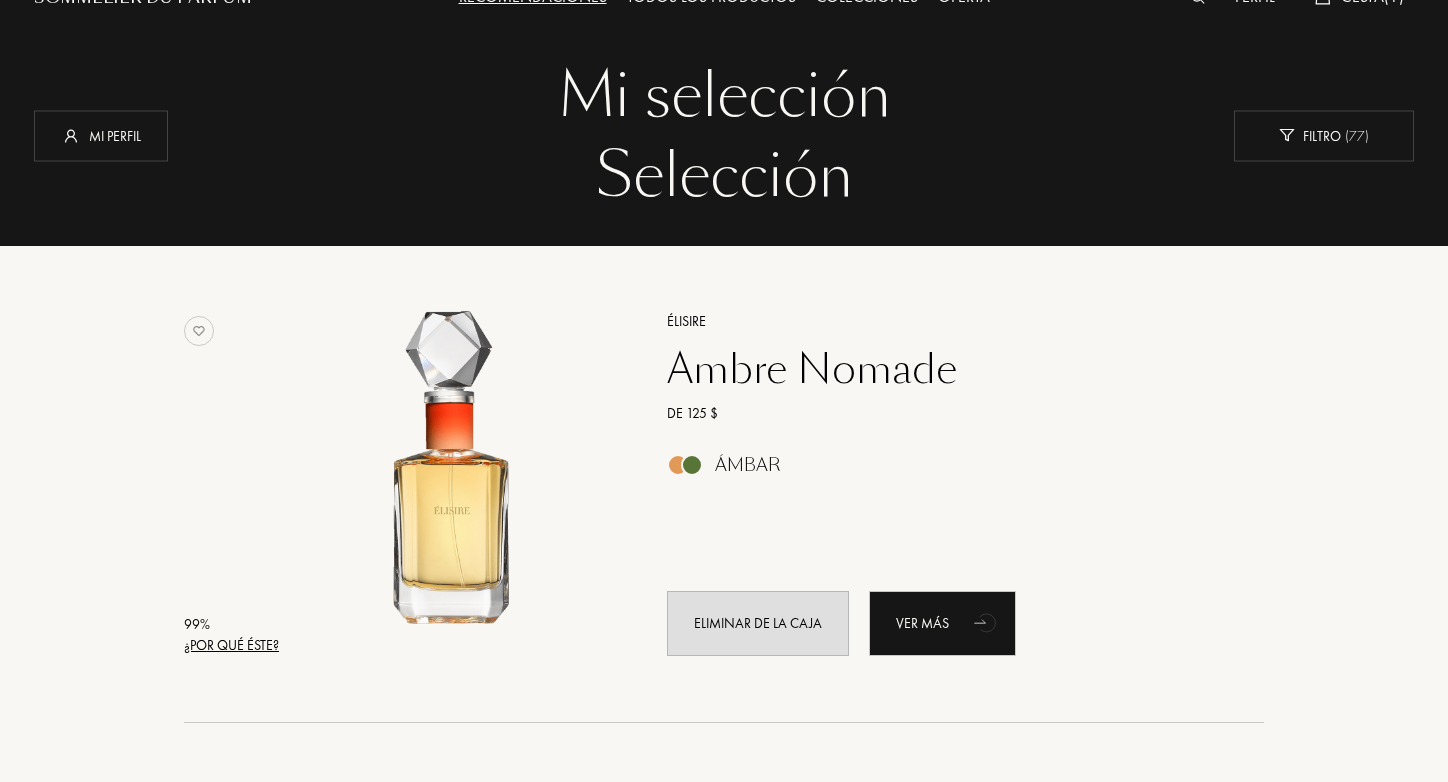 scroll, scrollTop: 0, scrollLeft: 0, axis: both 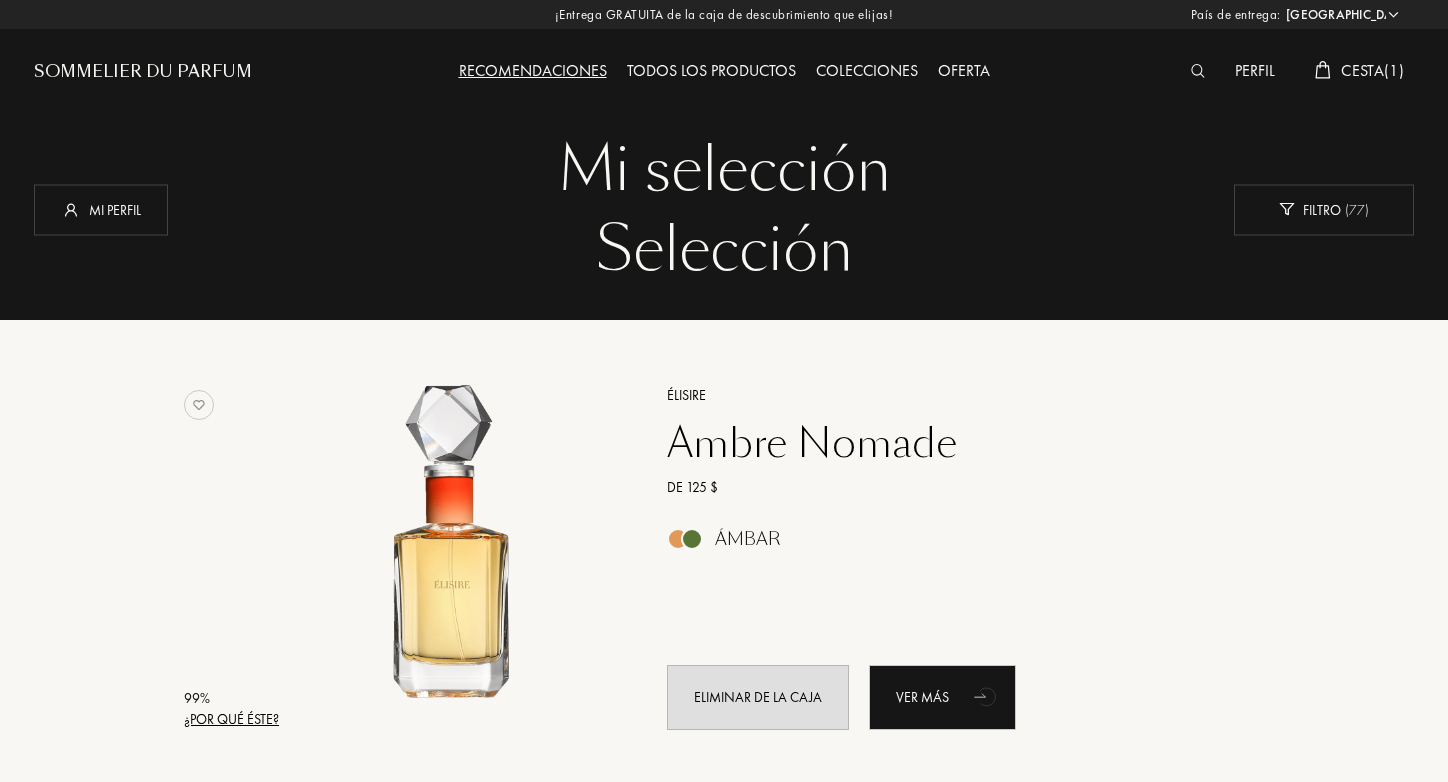 click on "Cesta ( 1 )" at bounding box center [1372, 70] 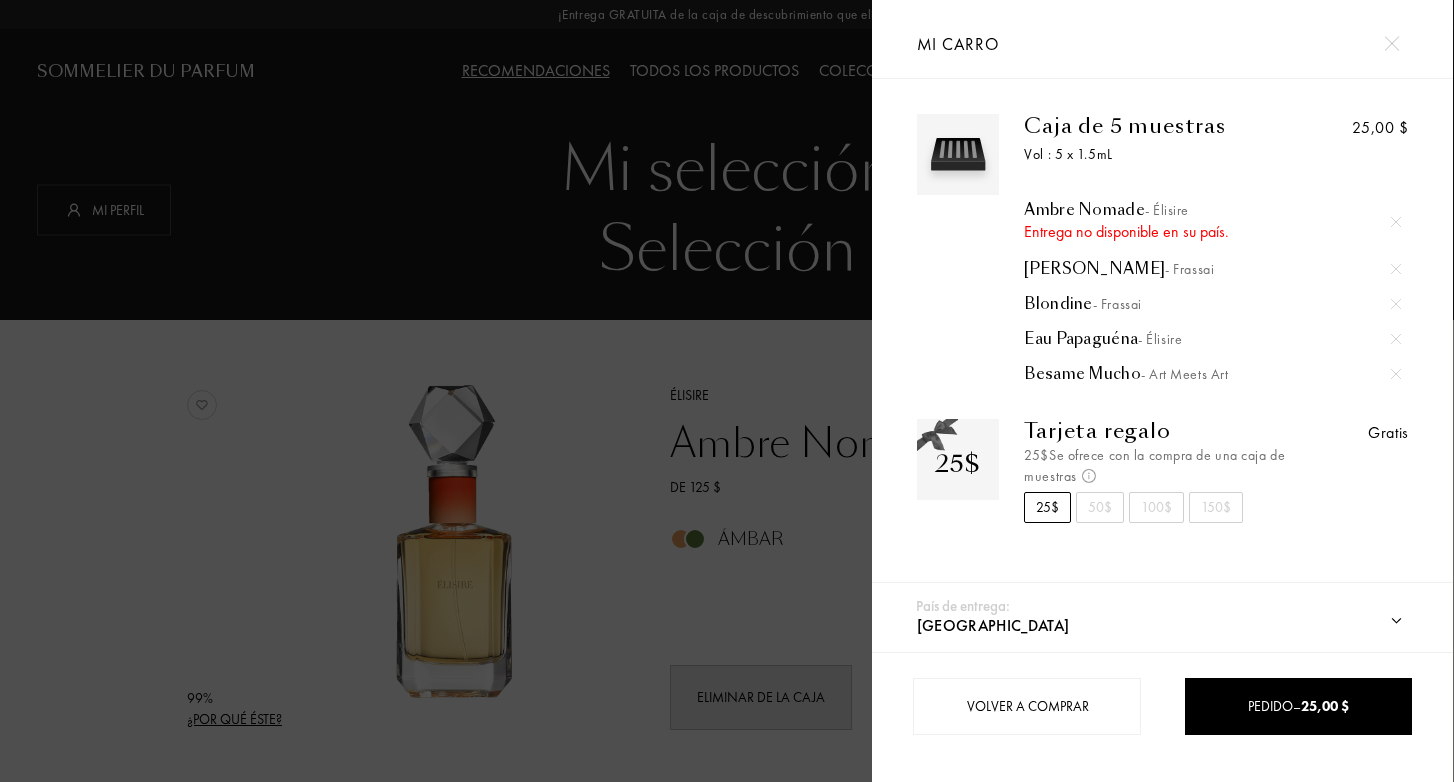 click at bounding box center (1396, 222) 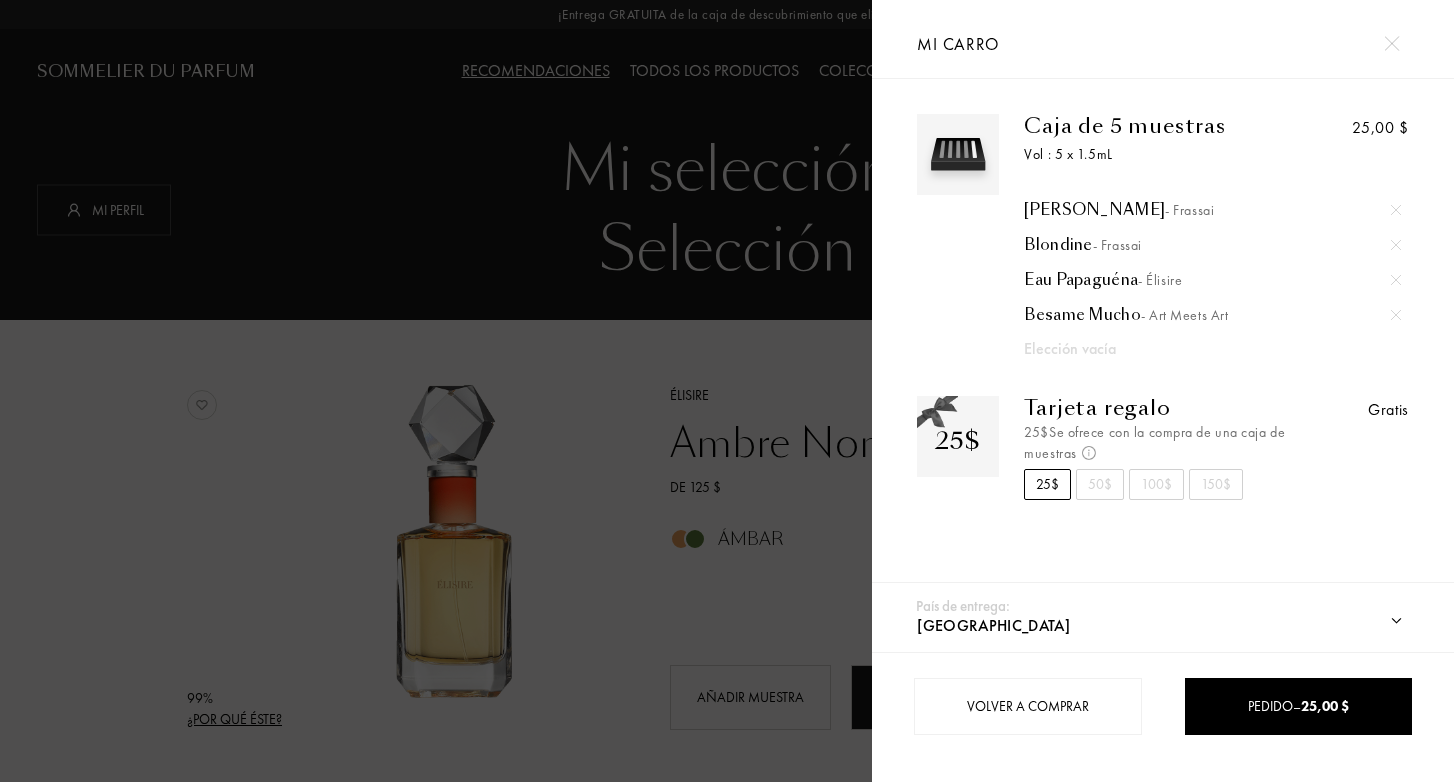 click at bounding box center (436, 391) 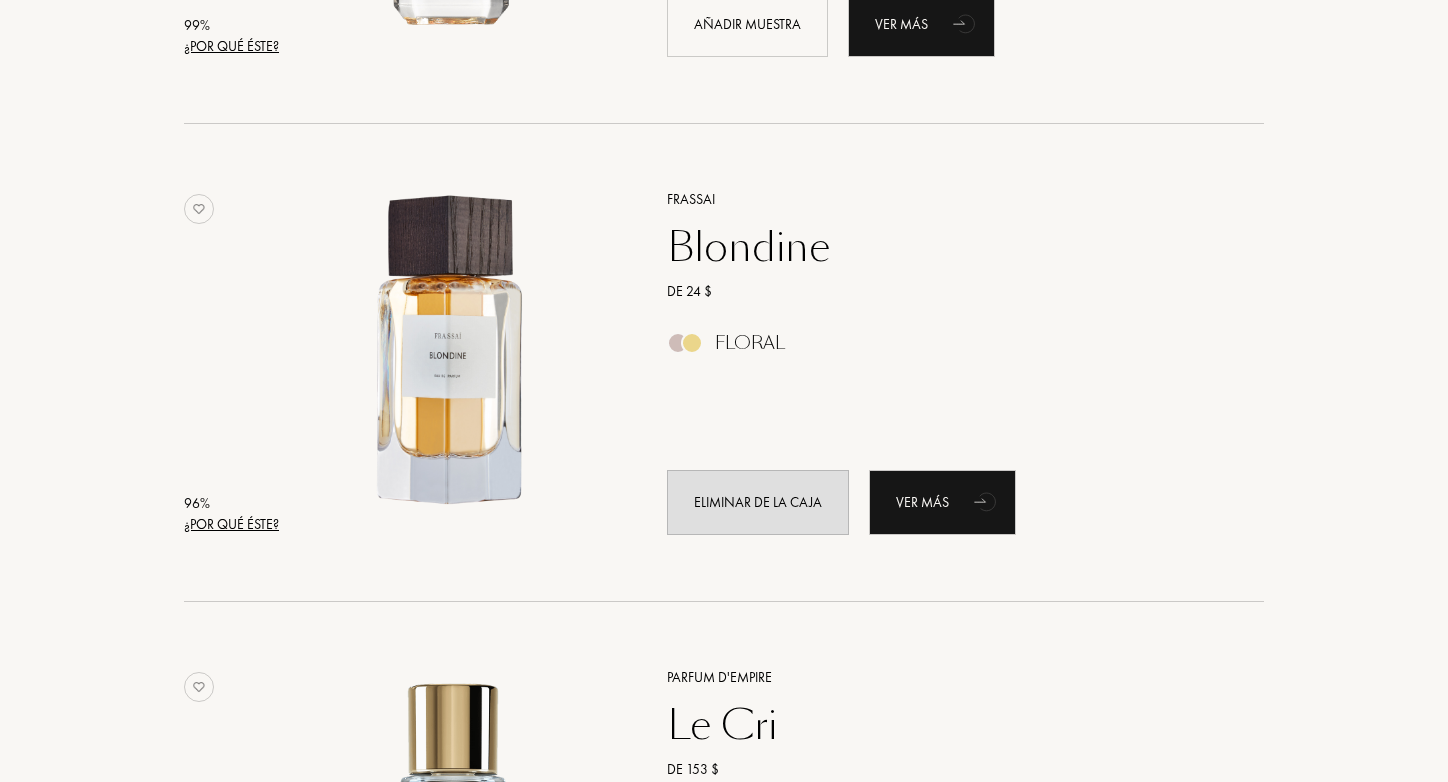scroll, scrollTop: 674, scrollLeft: 0, axis: vertical 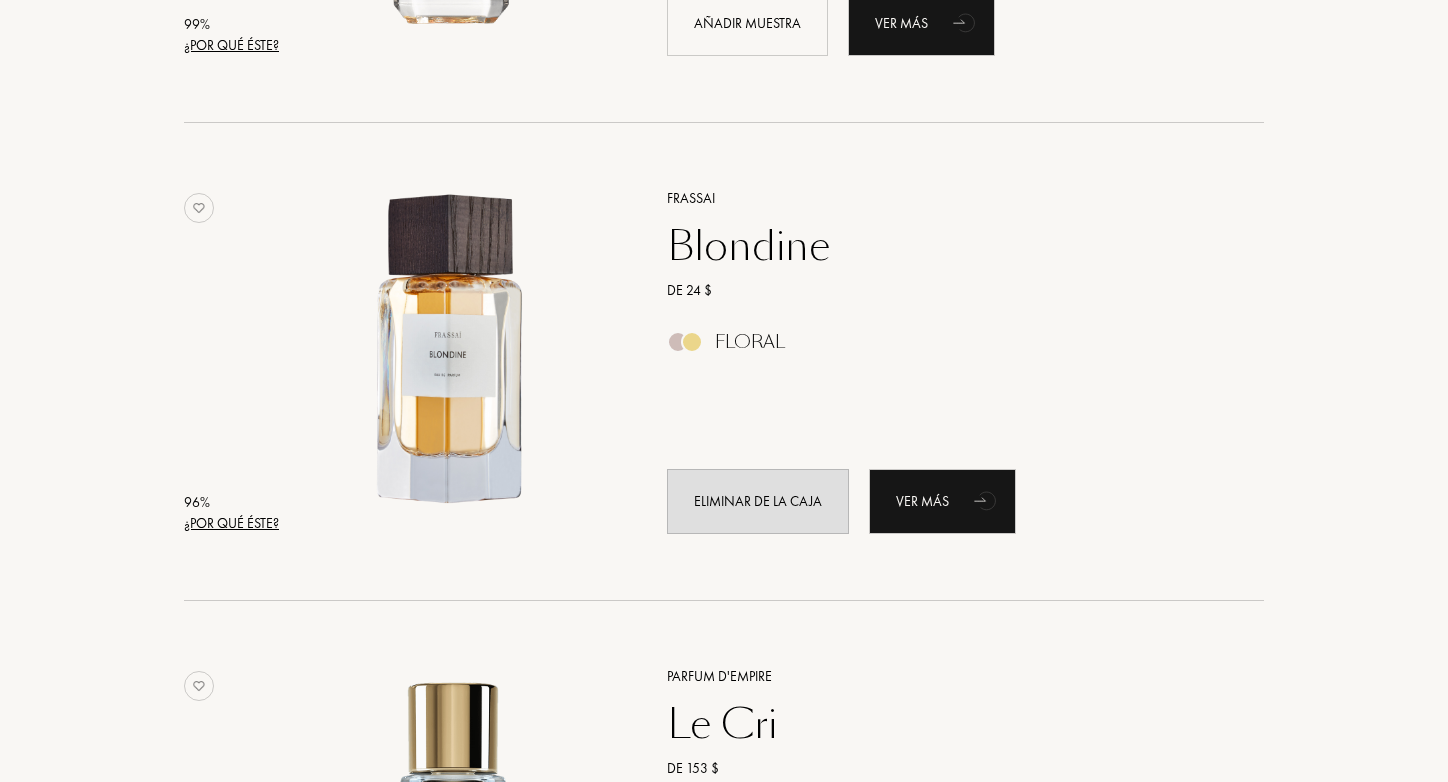 click at bounding box center [692, 342] 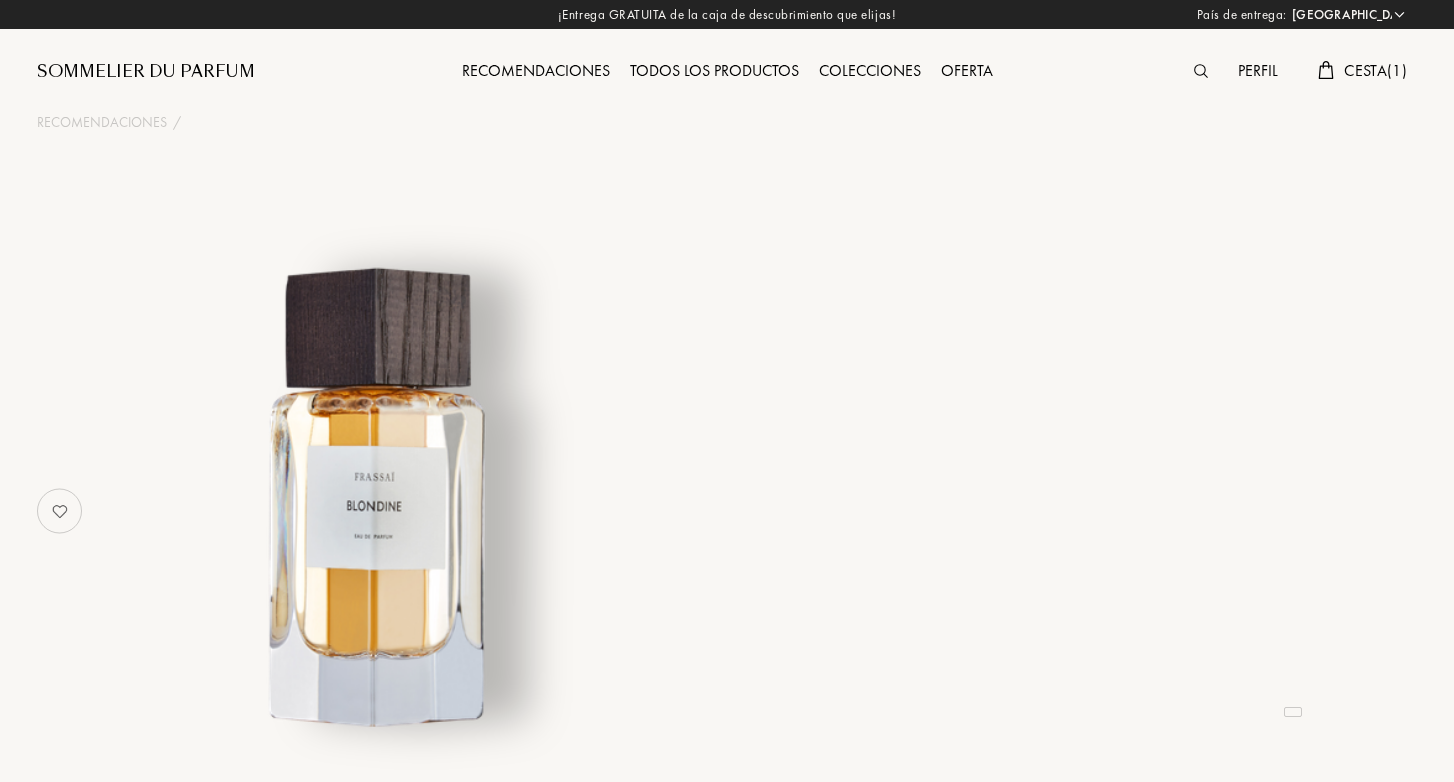 select on "US" 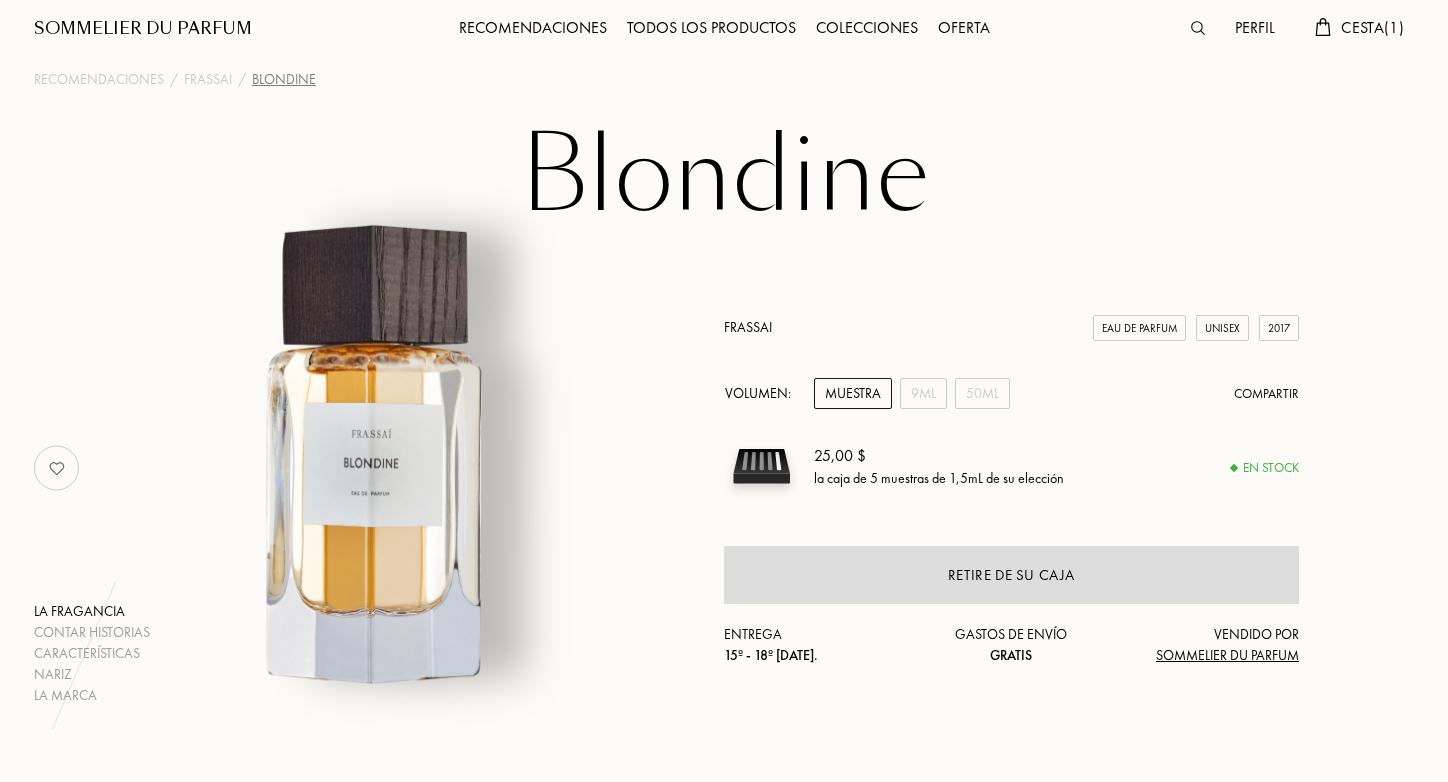 scroll, scrollTop: 42, scrollLeft: 0, axis: vertical 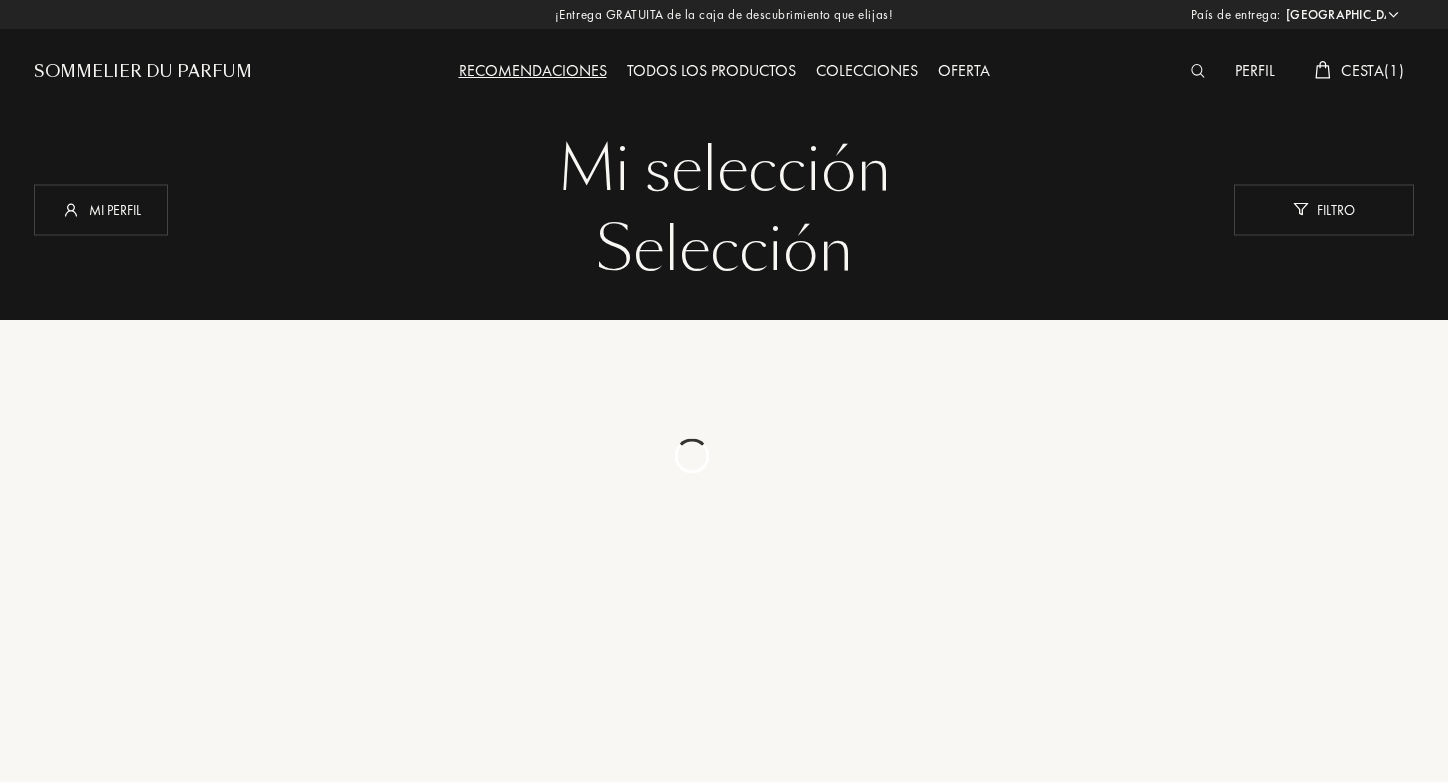 select on "US" 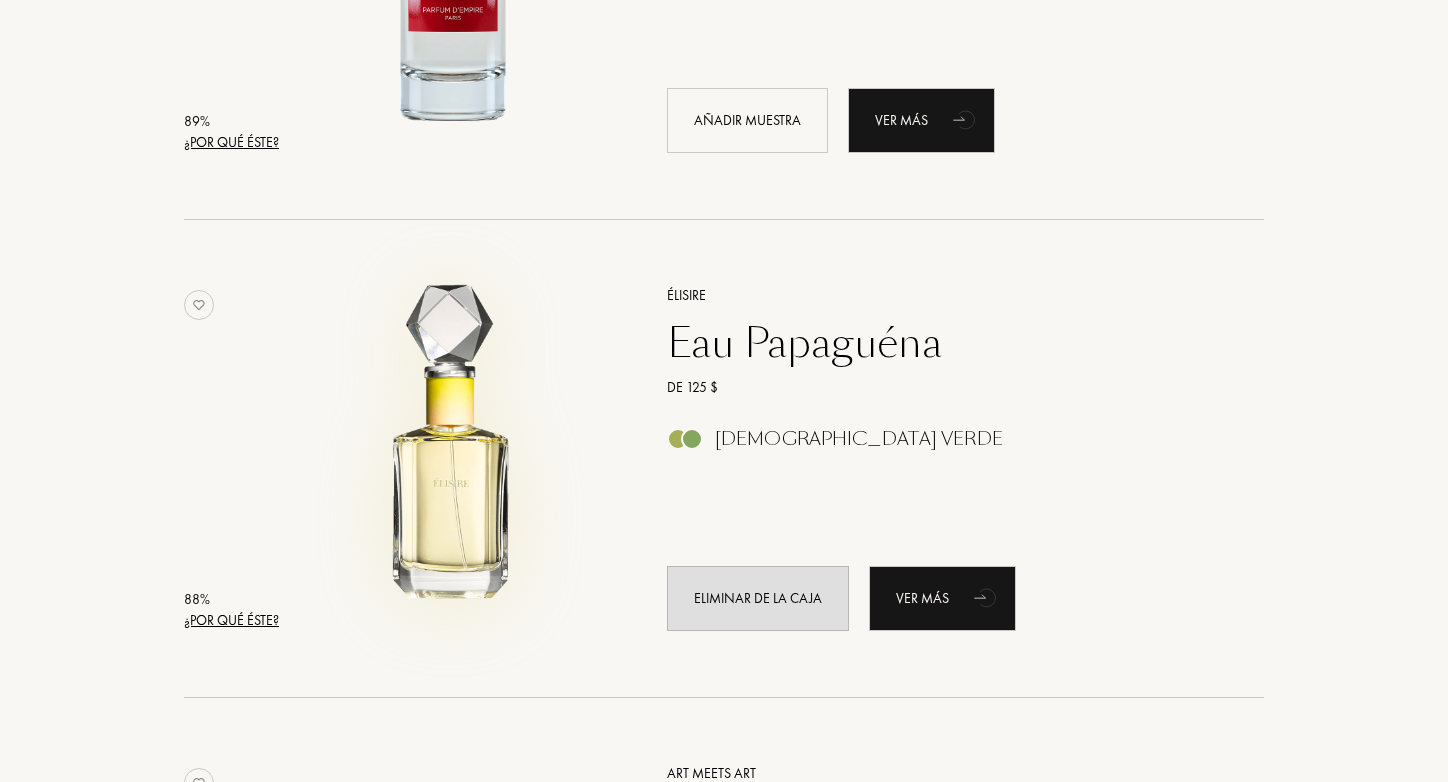 scroll, scrollTop: 1536, scrollLeft: 0, axis: vertical 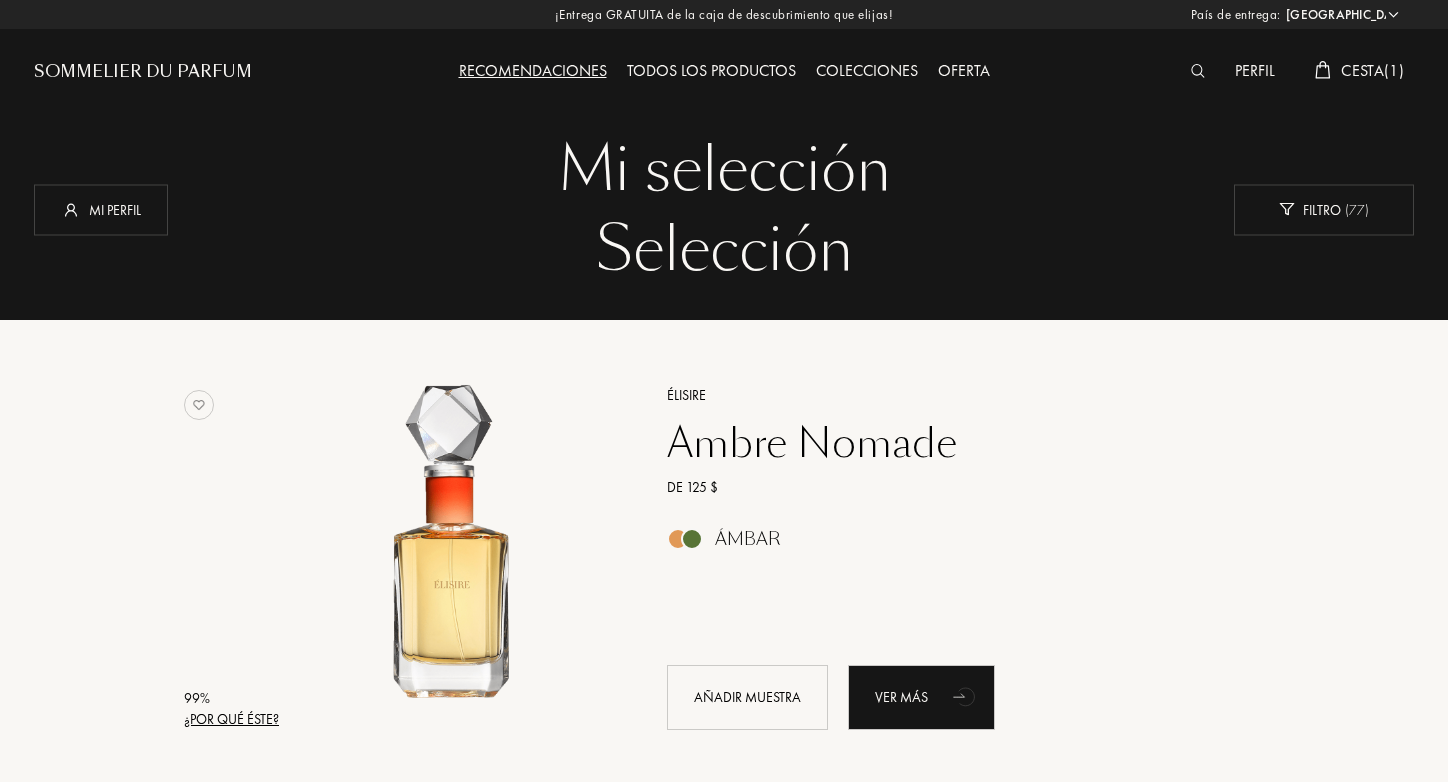 click on "Colecciones" at bounding box center (867, 72) 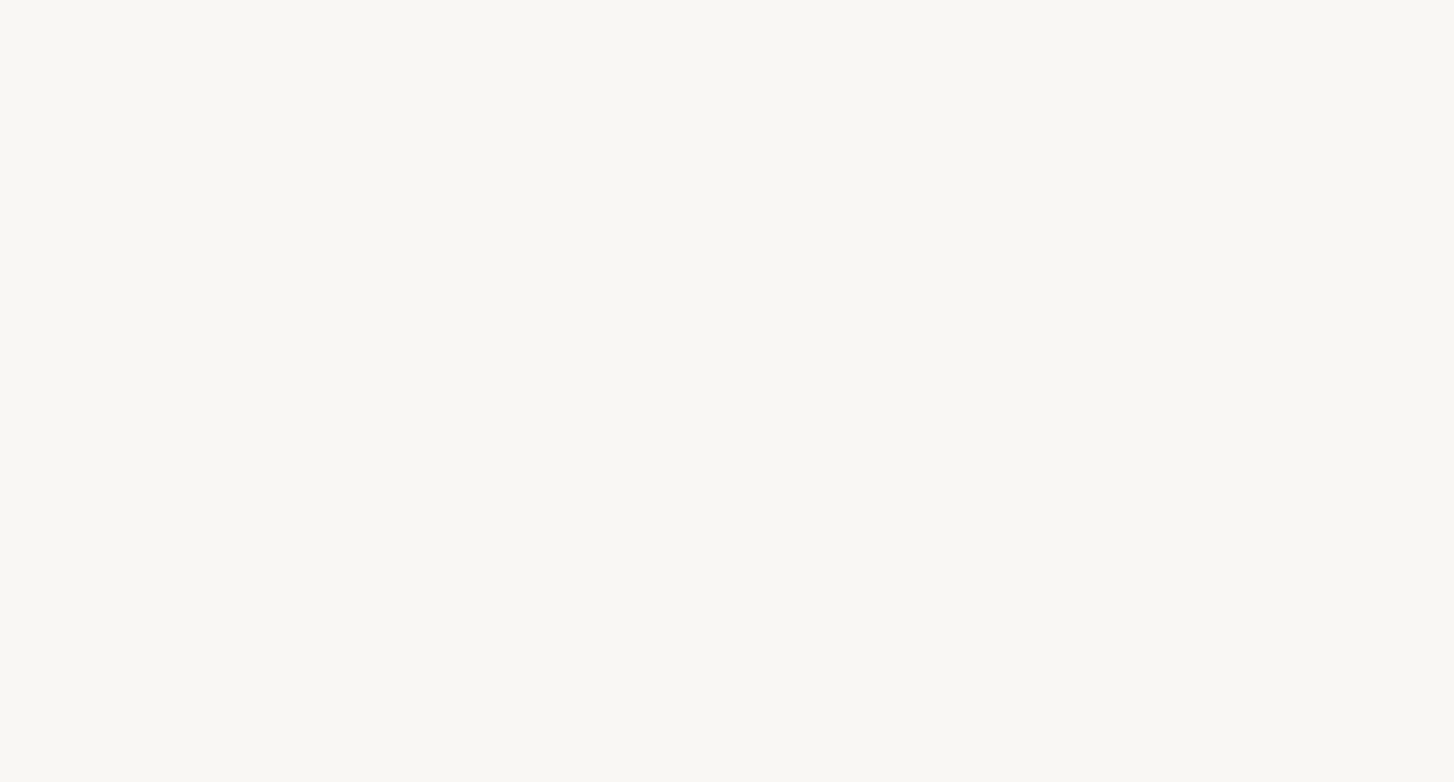select on "US" 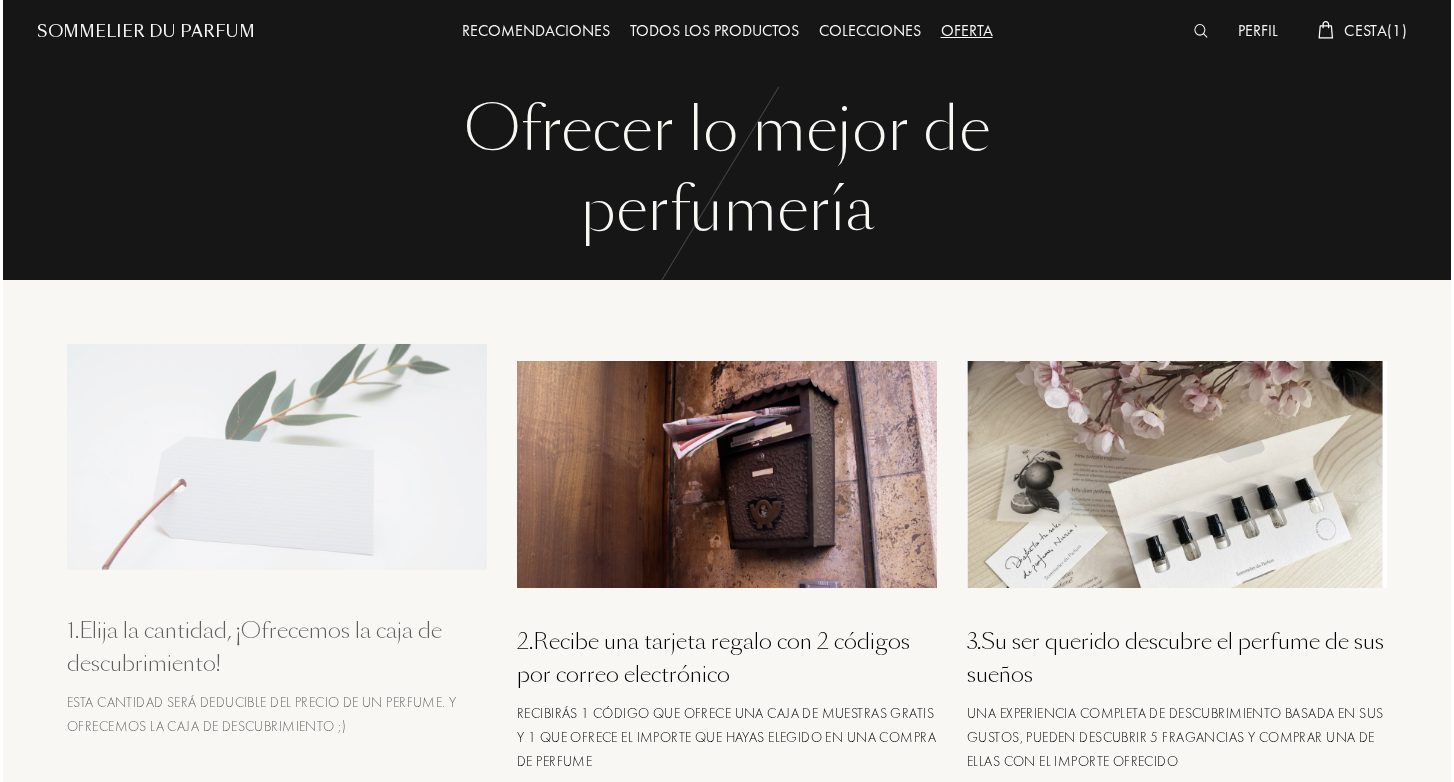 scroll, scrollTop: 0, scrollLeft: 0, axis: both 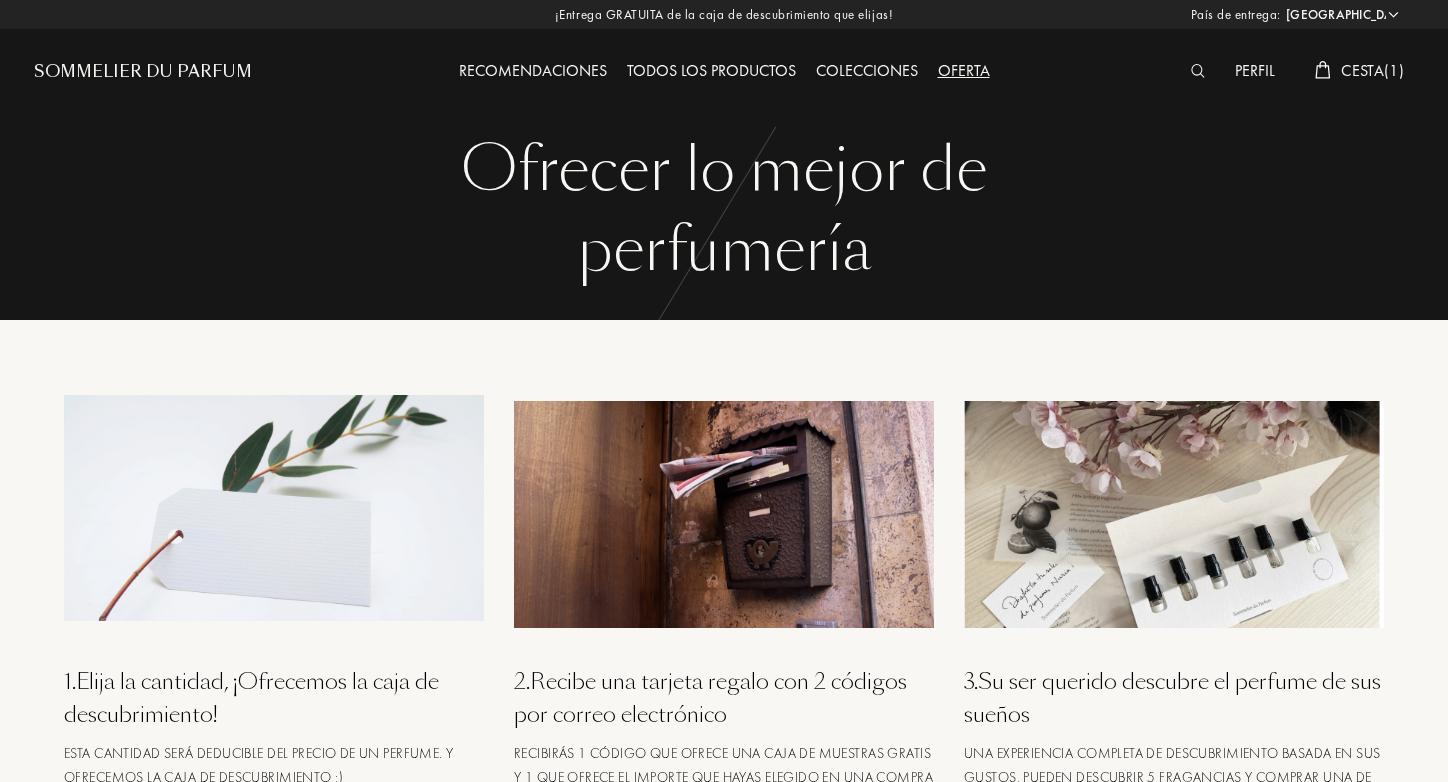 click at bounding box center (1203, 72) 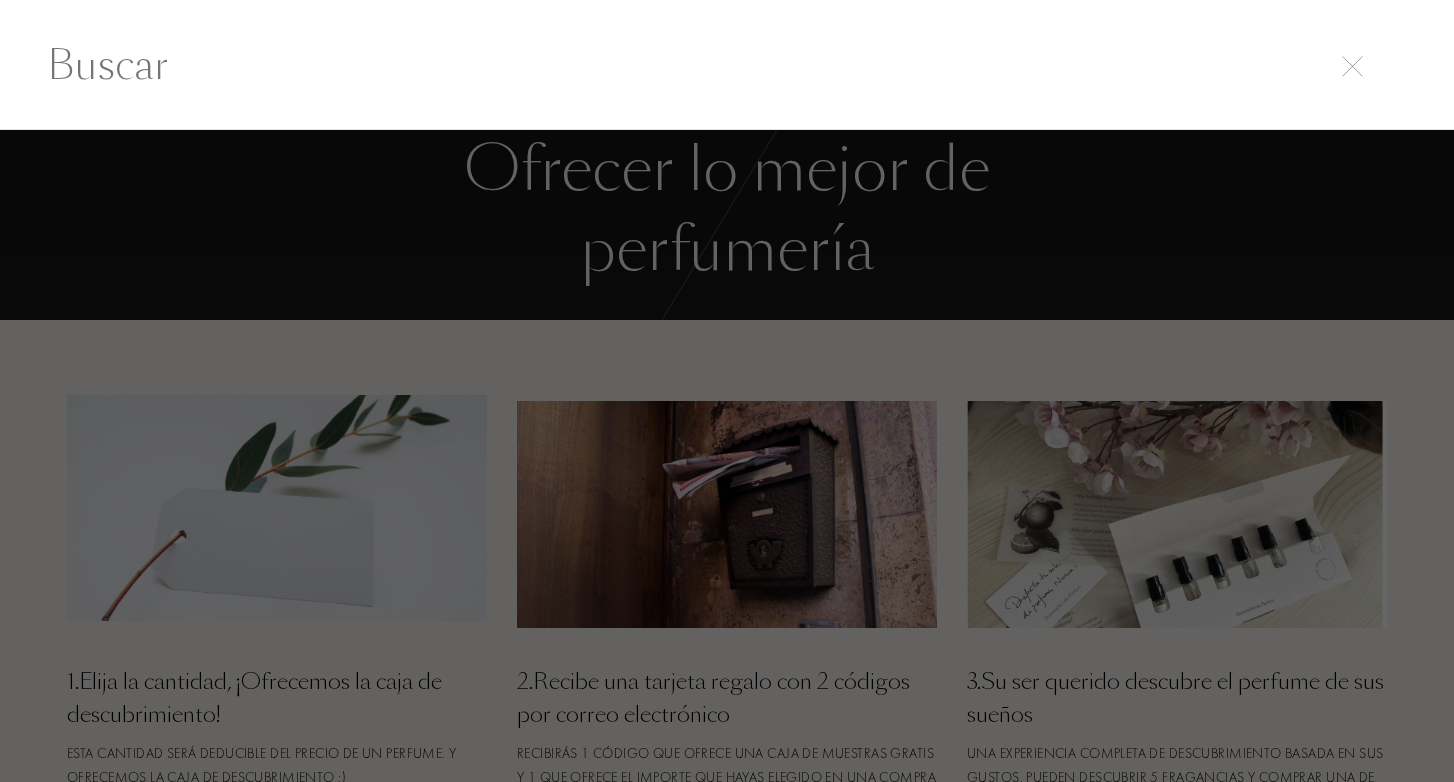 scroll, scrollTop: 1, scrollLeft: 0, axis: vertical 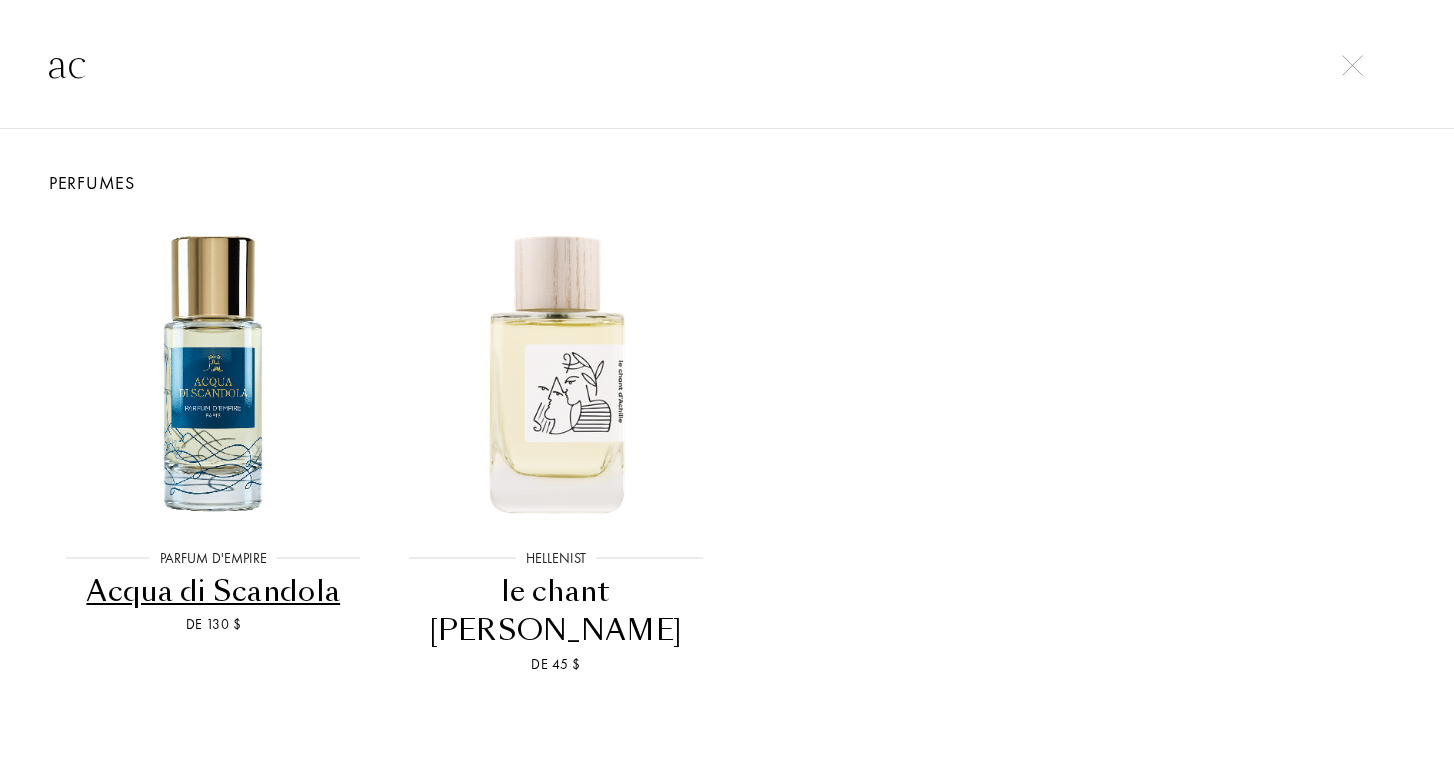 type on "a" 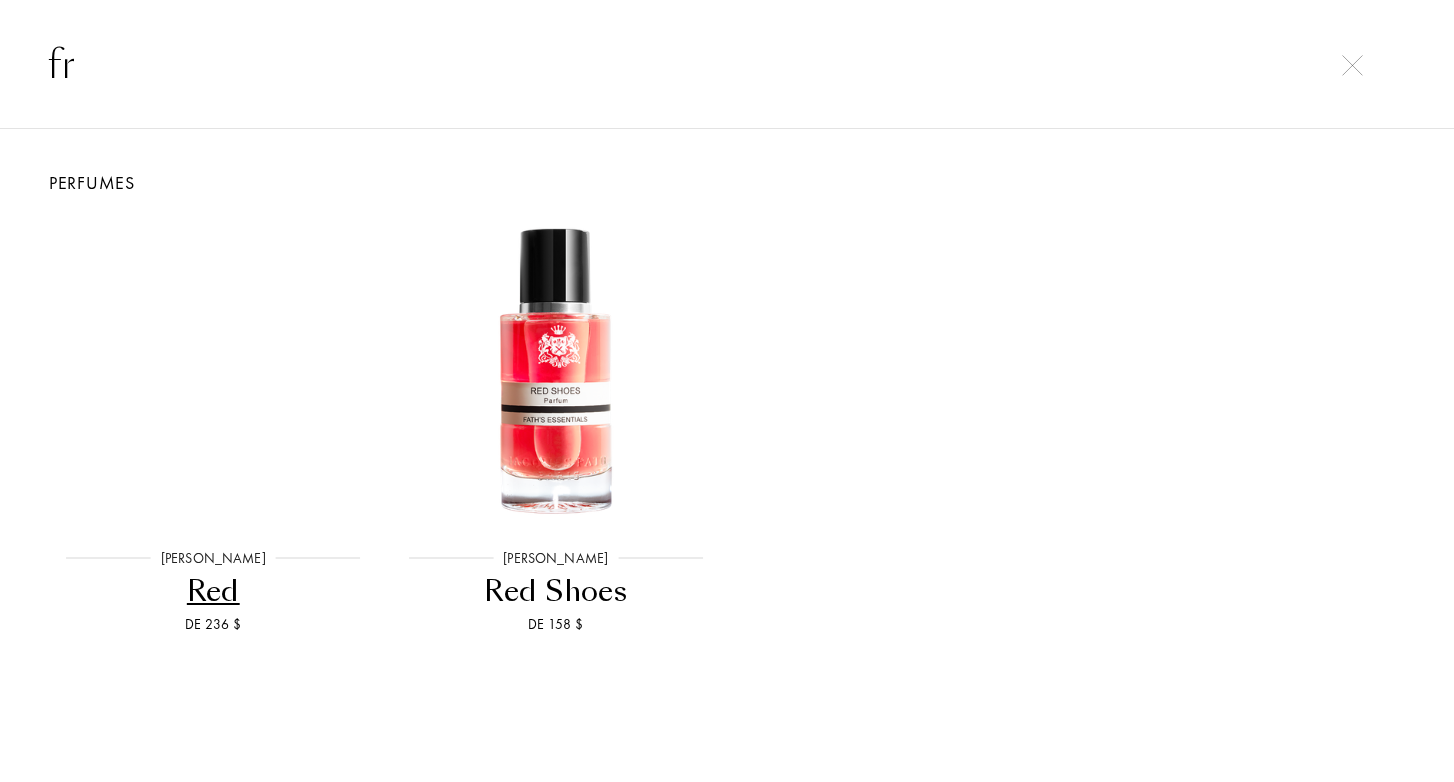 type on "f" 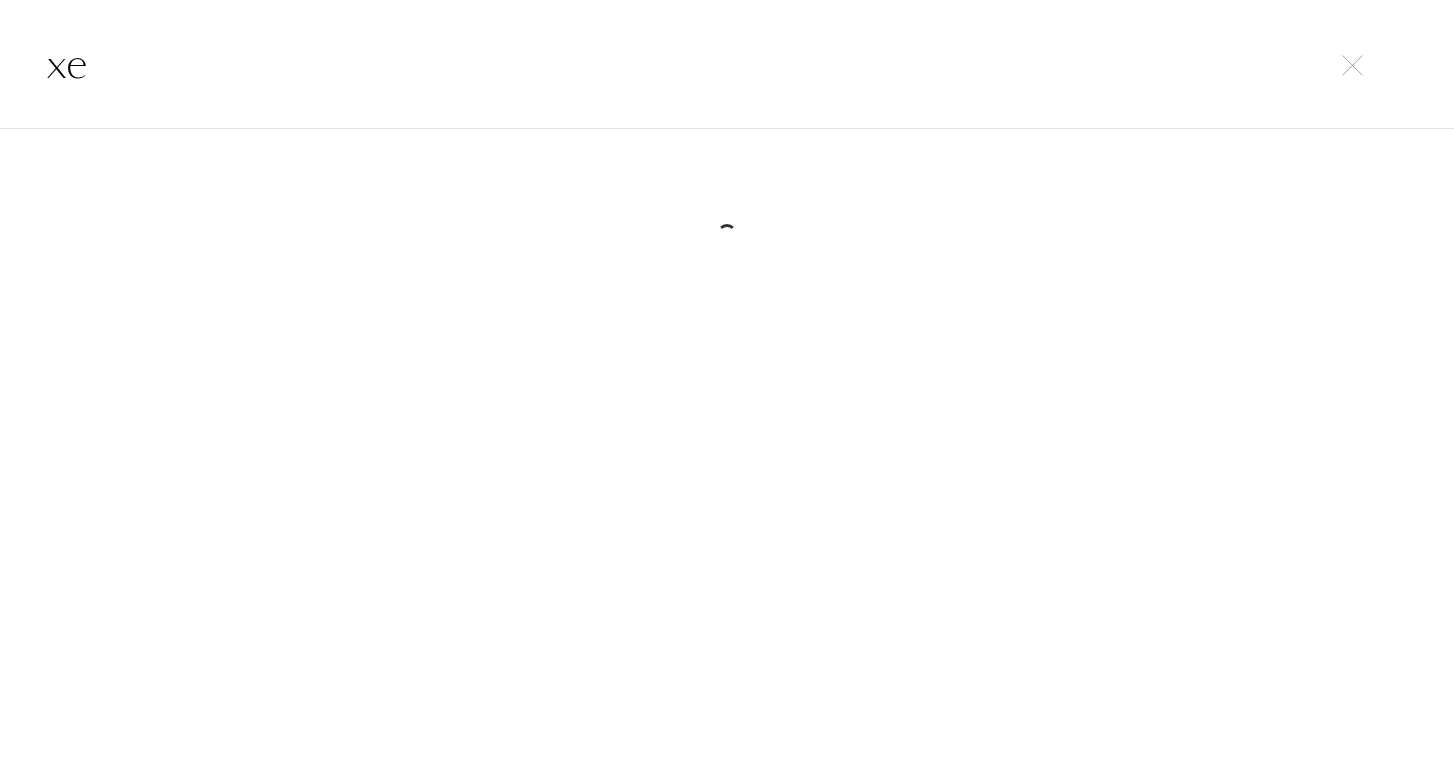 type on "x" 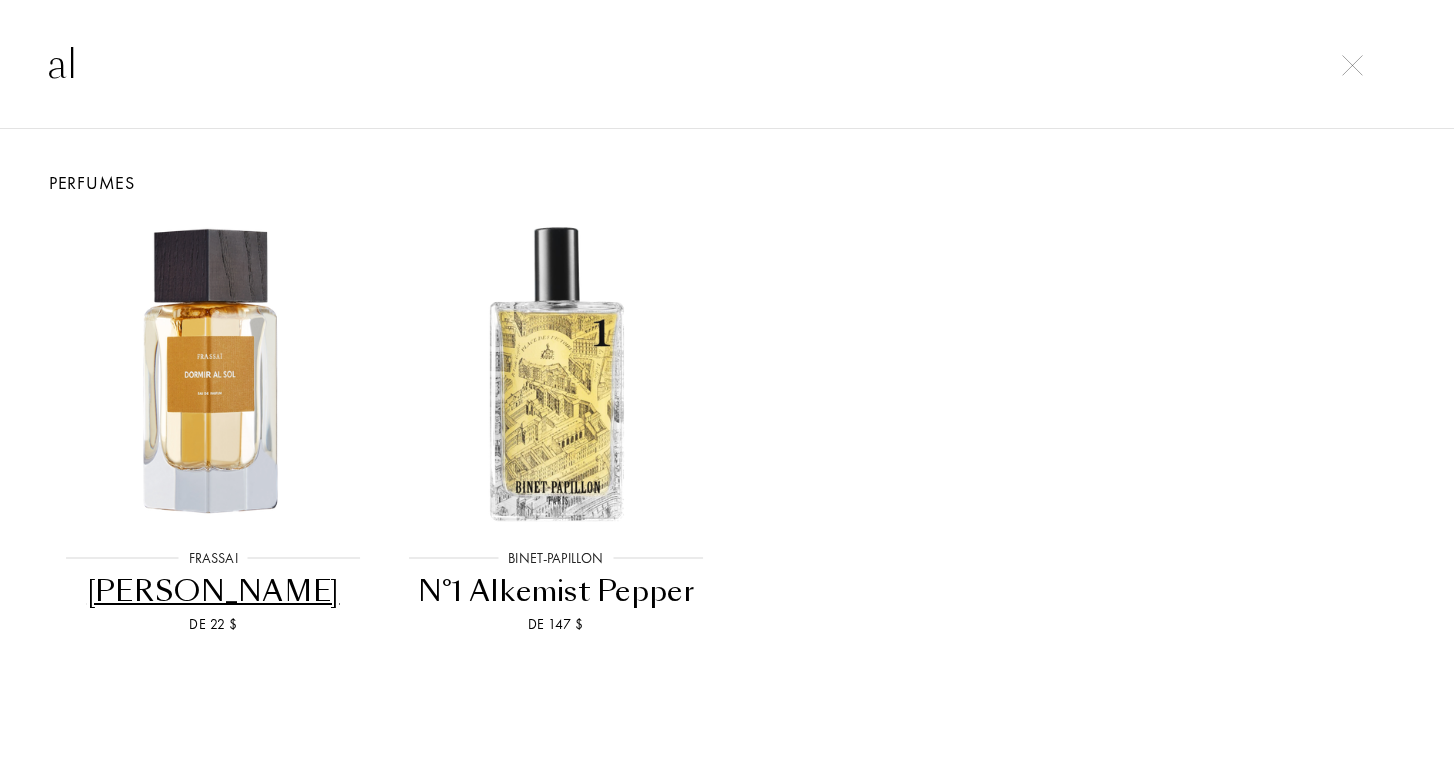 type on "a" 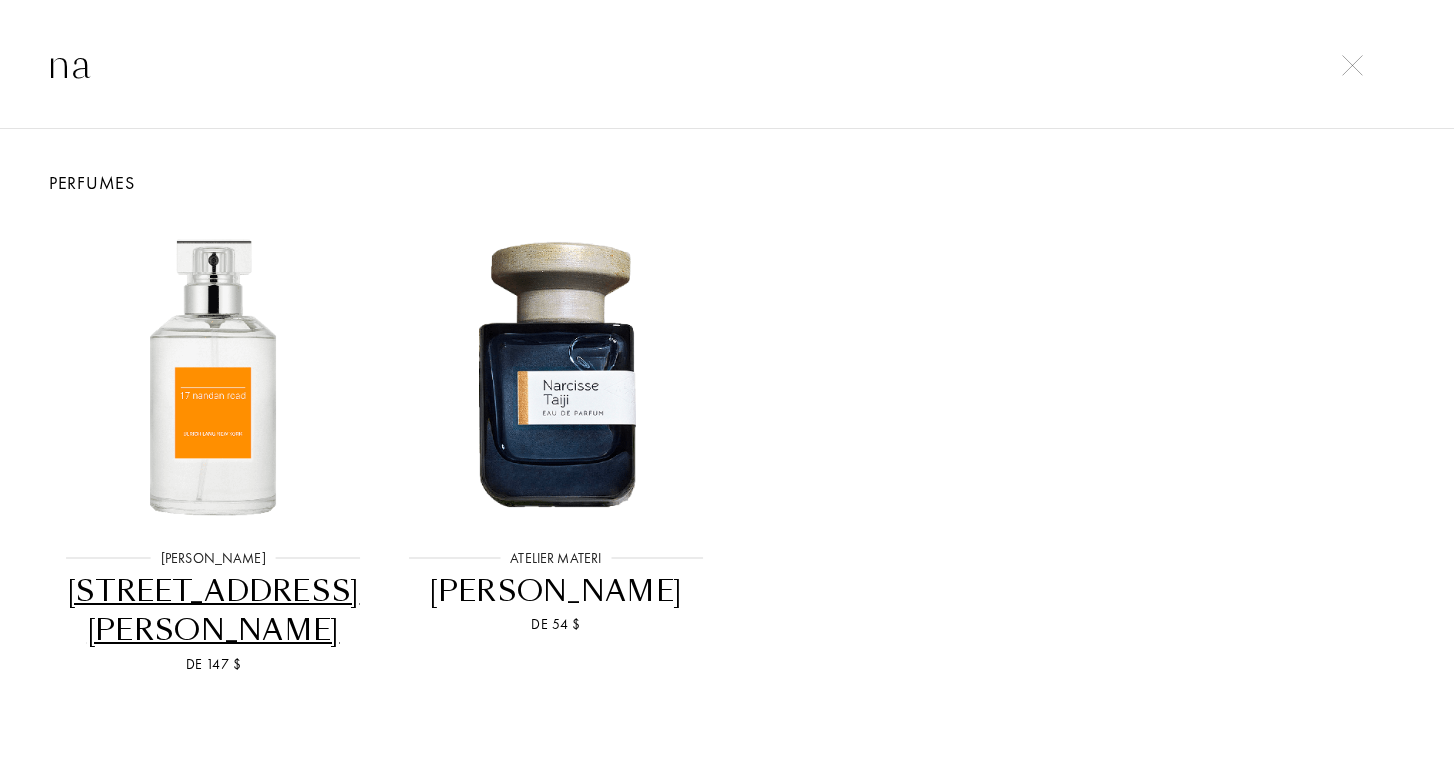 type on "n" 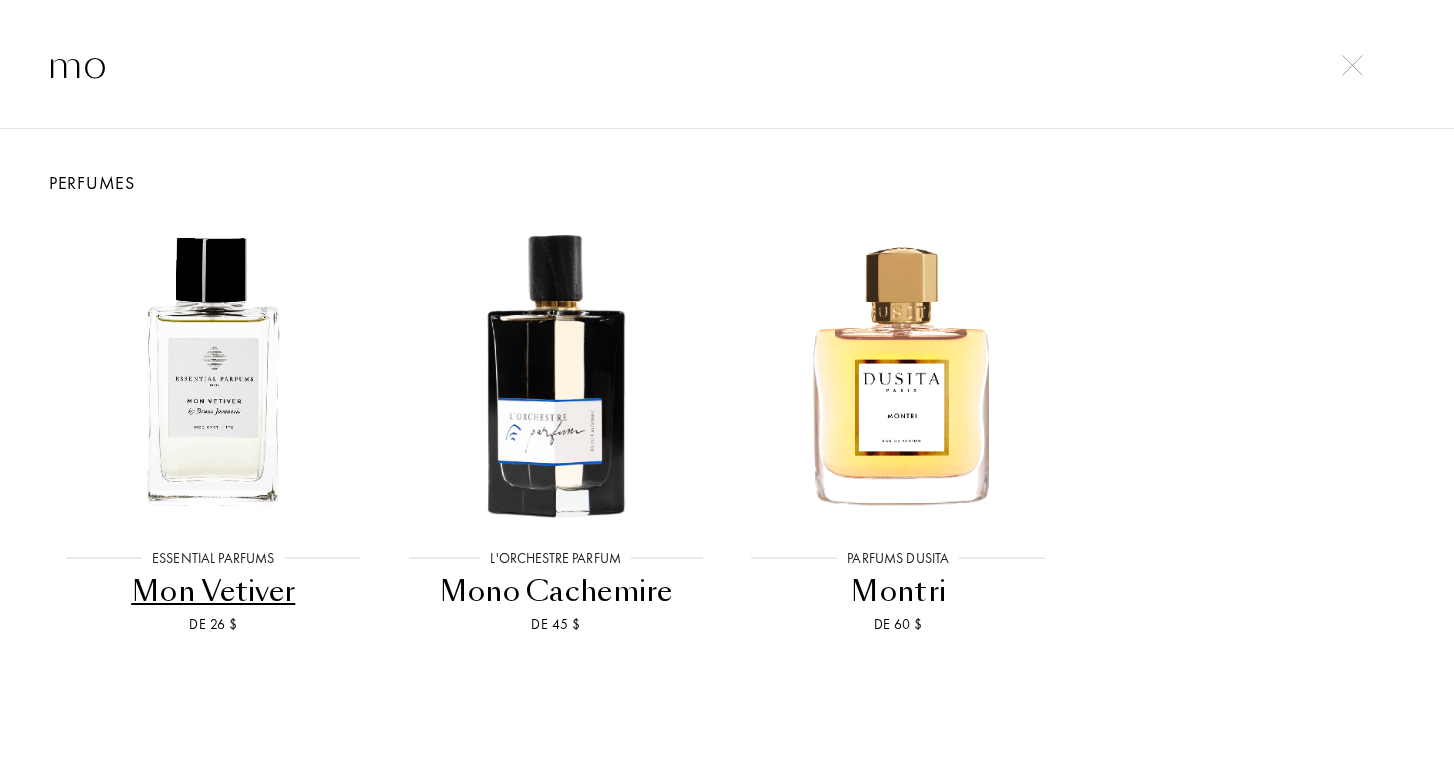type on "m" 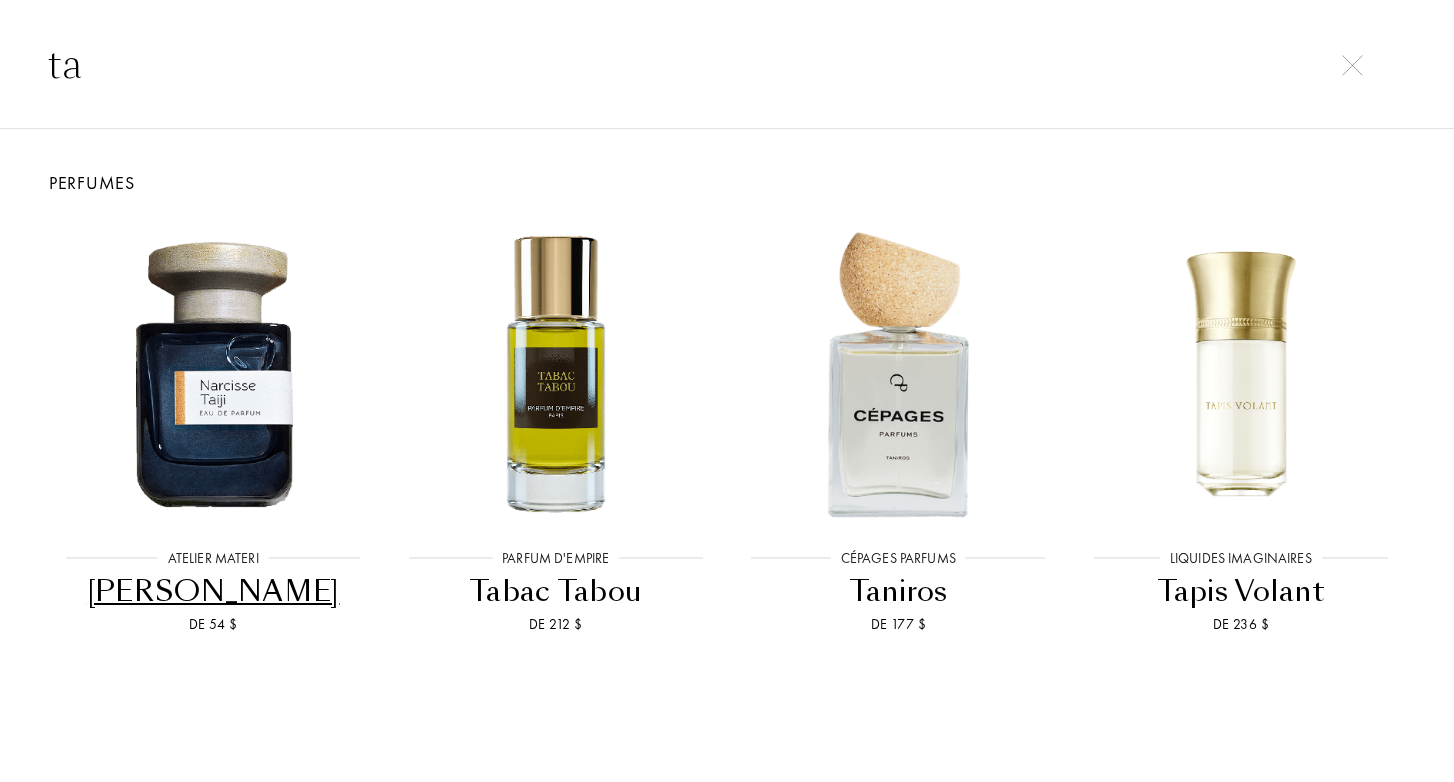 type on "t" 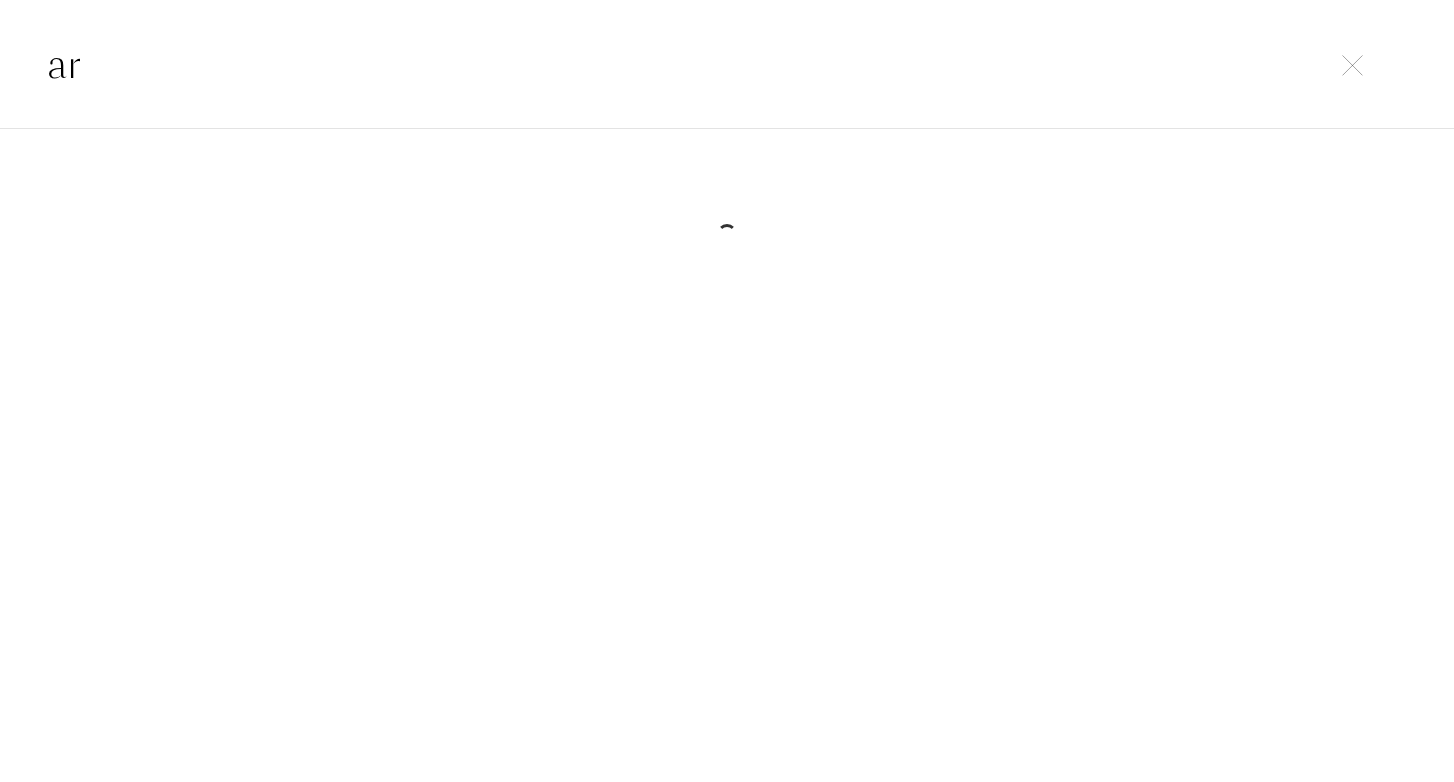 type on "a" 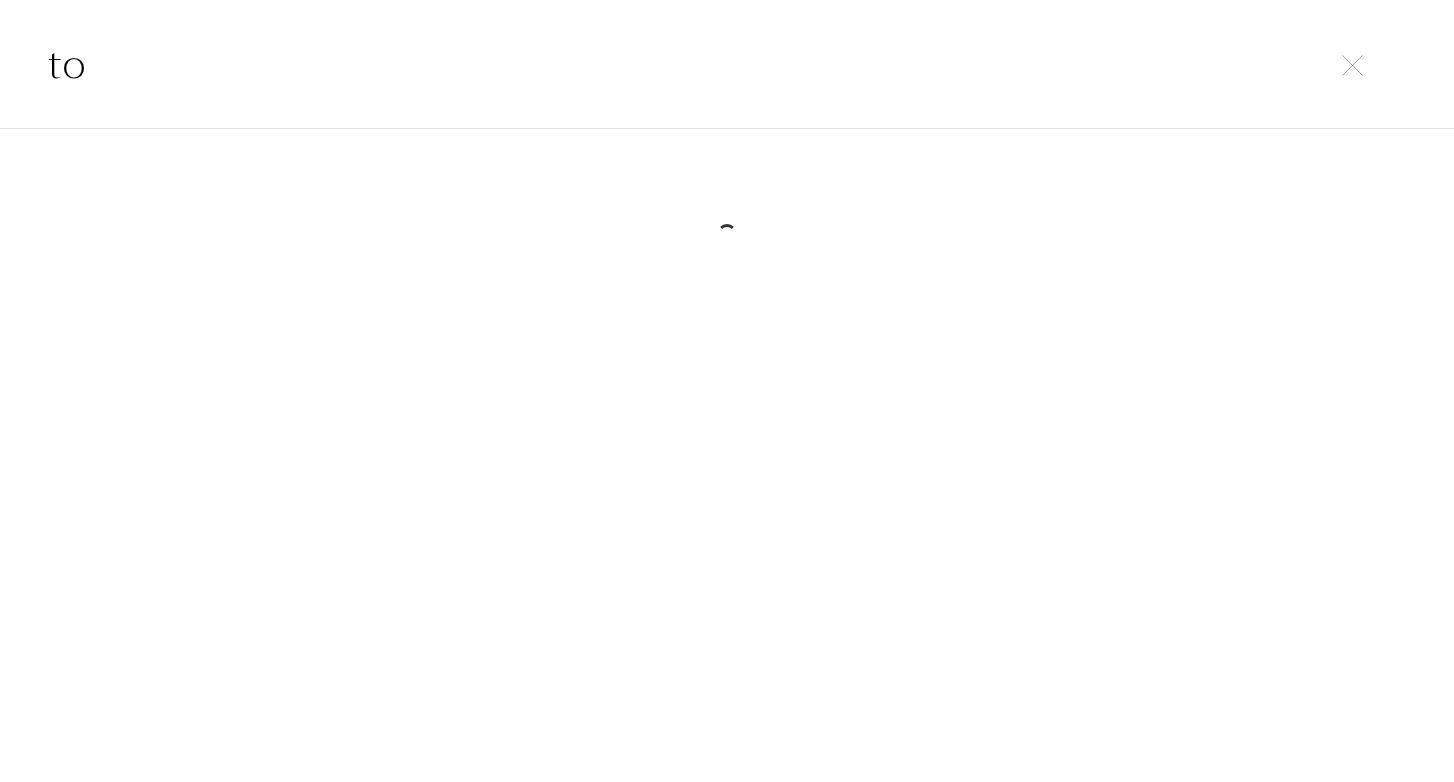 type on "t" 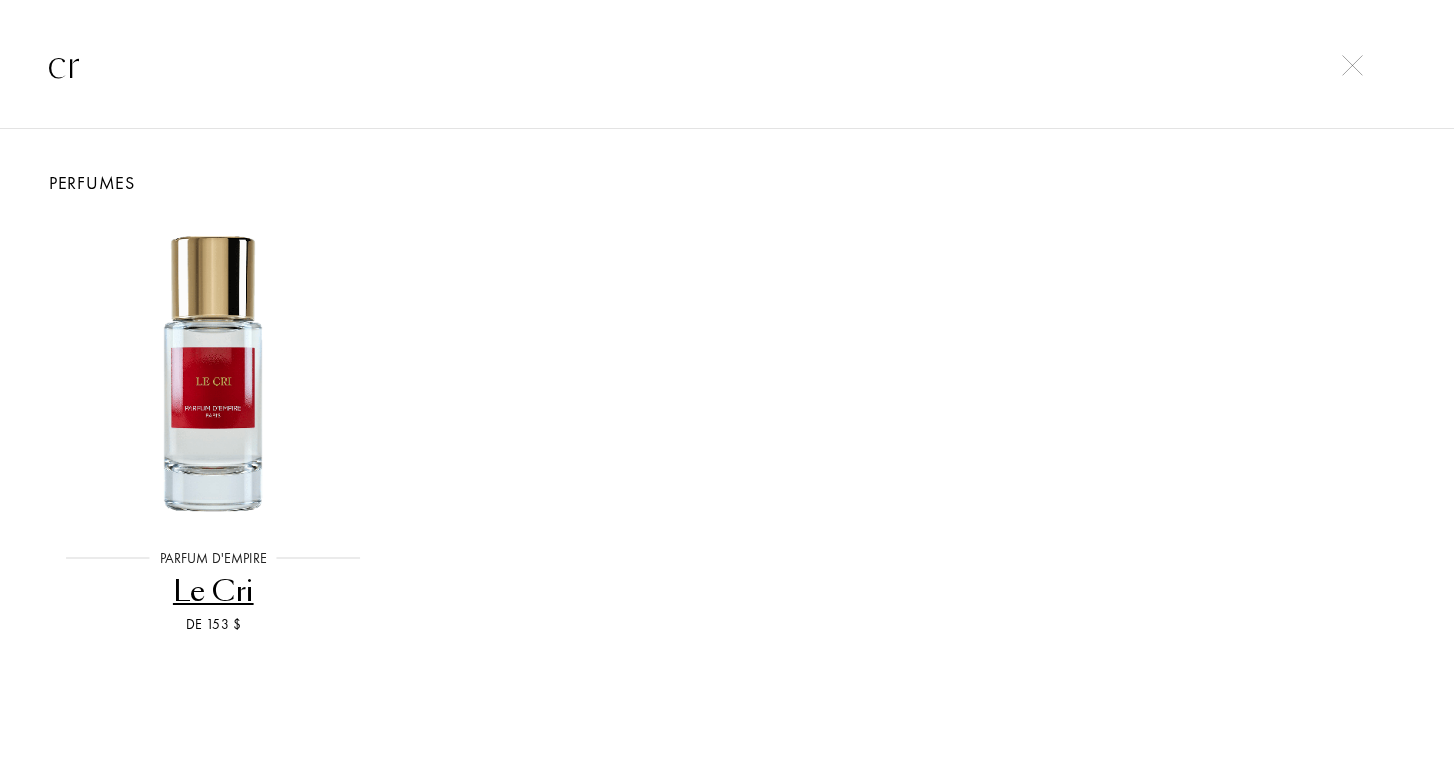 type on "c" 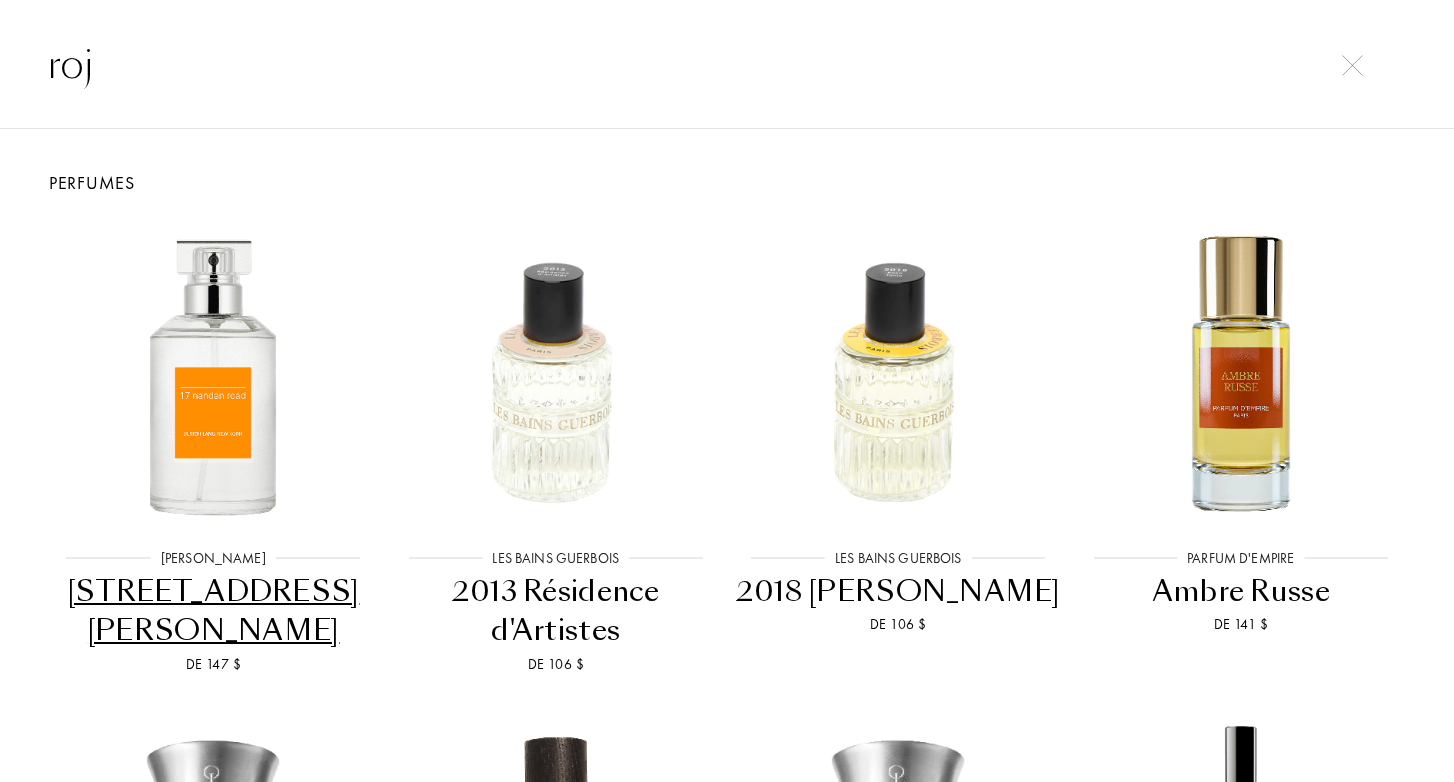 type on "roja" 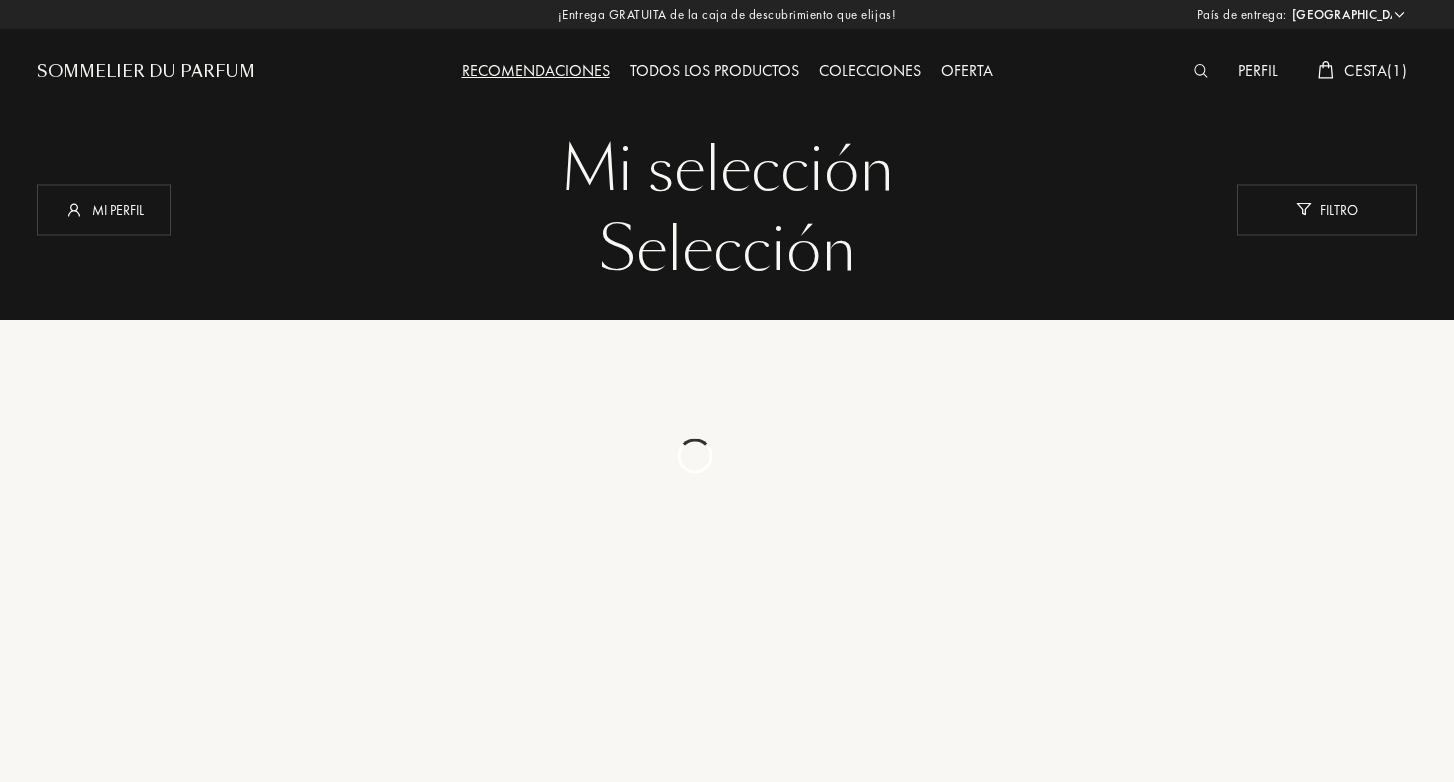 select on "US" 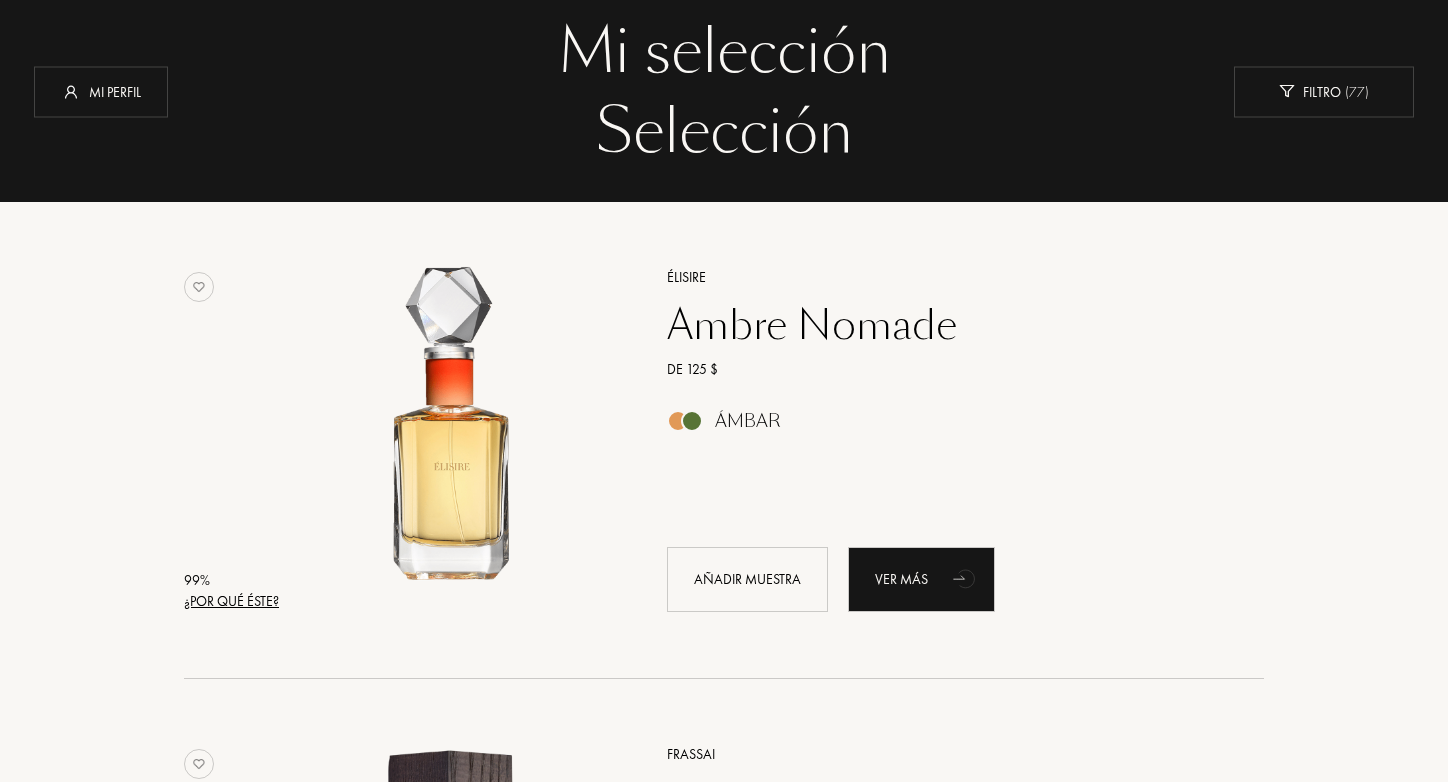scroll, scrollTop: 143, scrollLeft: 0, axis: vertical 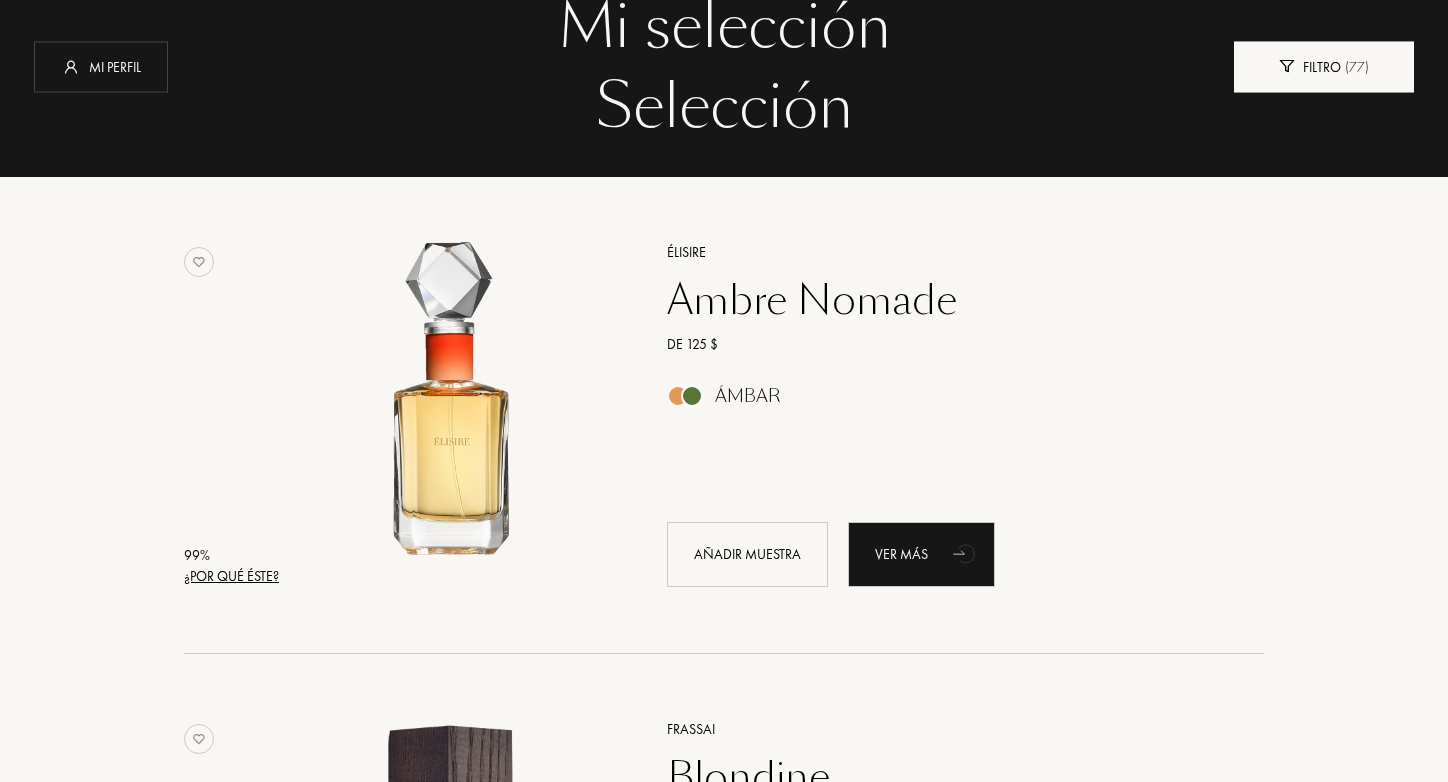 click on "Filtro ( 77 )" at bounding box center [1324, 66] 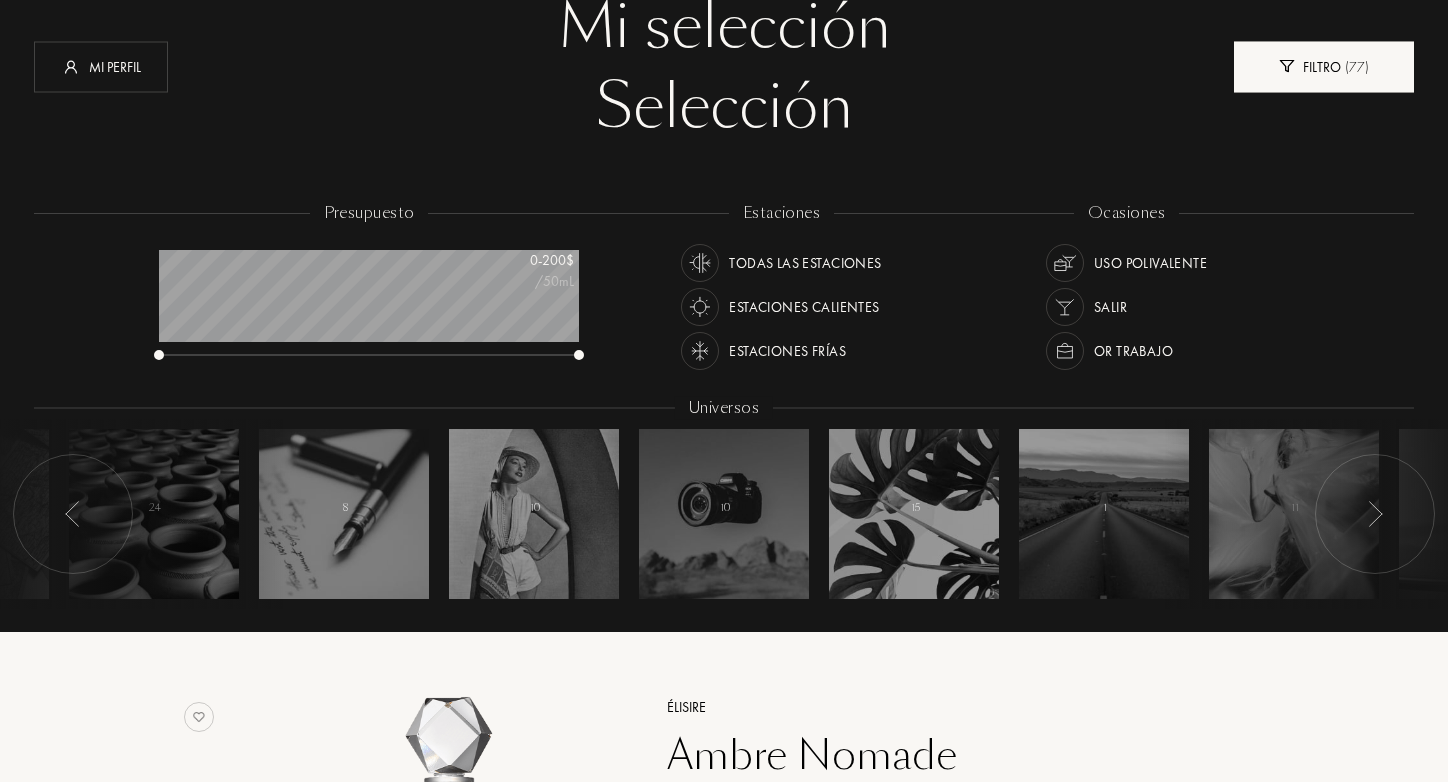 scroll, scrollTop: 999900, scrollLeft: 999580, axis: both 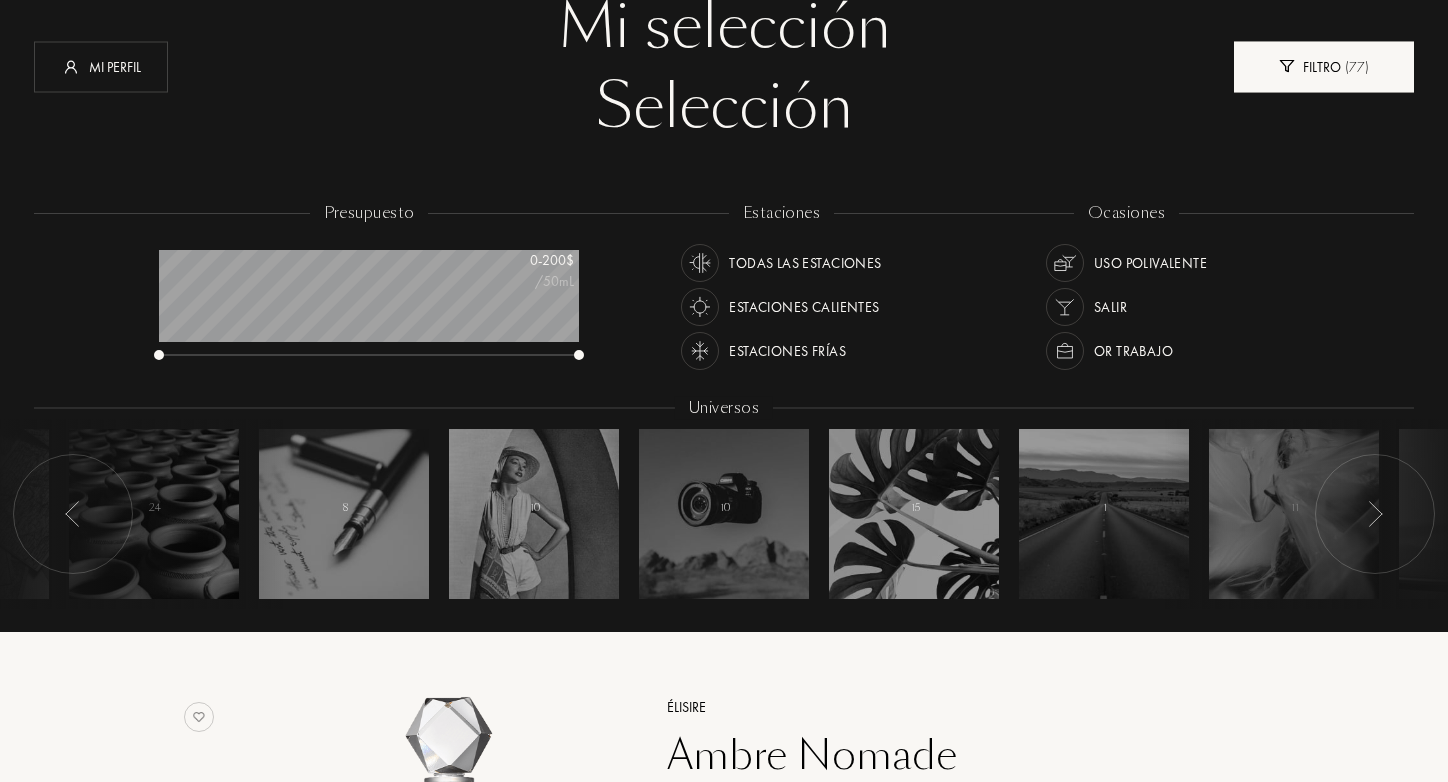 click on "Filtro ( 77 )" at bounding box center (1324, 66) 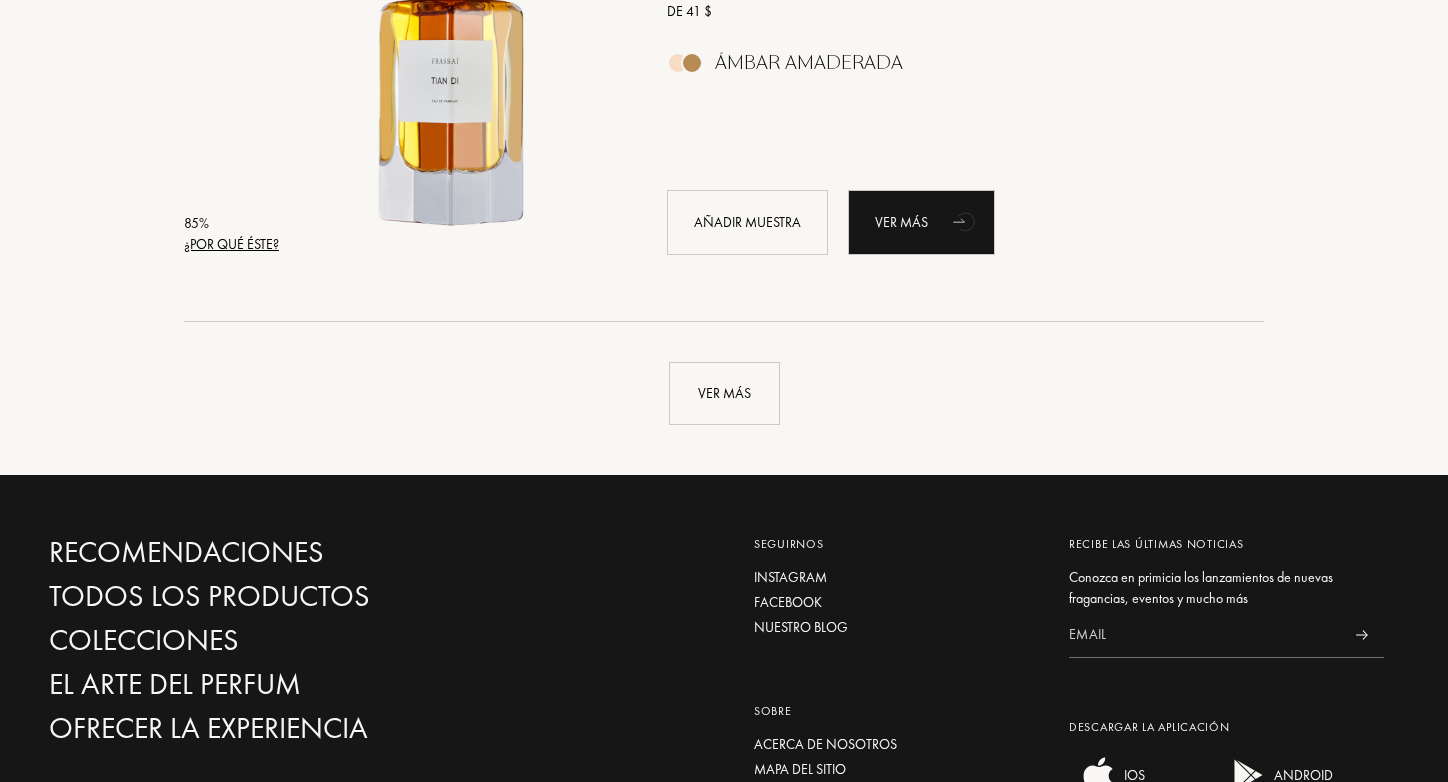 scroll, scrollTop: 4787, scrollLeft: 0, axis: vertical 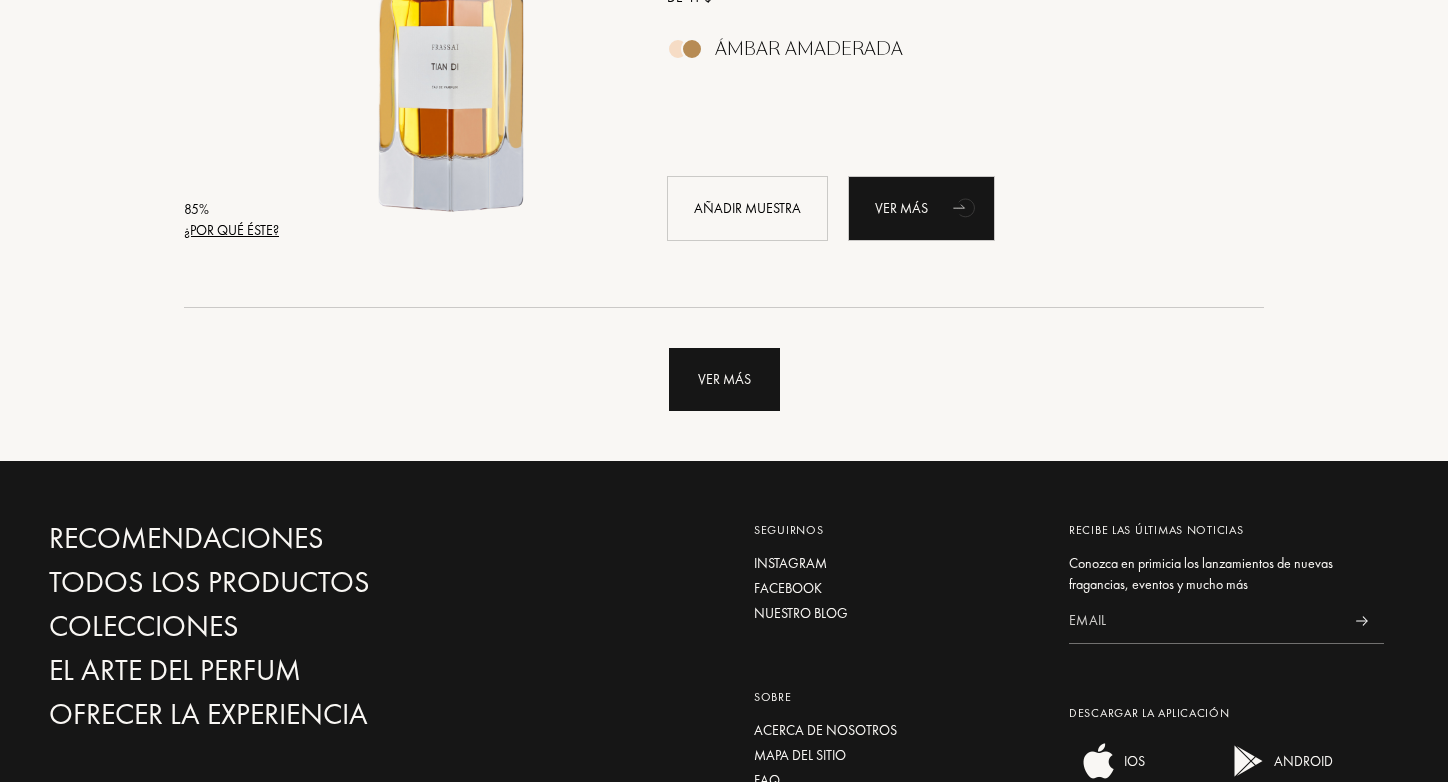 click on "Ver más" at bounding box center [724, 379] 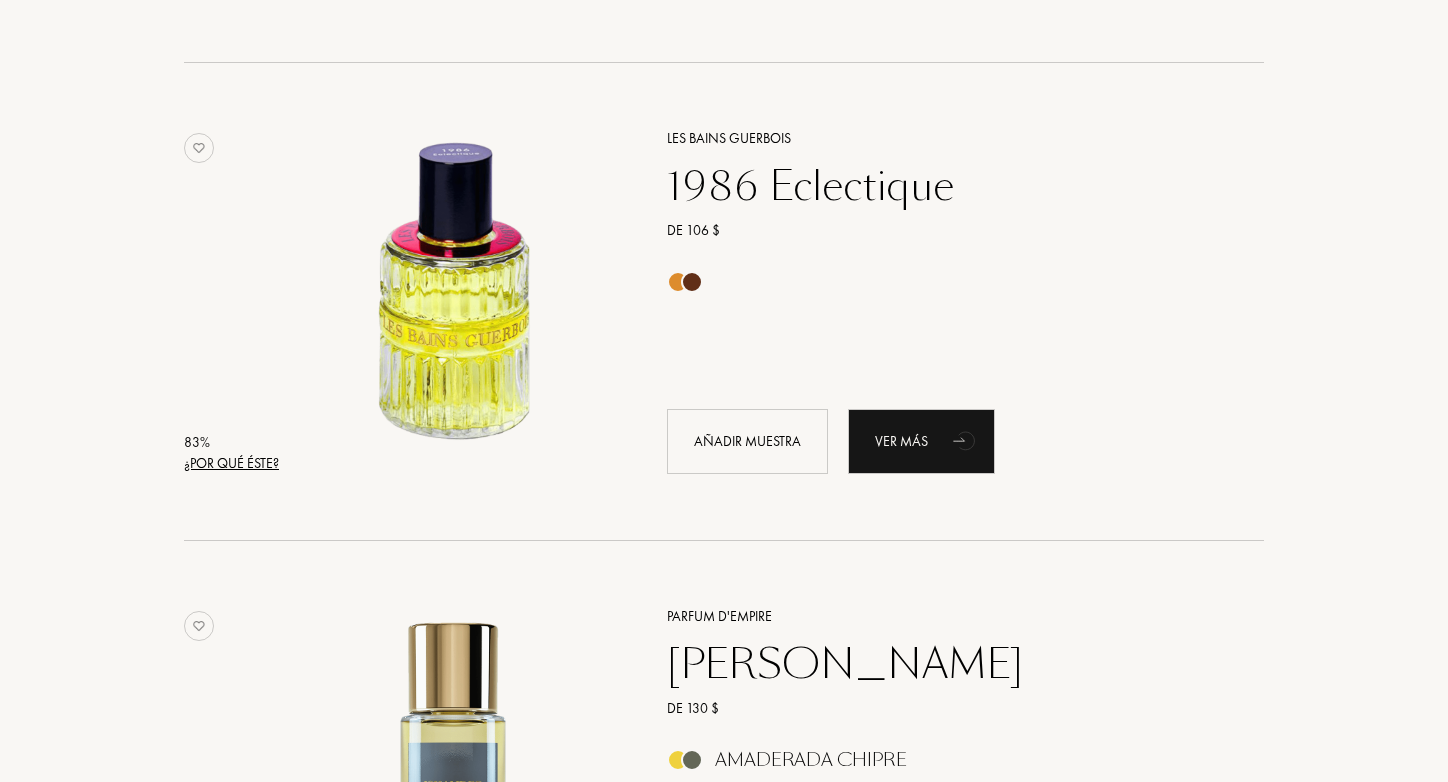 scroll, scrollTop: 5517, scrollLeft: 0, axis: vertical 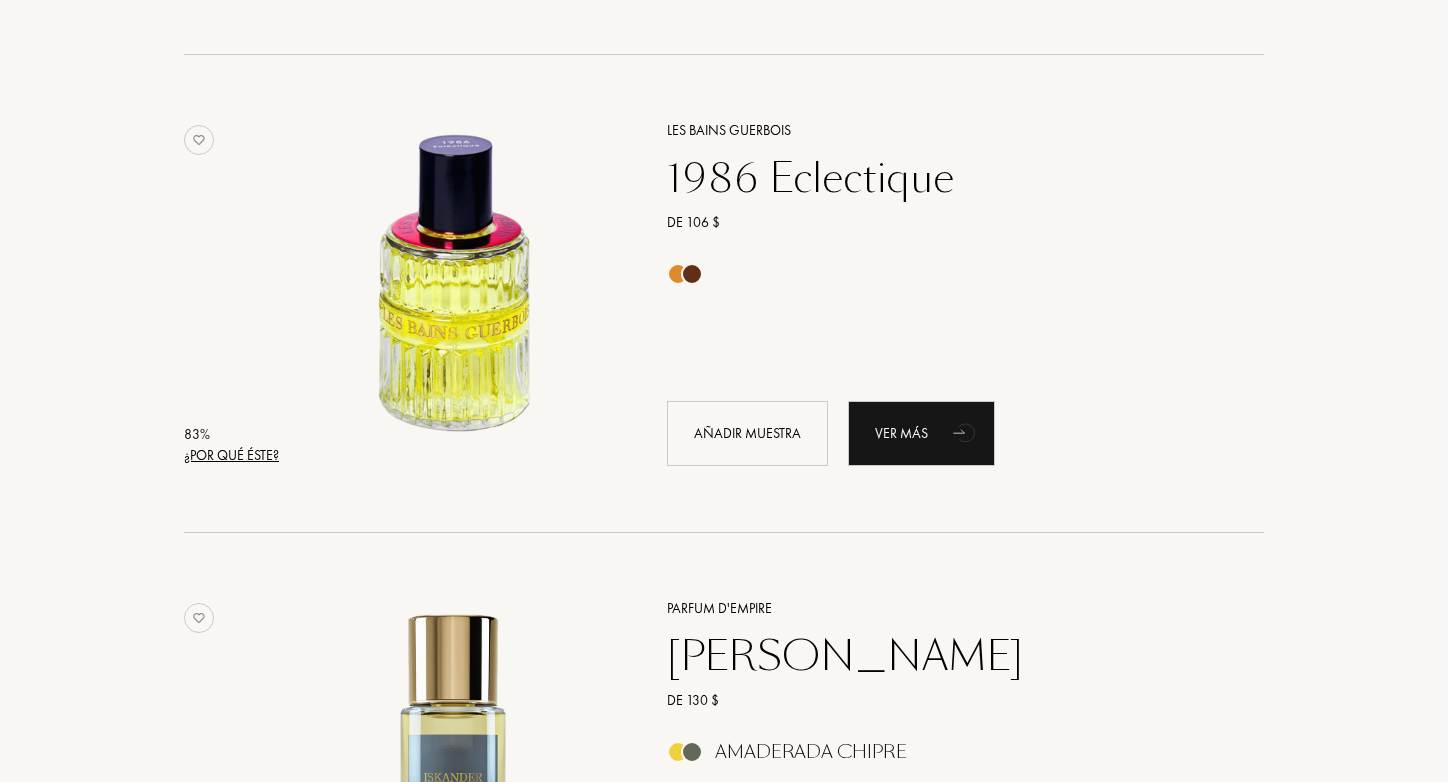 click on "Les Bains Guerbois" at bounding box center [943, 130] 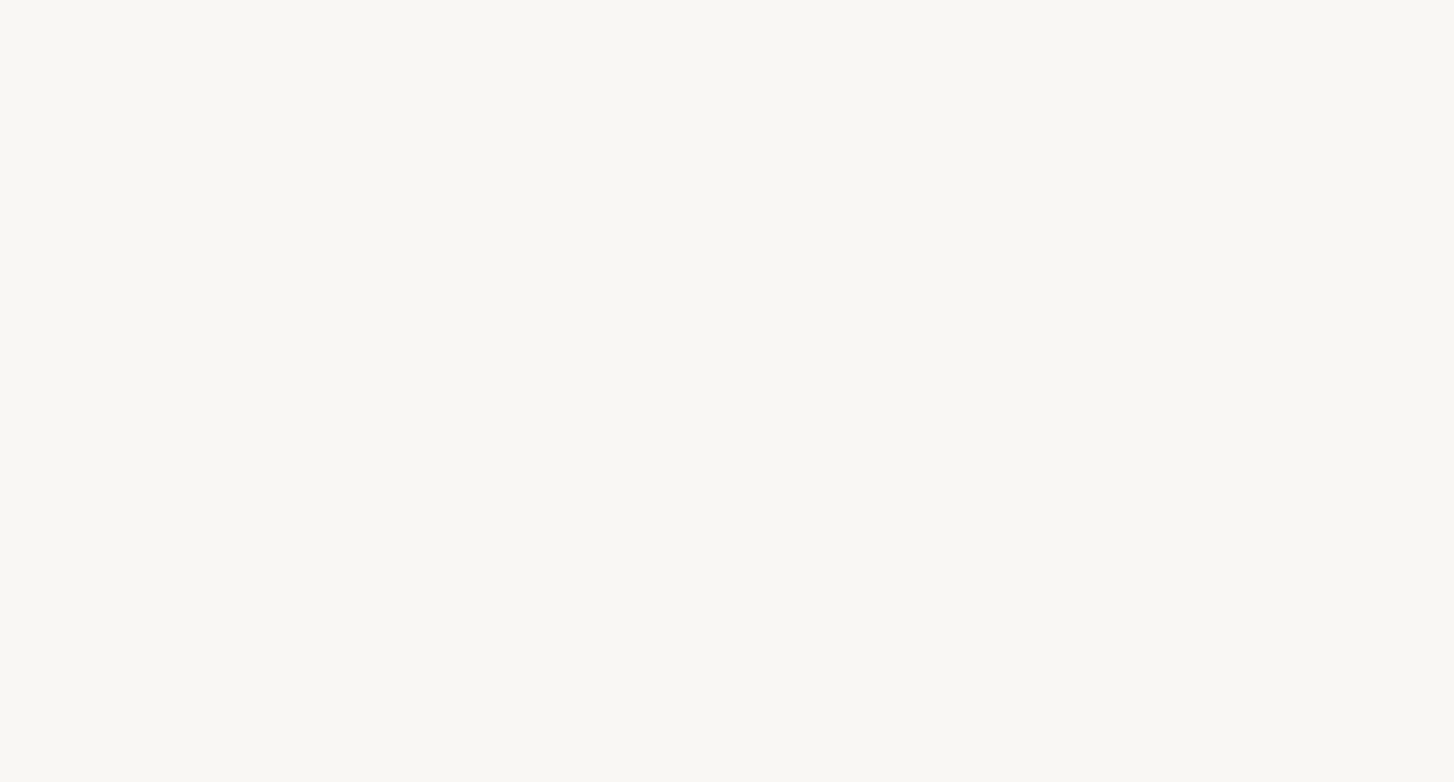select on "US" 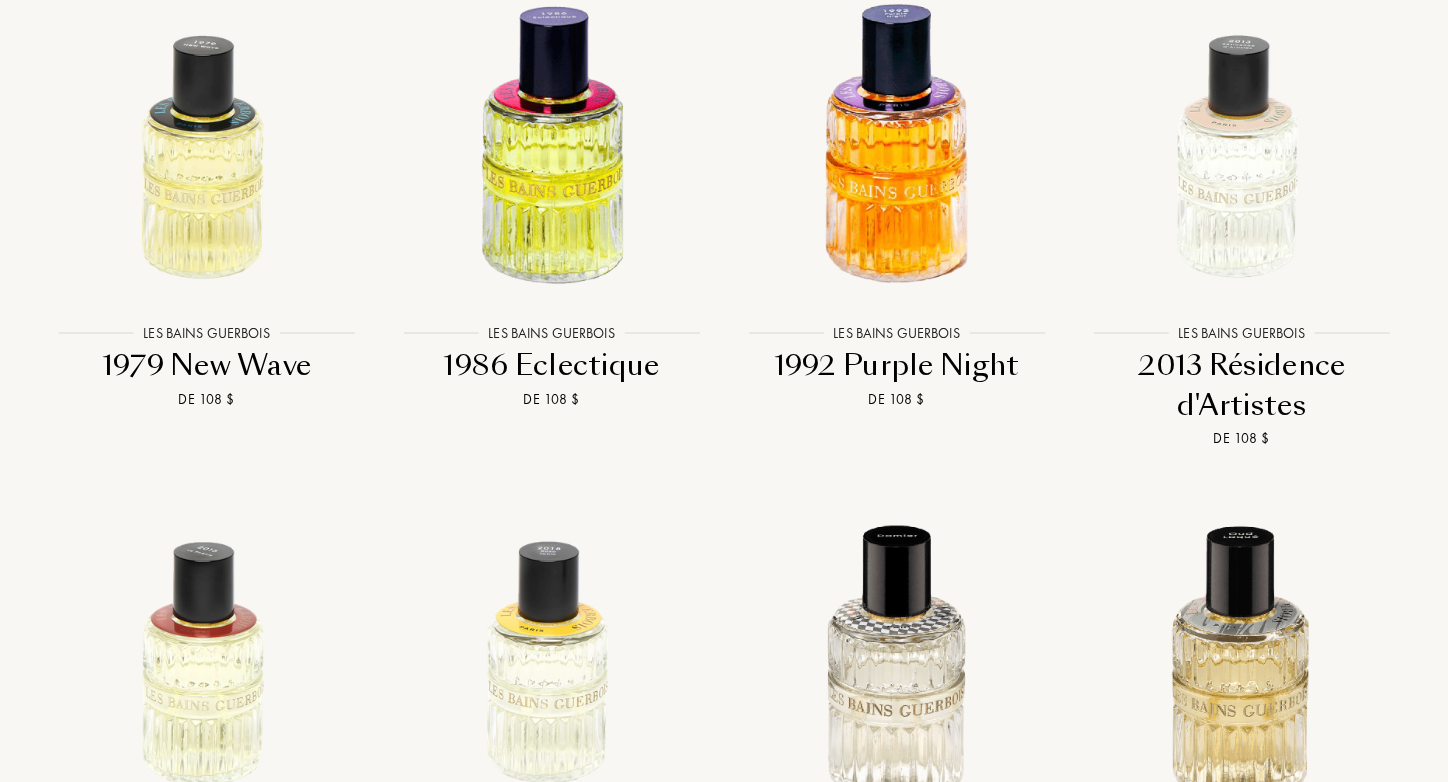 scroll, scrollTop: 2369, scrollLeft: 0, axis: vertical 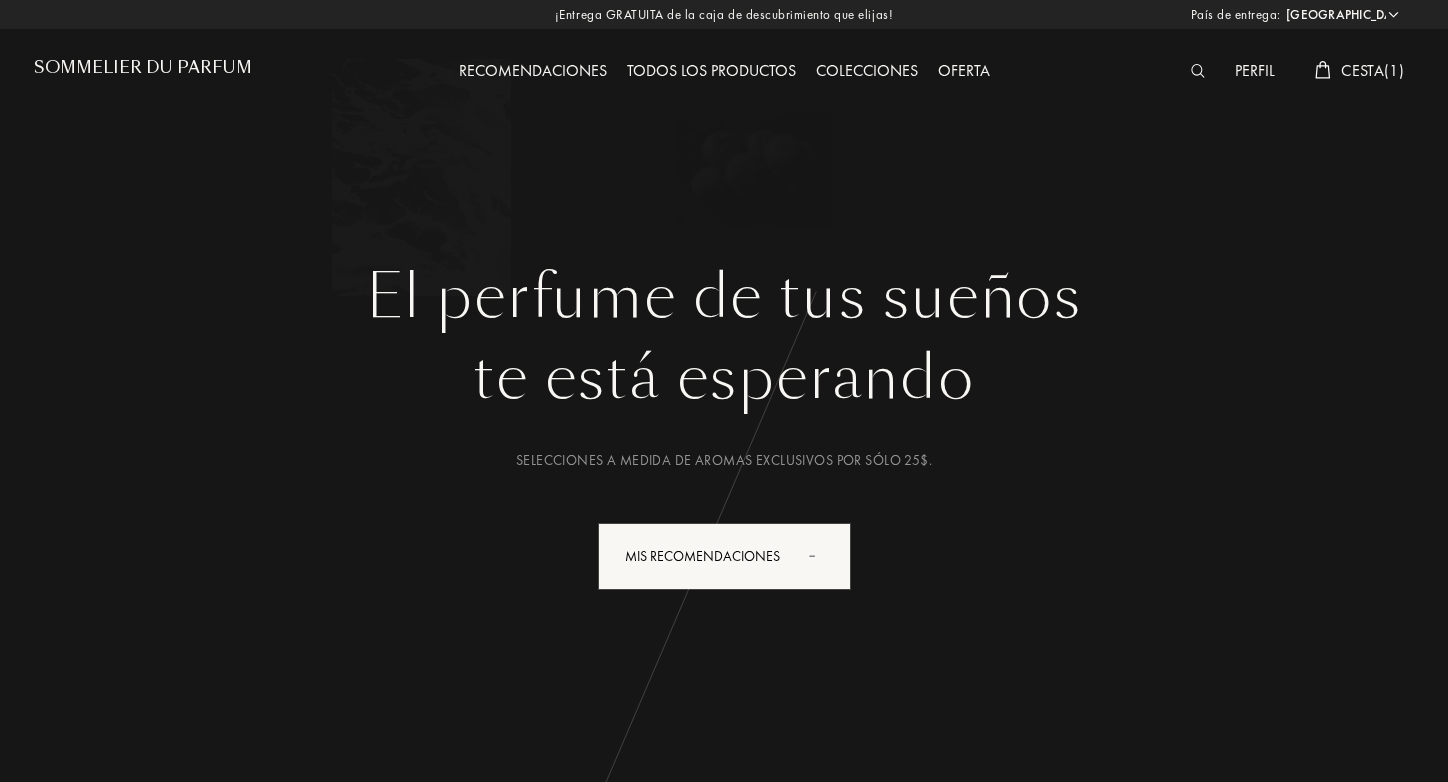 select on "US" 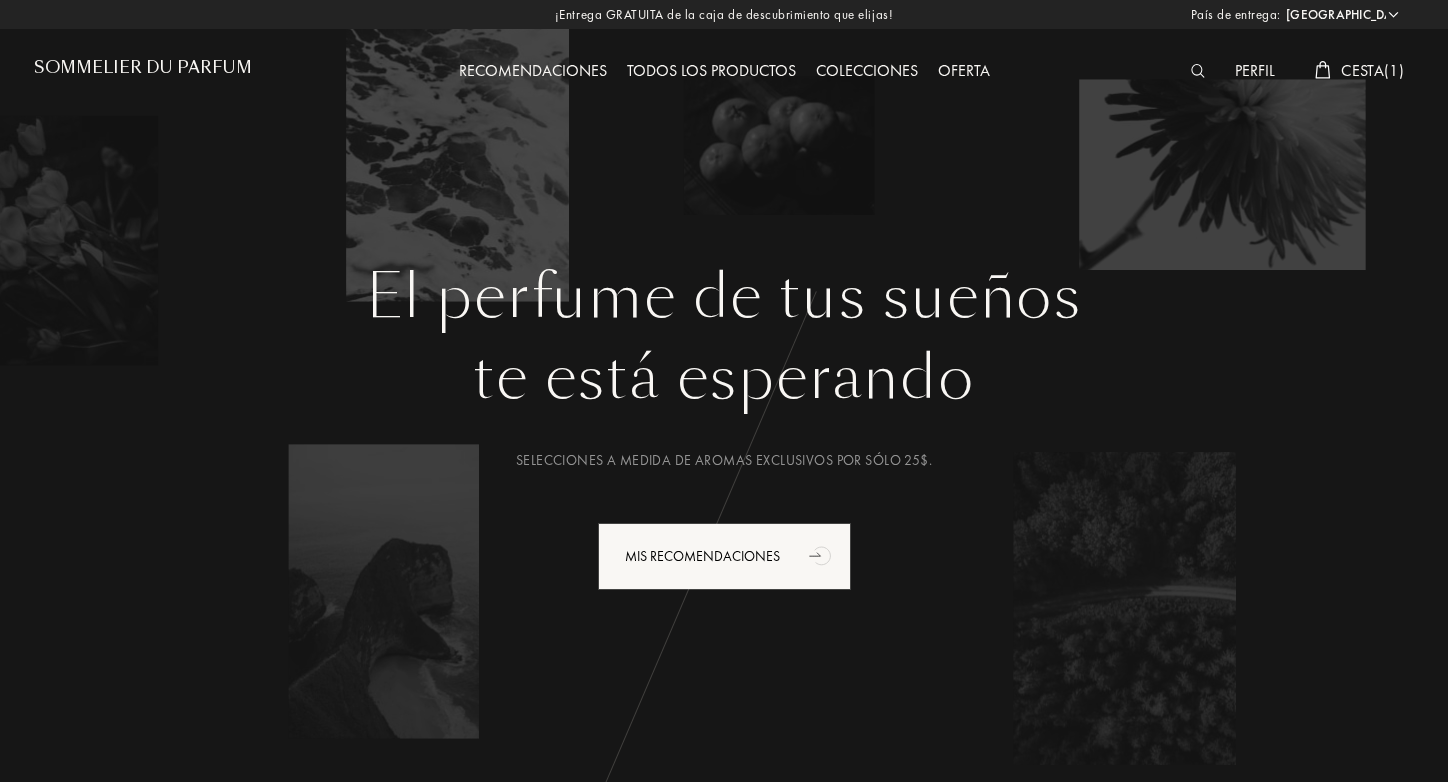 click on "Cesta ( 1 )" at bounding box center (1372, 70) 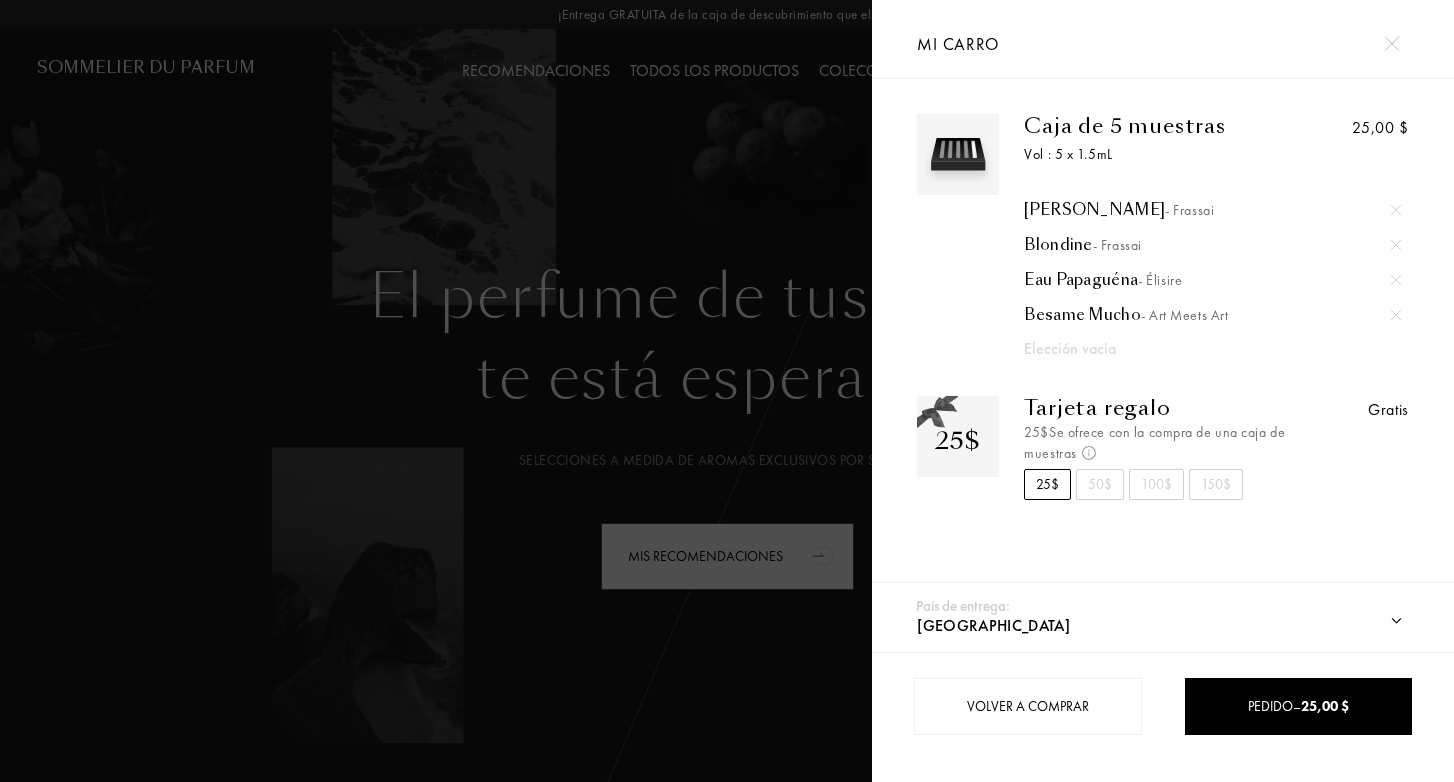 click on "Caja de 5 muestras" at bounding box center [1155, 126] 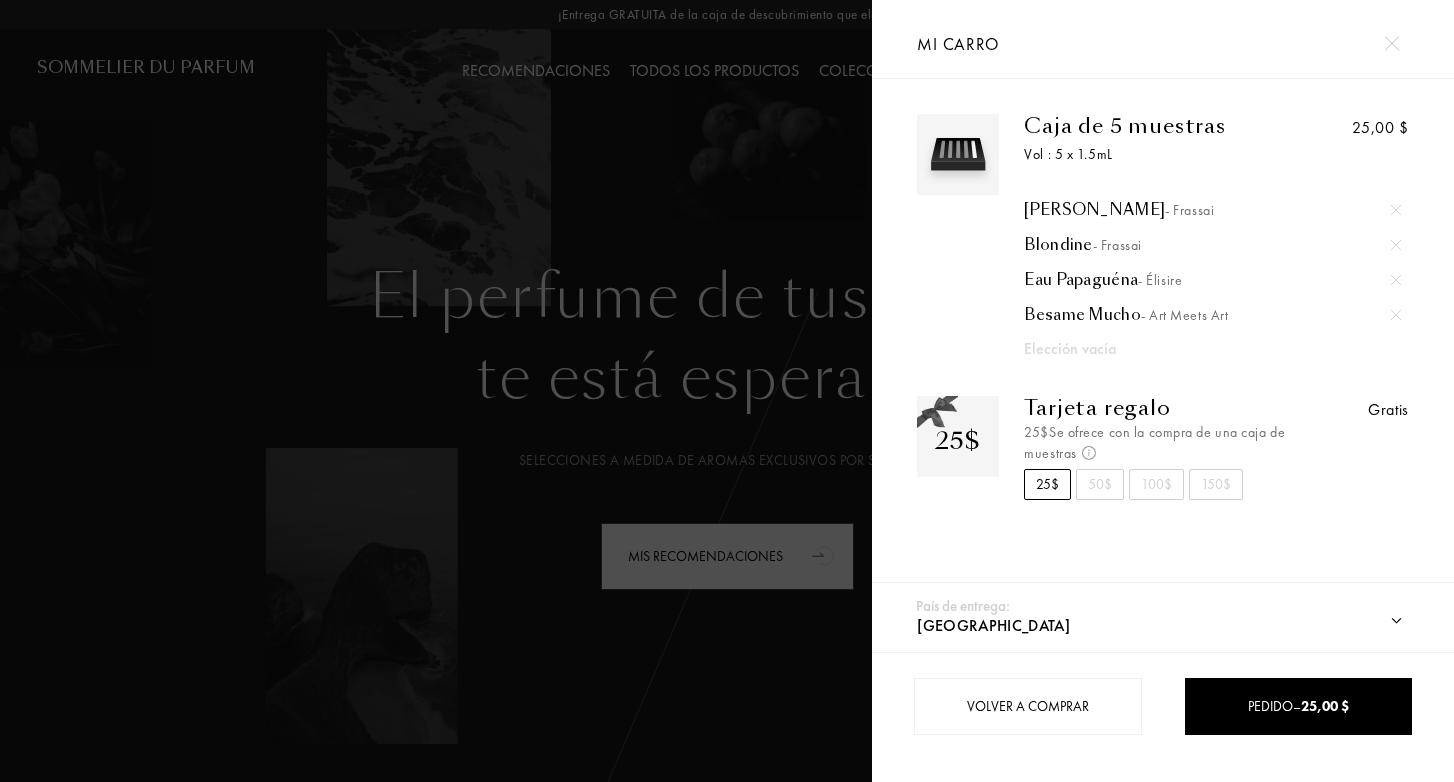 click at bounding box center [958, 155] 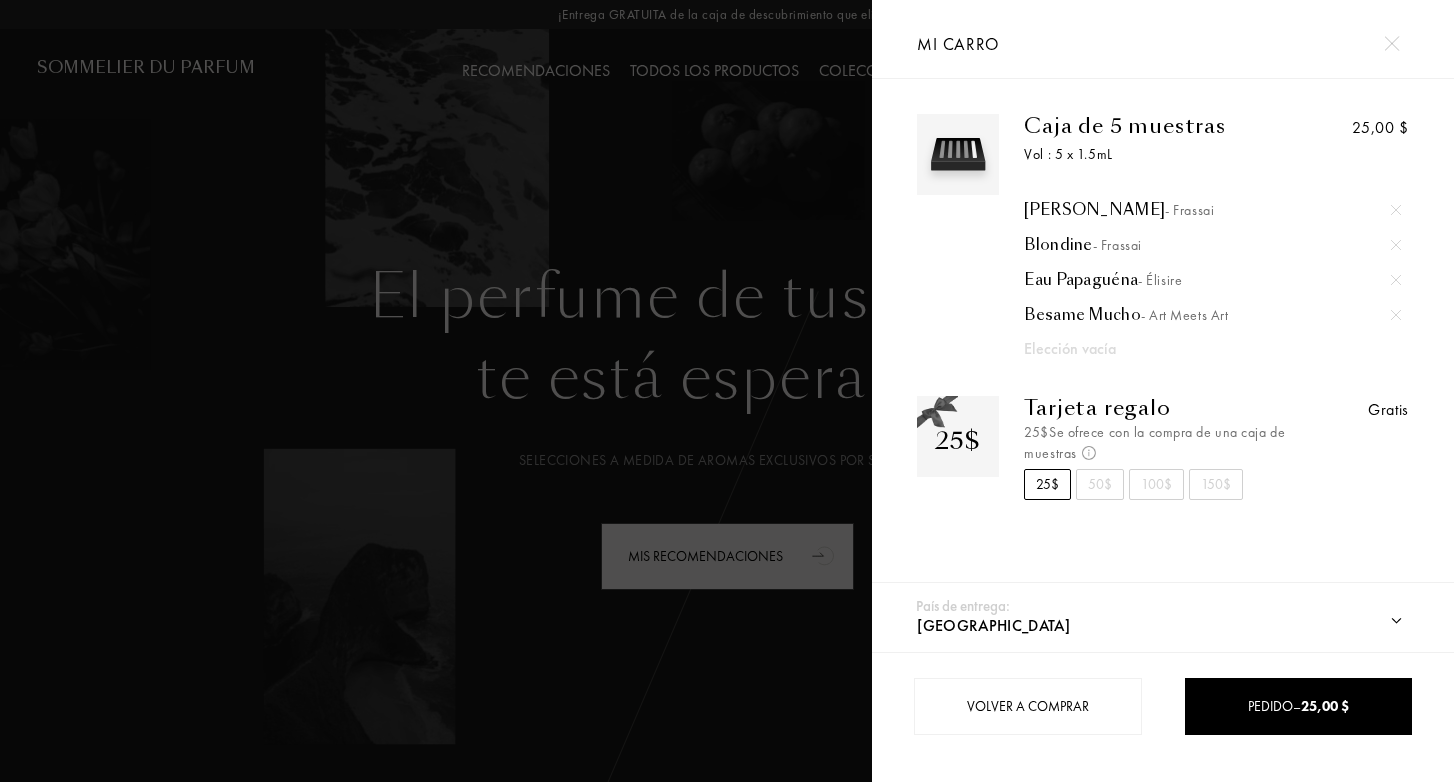 click at bounding box center [958, 155] 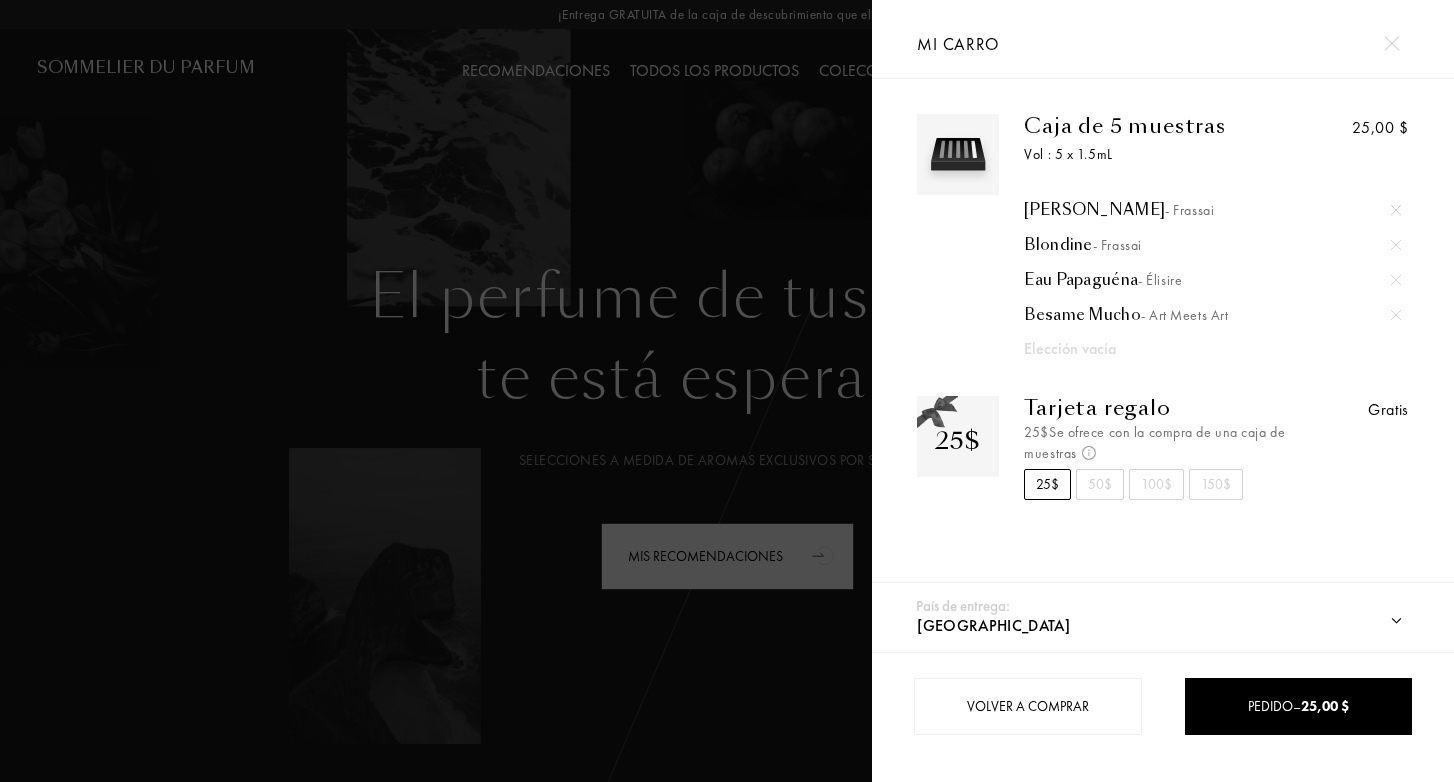click on "25,00 $" at bounding box center [1380, 128] 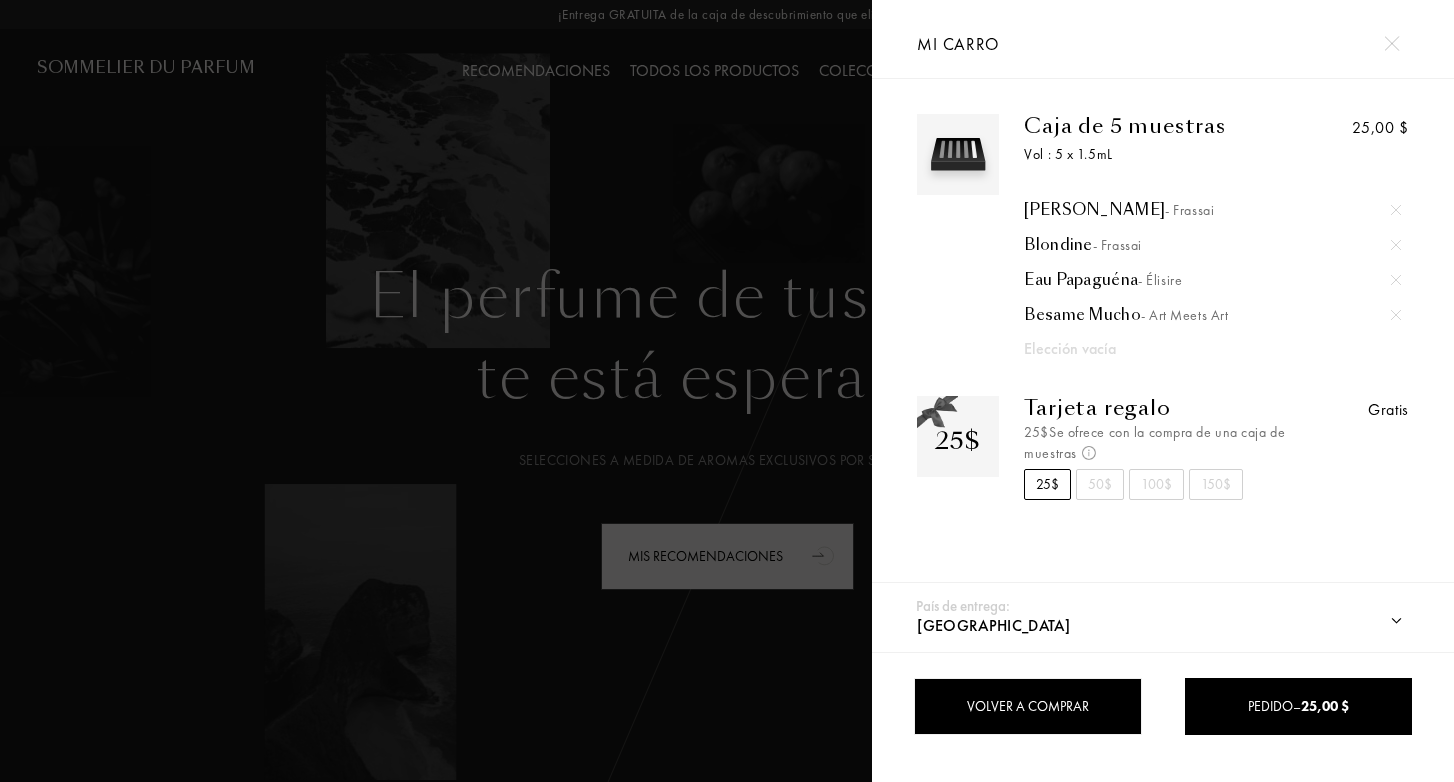 click on "Volver a comprar" at bounding box center [1027, 706] 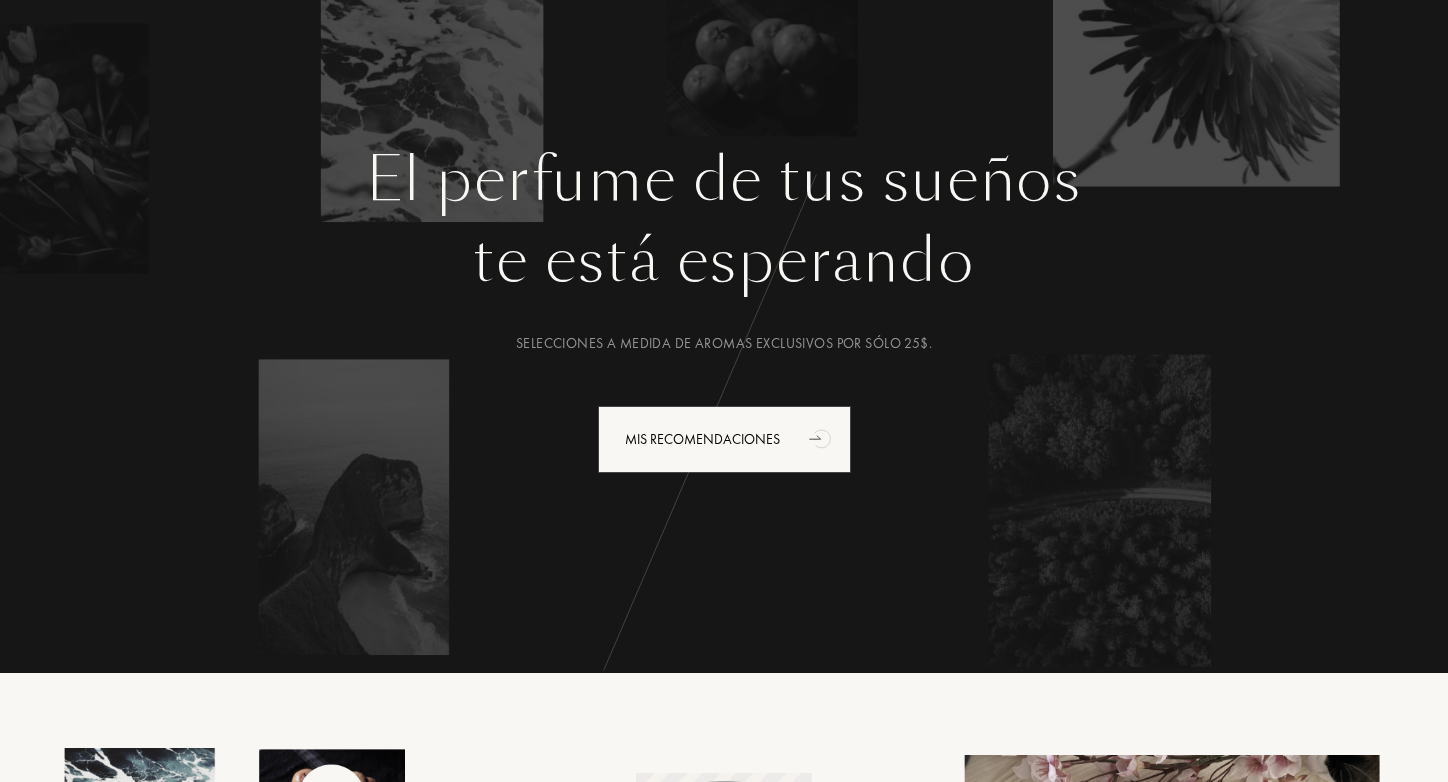 scroll, scrollTop: 136, scrollLeft: 0, axis: vertical 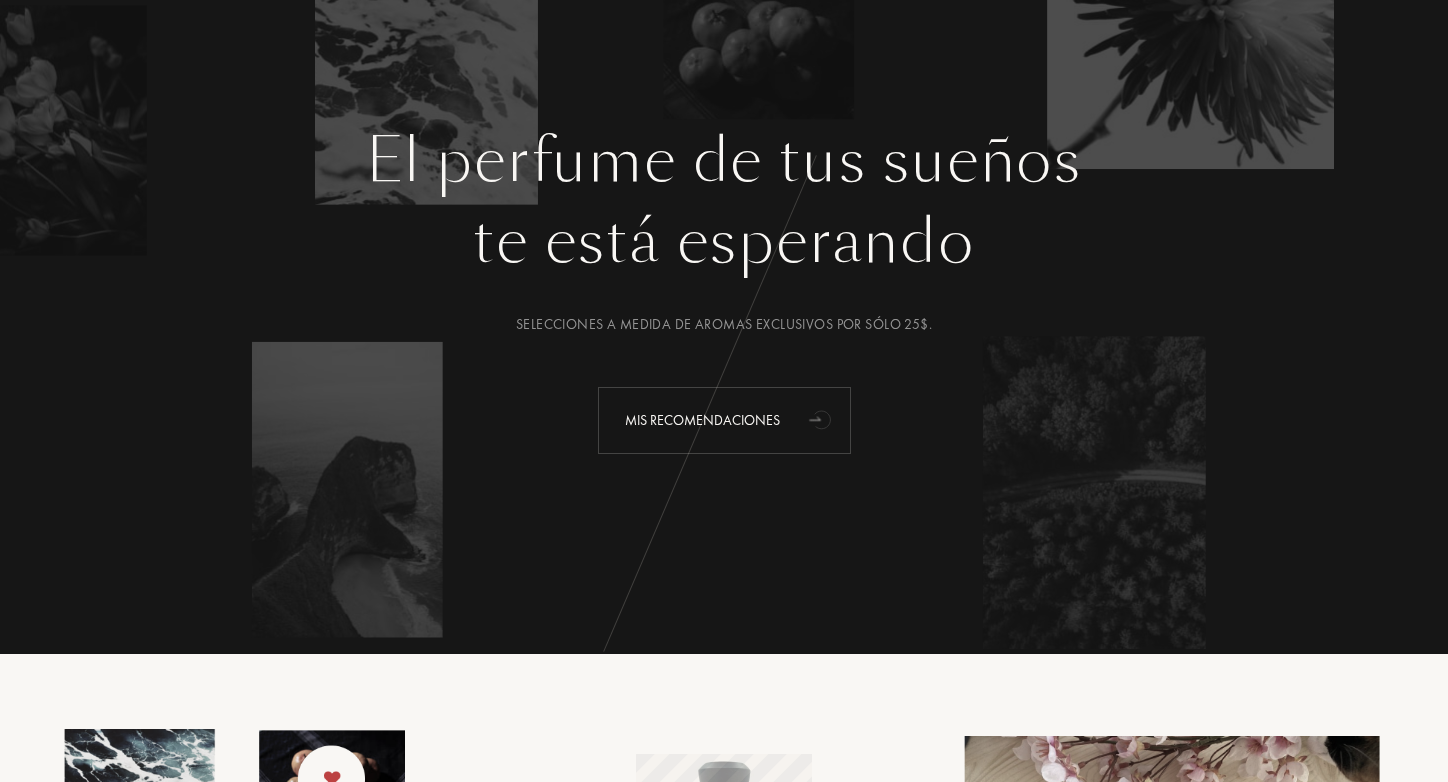 click on "Mis recomendaciones" at bounding box center (724, 420) 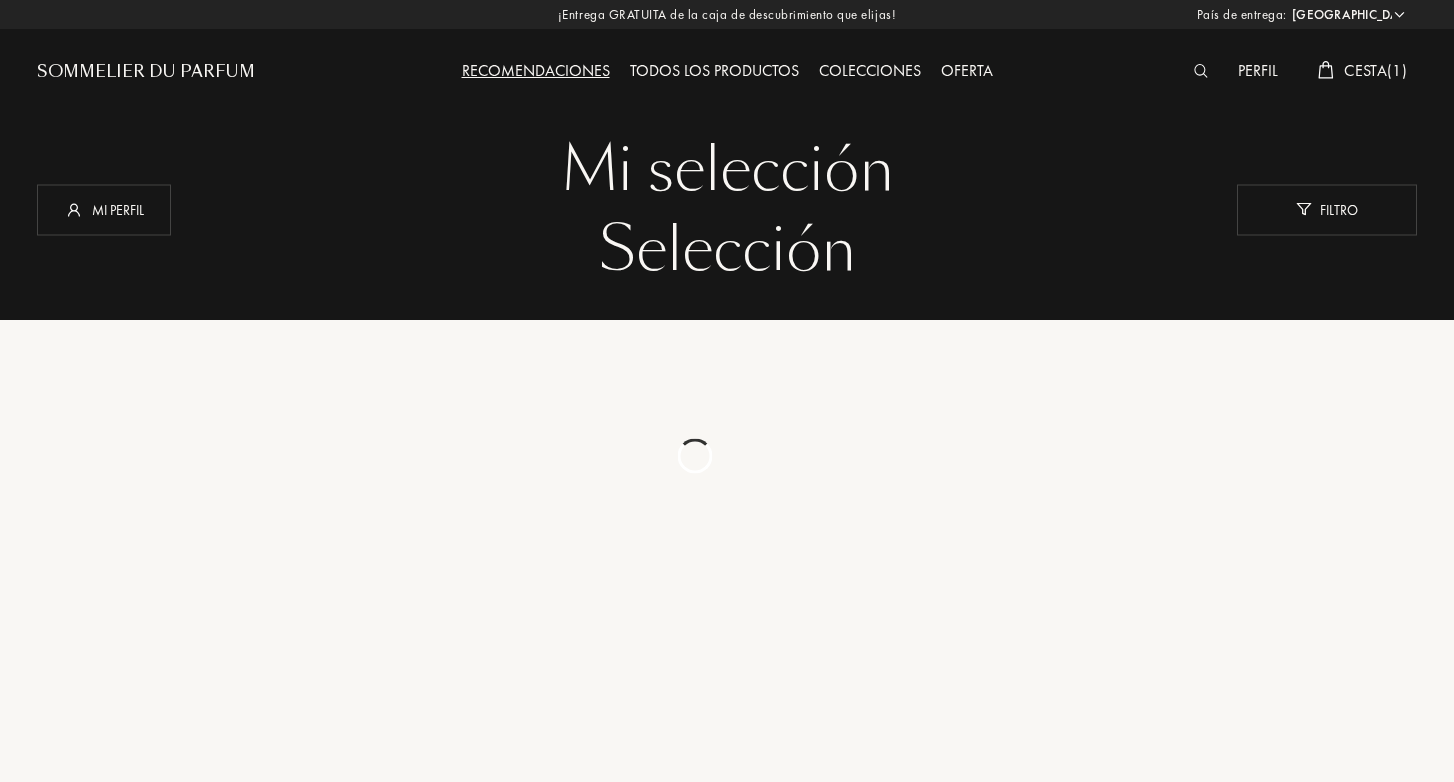 select on "US" 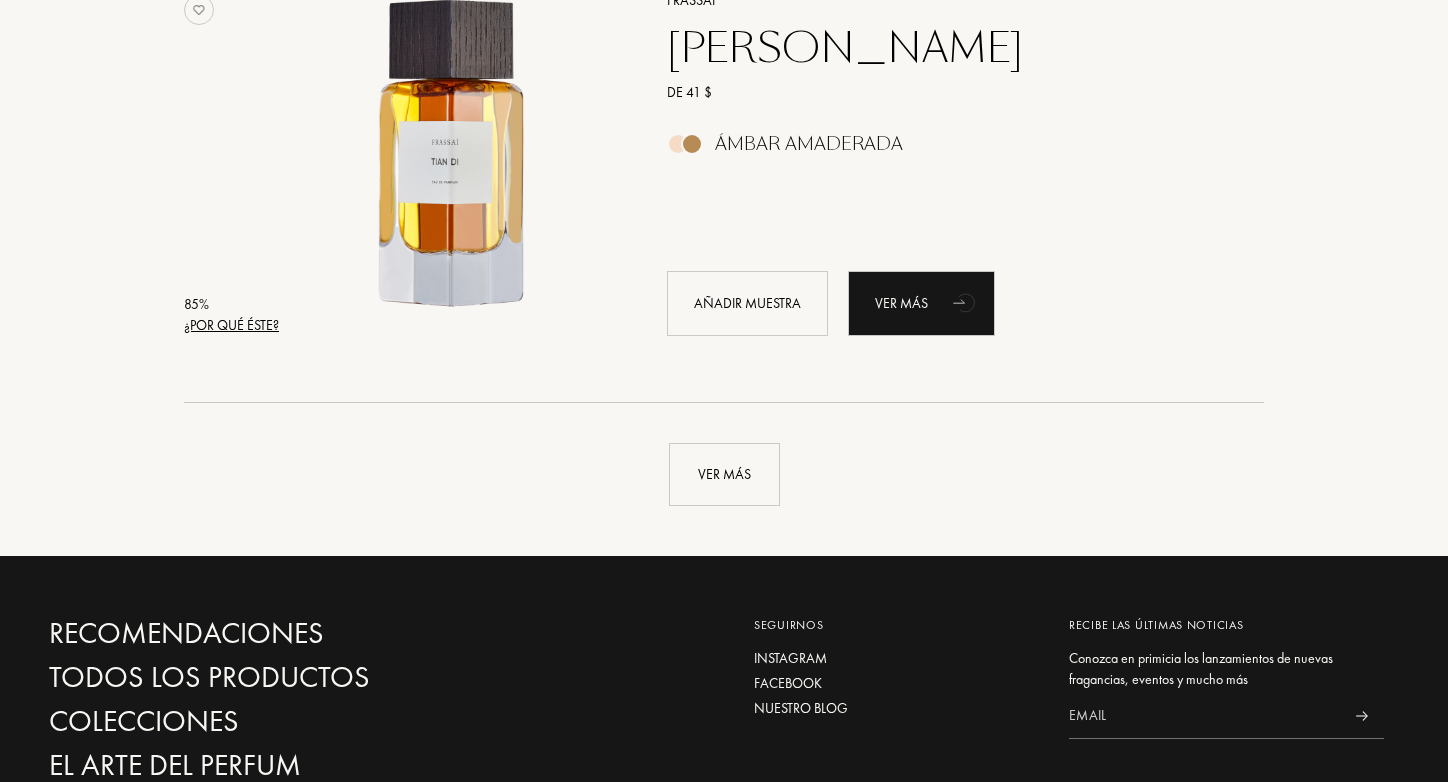 scroll, scrollTop: 4665, scrollLeft: 0, axis: vertical 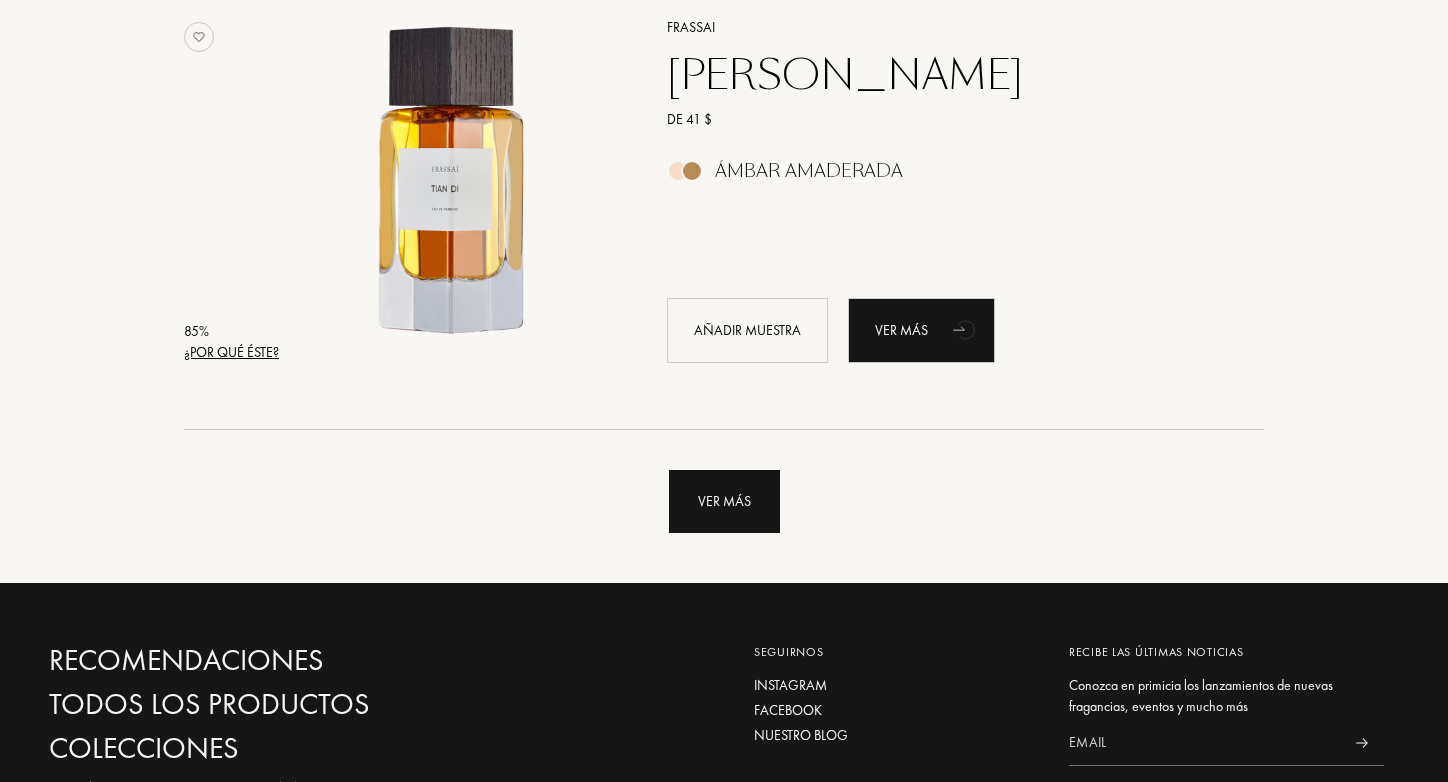 click on "Ver más" at bounding box center (724, 501) 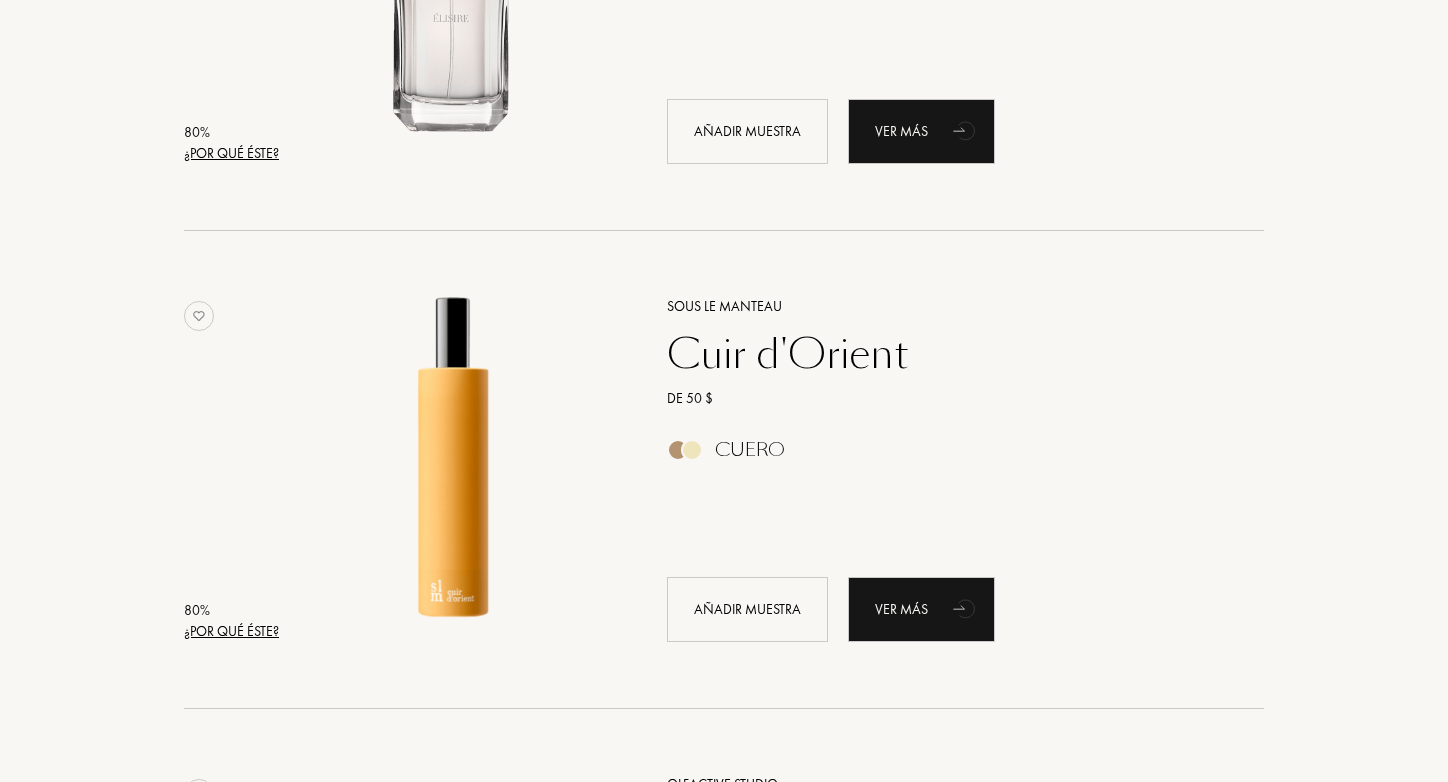 scroll, scrollTop: 7255, scrollLeft: 0, axis: vertical 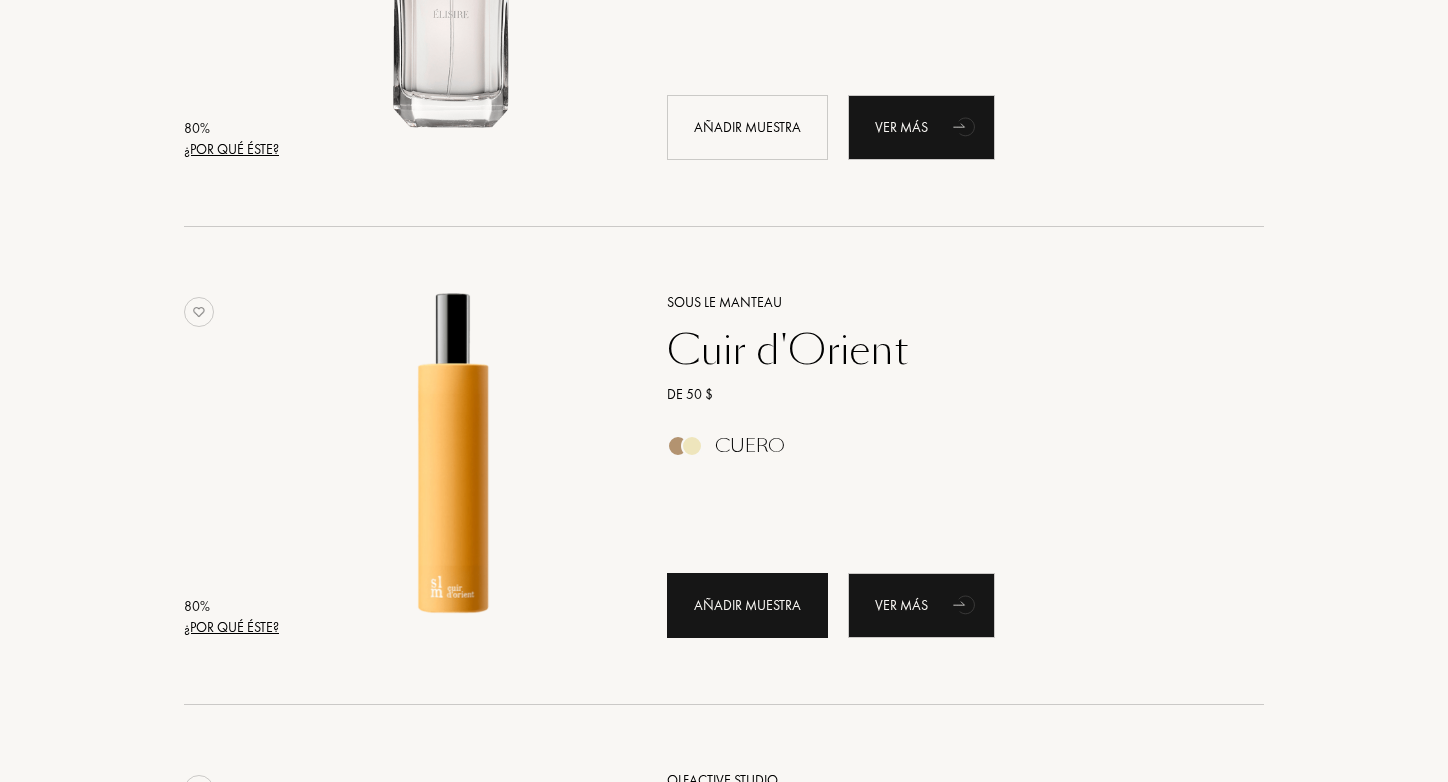 click on "Añadir muestra" at bounding box center (747, 605) 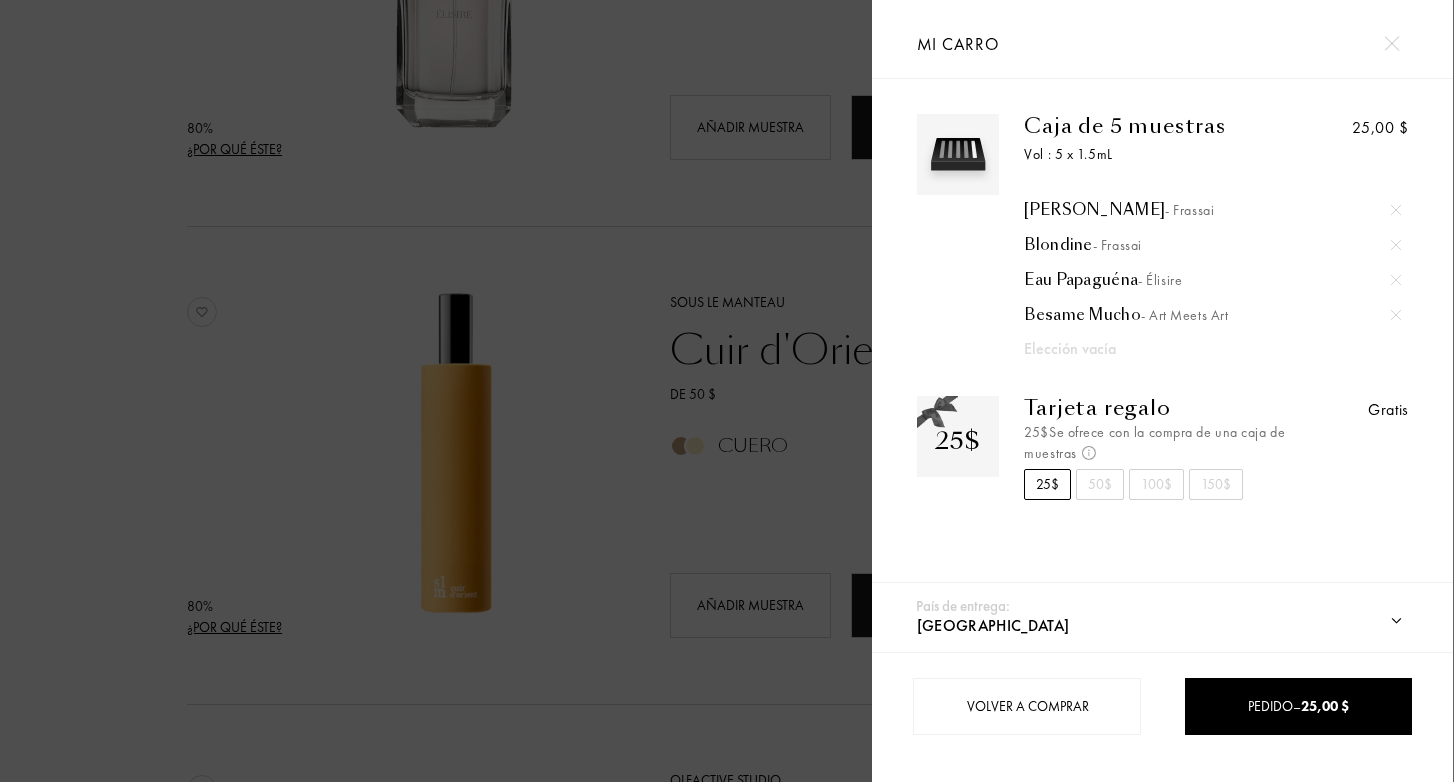 click at bounding box center (436, 391) 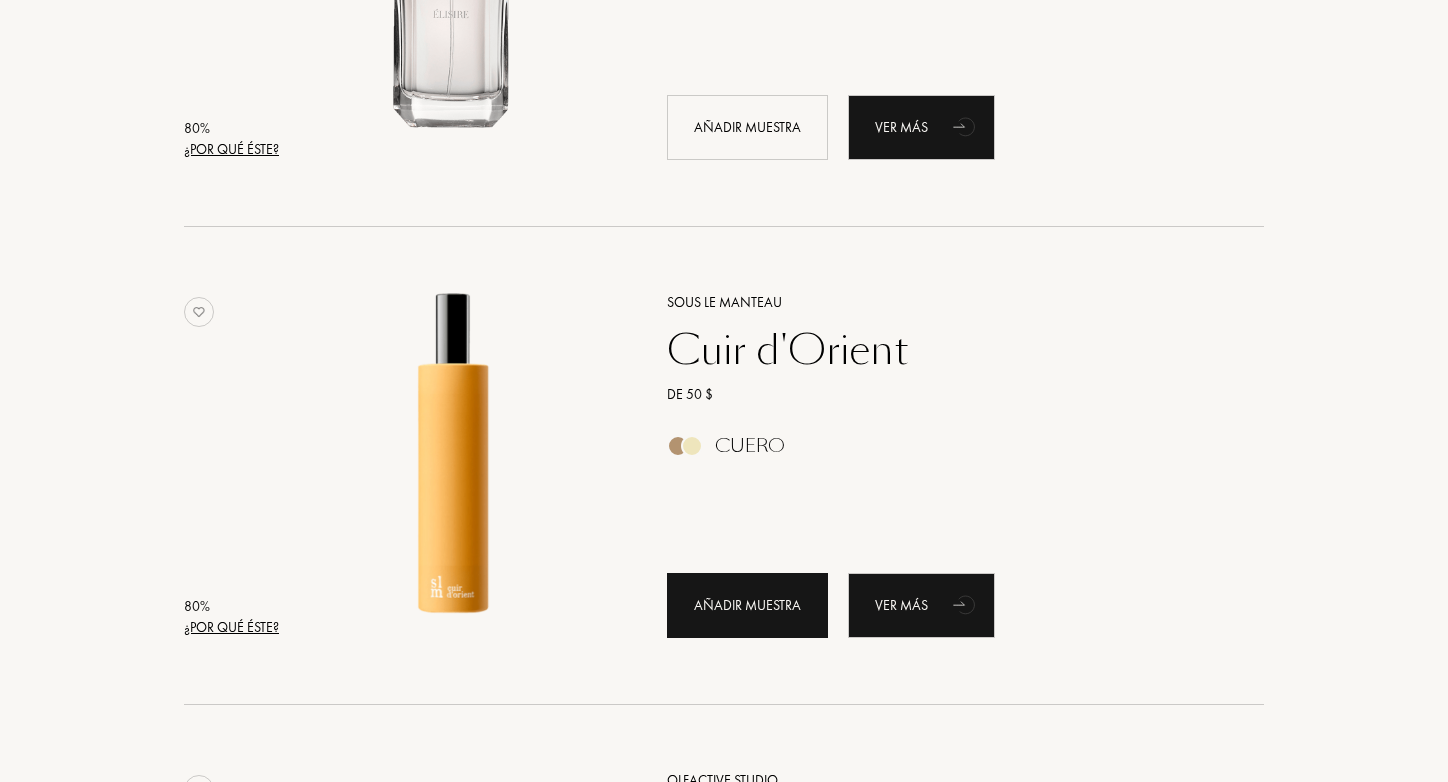 click on "País de entrega: Afganistán Albania Alemania Andorra Angola Anguila Antártida Antigua y Barbuda Arabia Saudí Argelia Argentina Armenia Aruba Australia Austria Azerbaiyán Bahrein Bangladesh Barbados Bélgica Belice Benin Bermudas Bielorrusia Bolivia Bonaire Bosnia y Herzegovina Botsuana Brasil Brunei Bulgaria Burkina Faso Burundi Bután Cabo Verde Camboya Camerún Canada Chad Chile China Chipre Colombia Comoras Corea del Norte Corea del Sur Costa de Marfil Costa Rica Croacia Cuba Curaçao Dinamarca Ecuador Egipto El Salvador Emiratos Árabes Unidos Eritrea Eslovaquia Eslovenia España Estados Federados de Micronesia Estados Unidos Estonia Etiopía Federación Rusa Fiji Filipinas Finlandia Francia Gabón Gambia Georgia Georgia del Sur y las islas Sandwich del Sur Ghana Granada Grecia Groenlandia Guadalupe Guatemala Guinea Guinea Ecuatorial Guinea Francesa Guinea-Bissau Guyana Haití Honduras Hong Kong Hungría India Indonesia Irán Iraq Isla Clipperton Isla Navassa Islandia Islas Caimán Islas Malvinas 25$" at bounding box center [724, -1936] 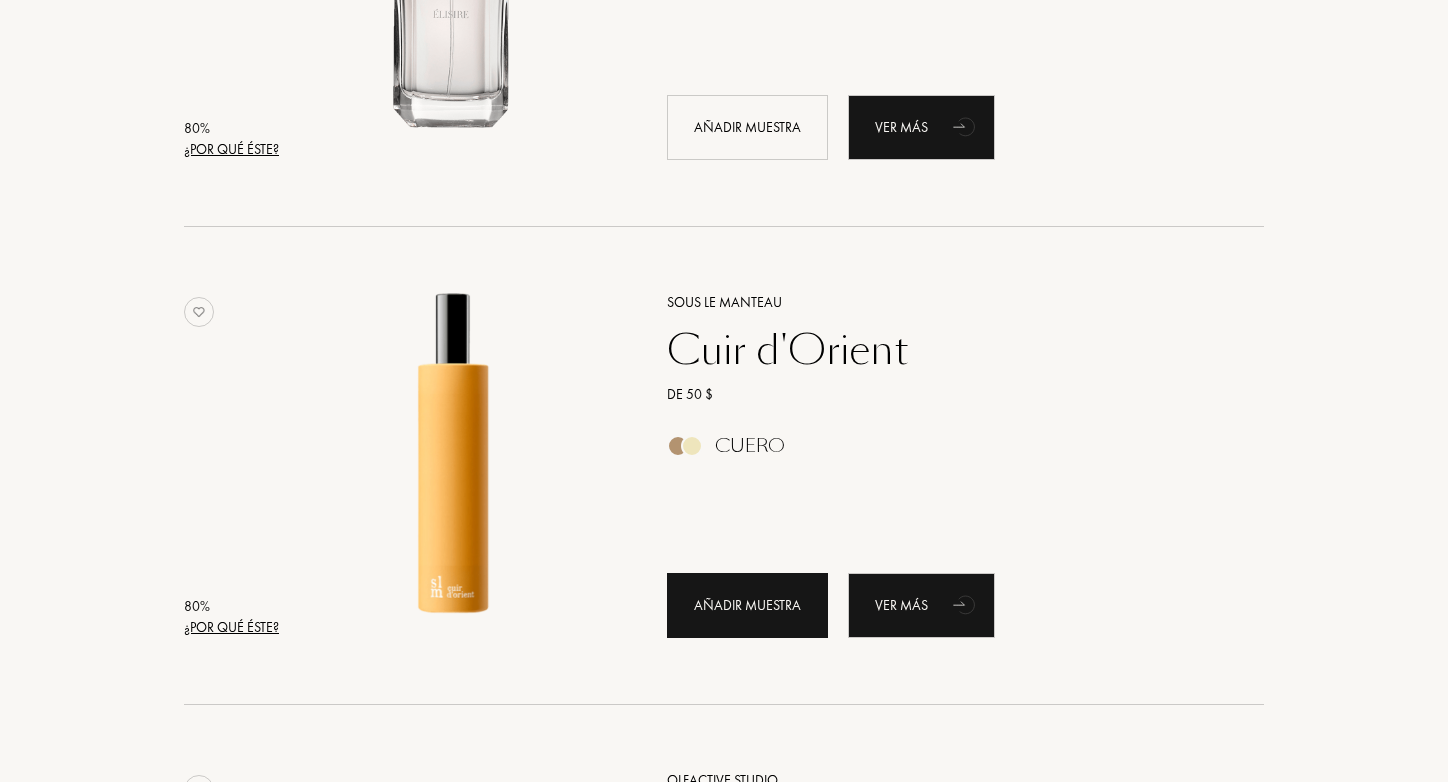click on "Añadir muestra" at bounding box center [747, 605] 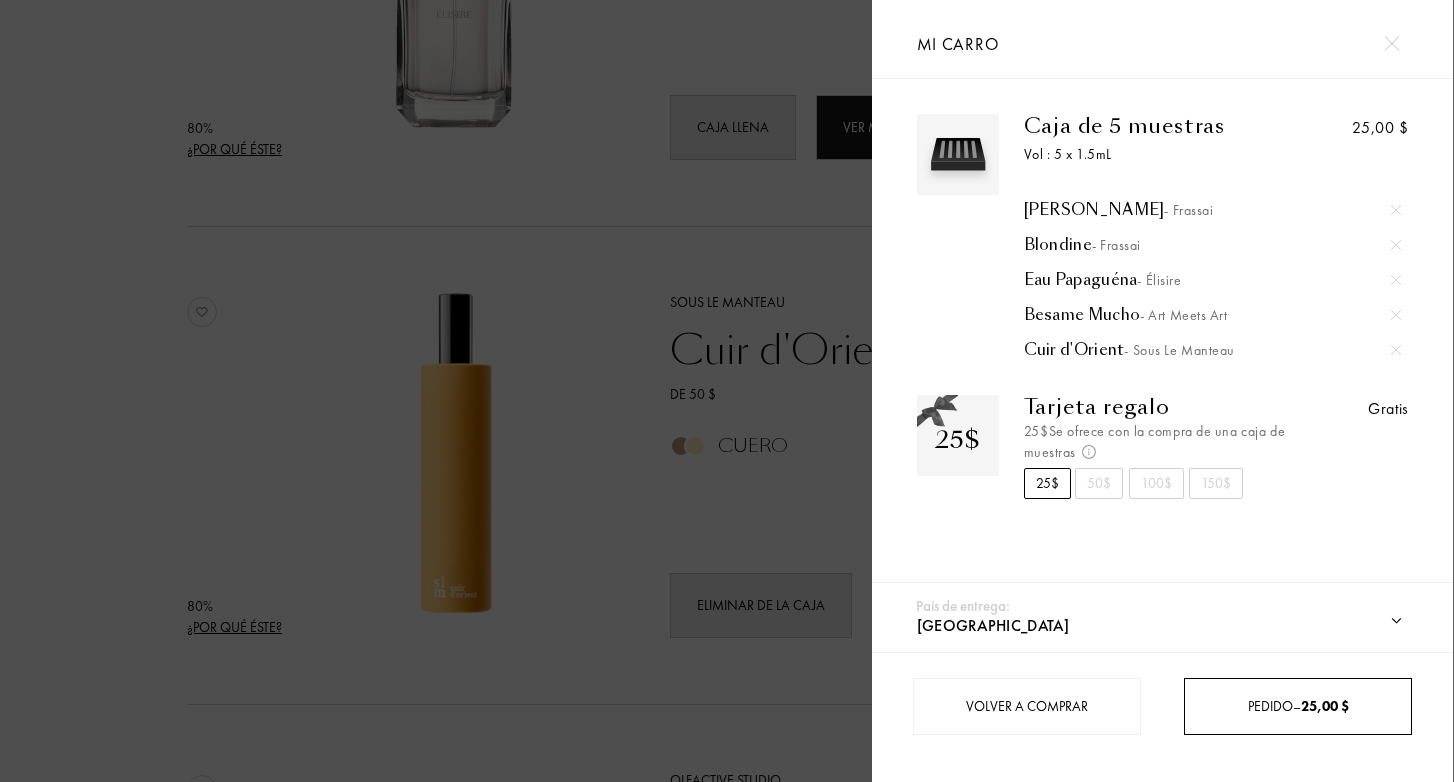 click on "Pedido  –  25,00 $" at bounding box center (1298, 706) 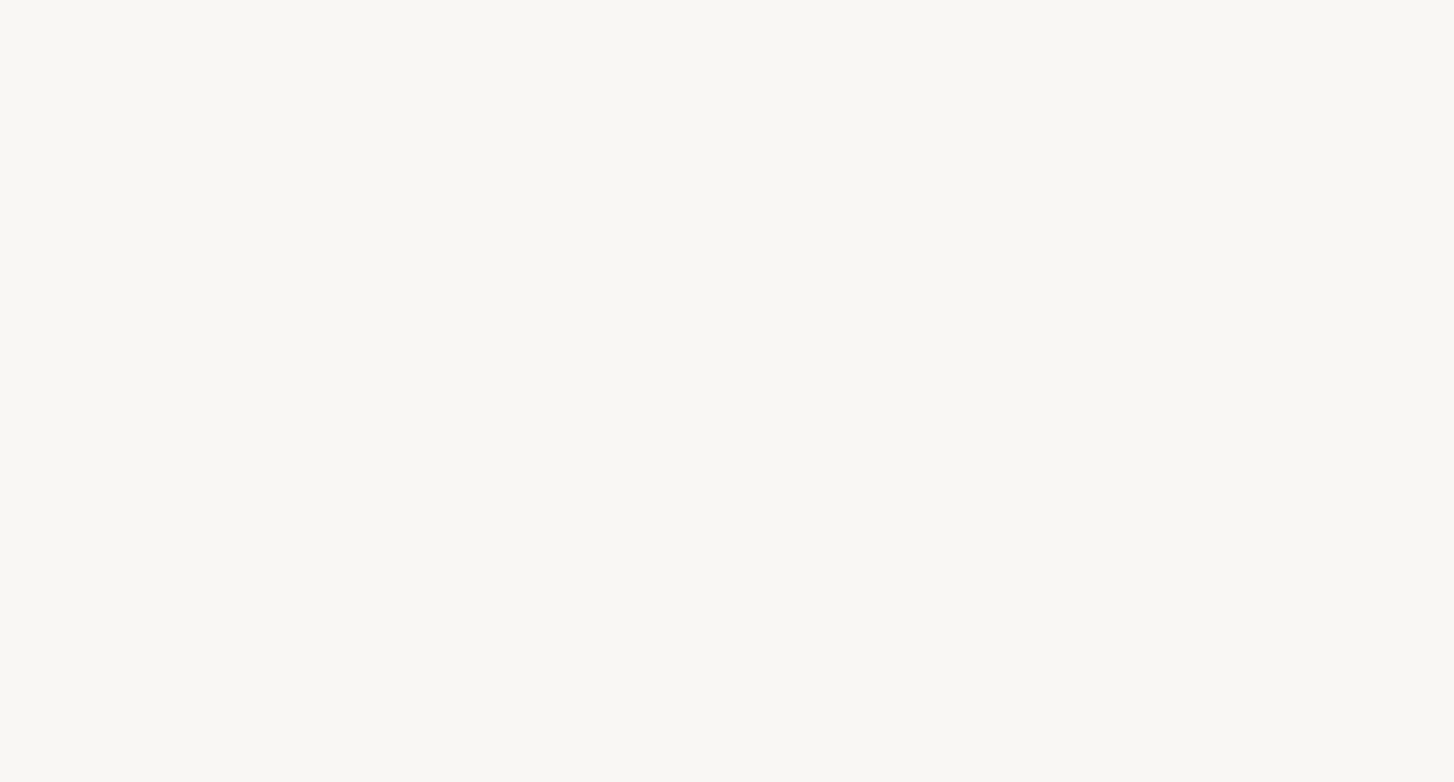 scroll, scrollTop: 0, scrollLeft: 0, axis: both 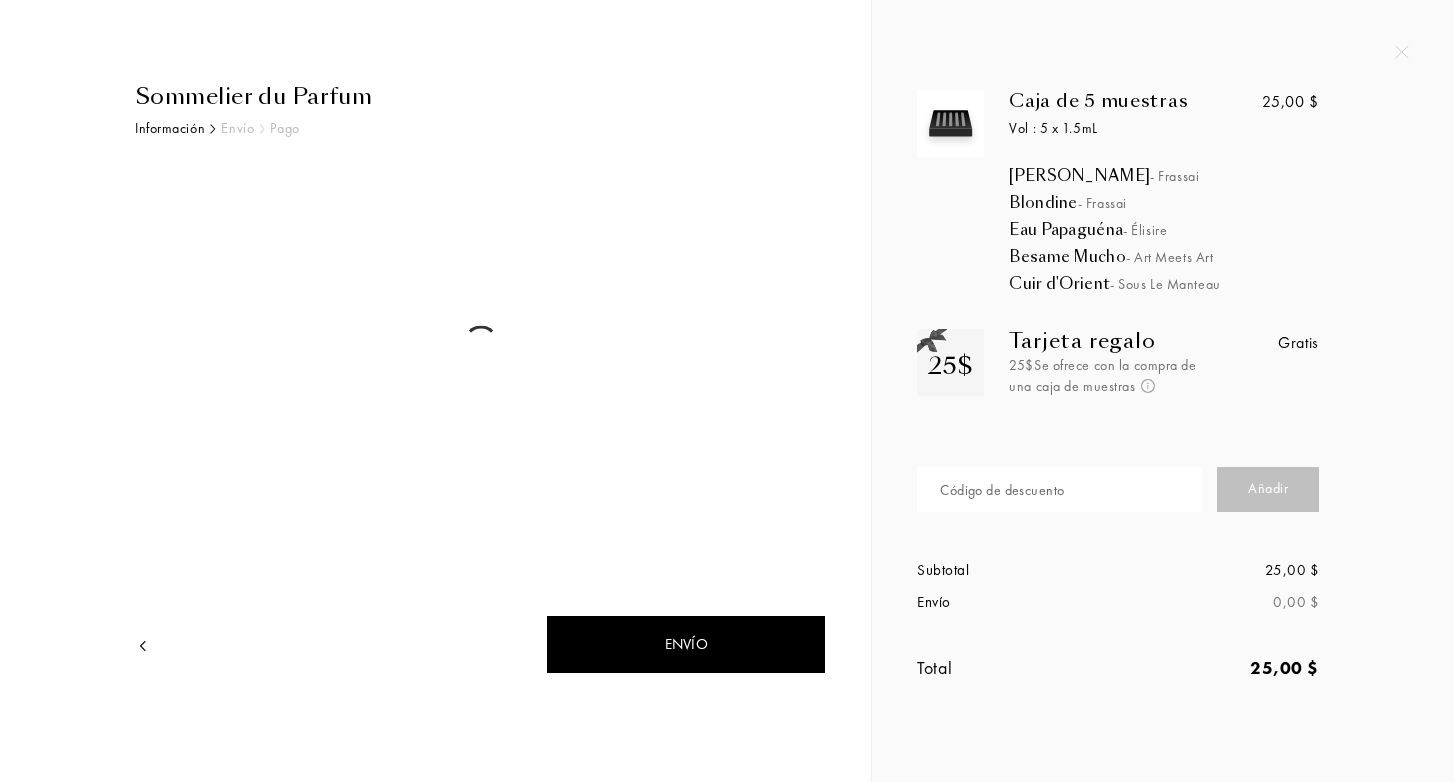 select on "US" 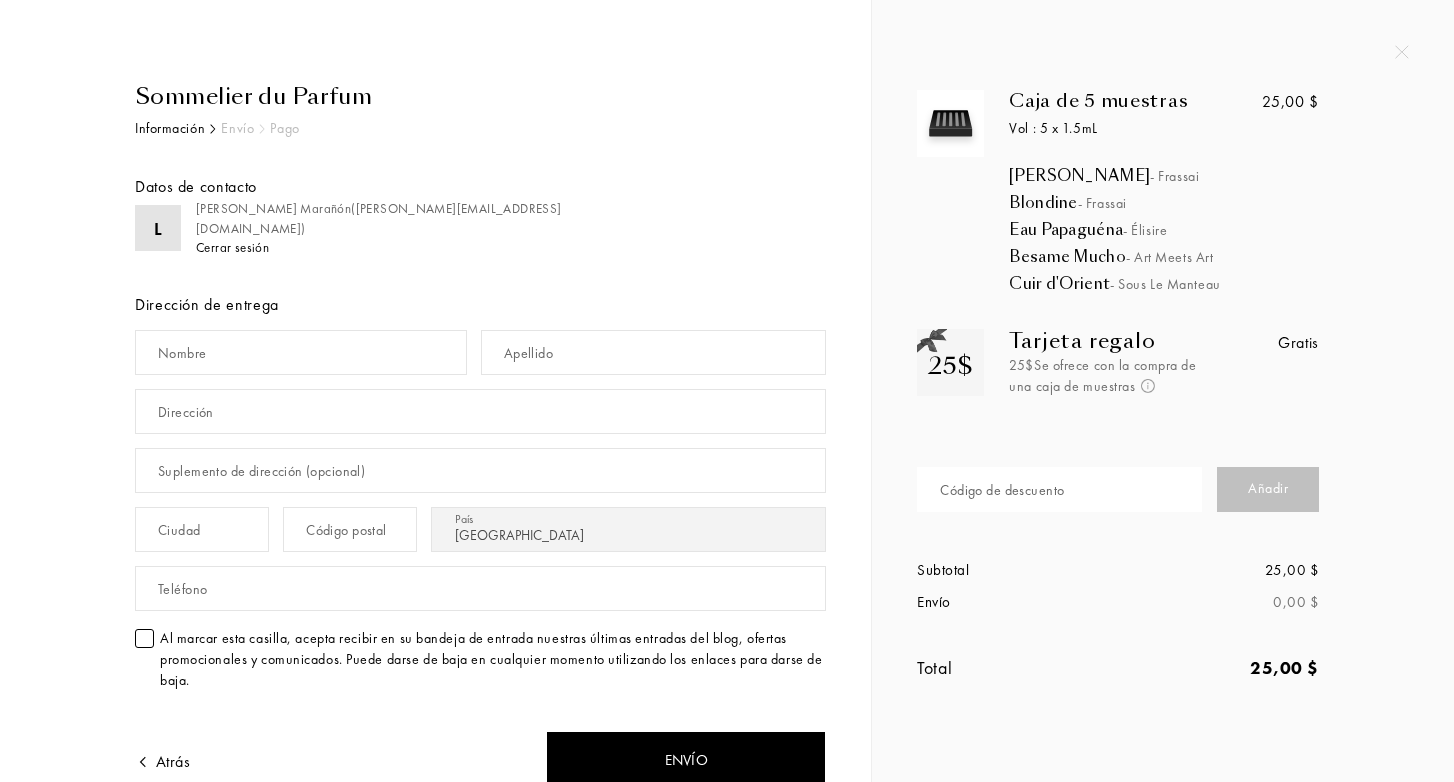 scroll, scrollTop: 9, scrollLeft: 0, axis: vertical 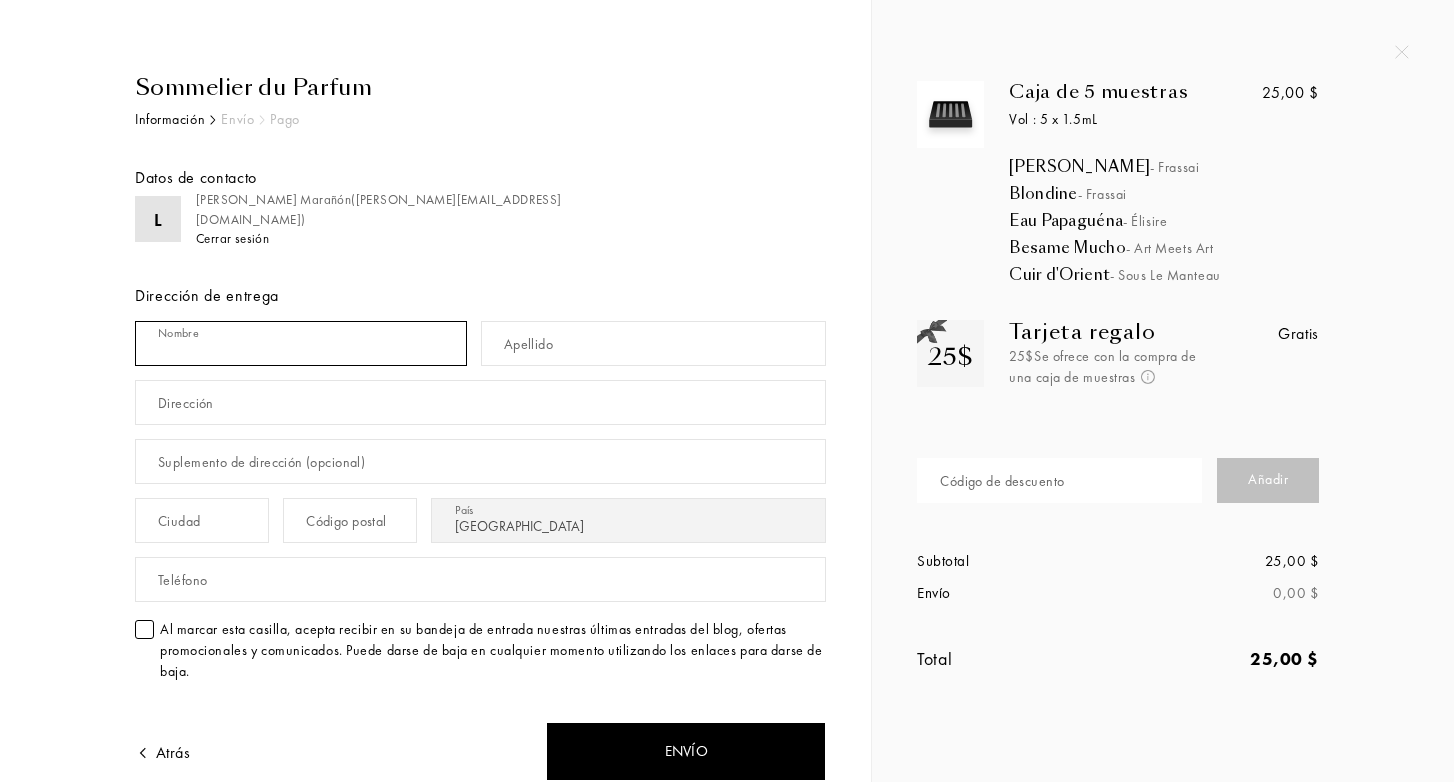 click at bounding box center [301, 343] 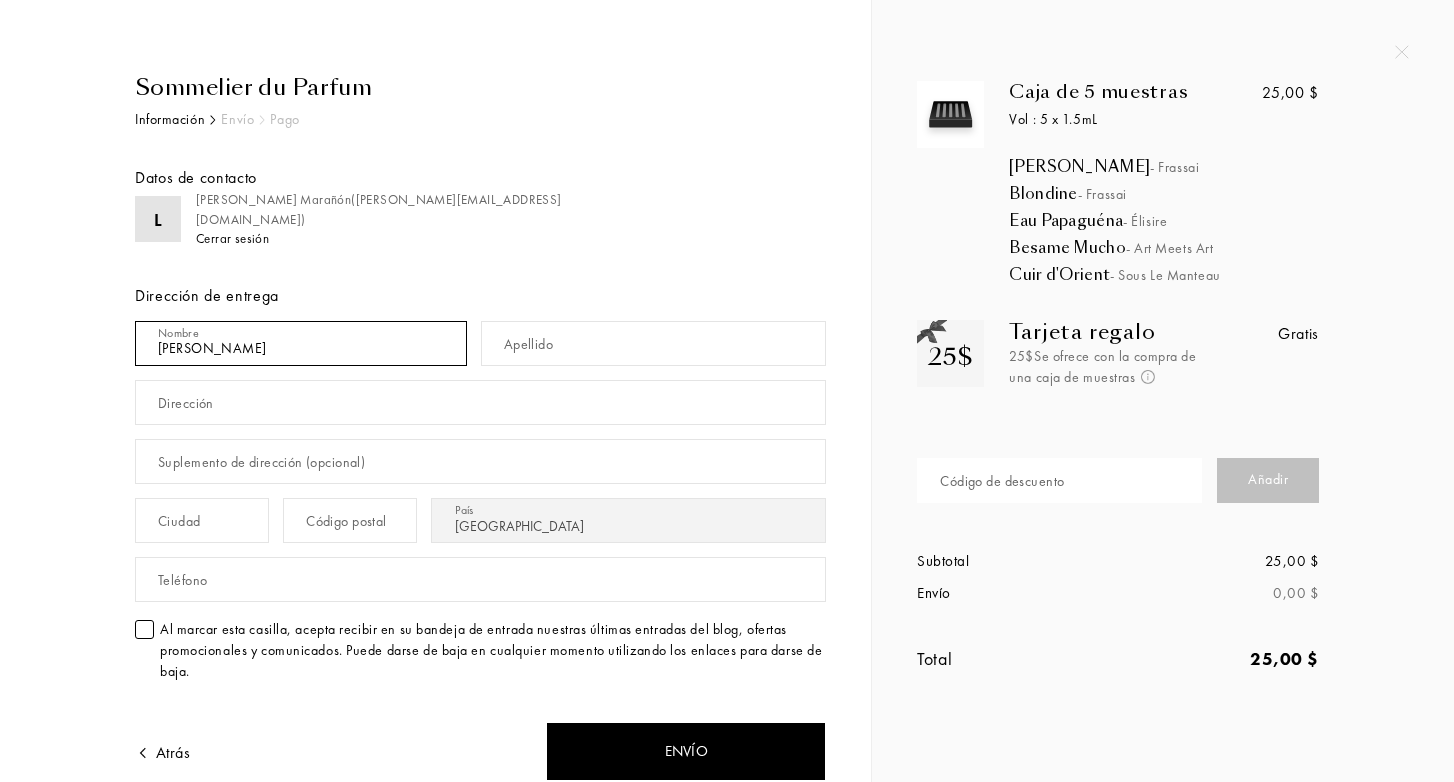 type on "[PERSON_NAME]" 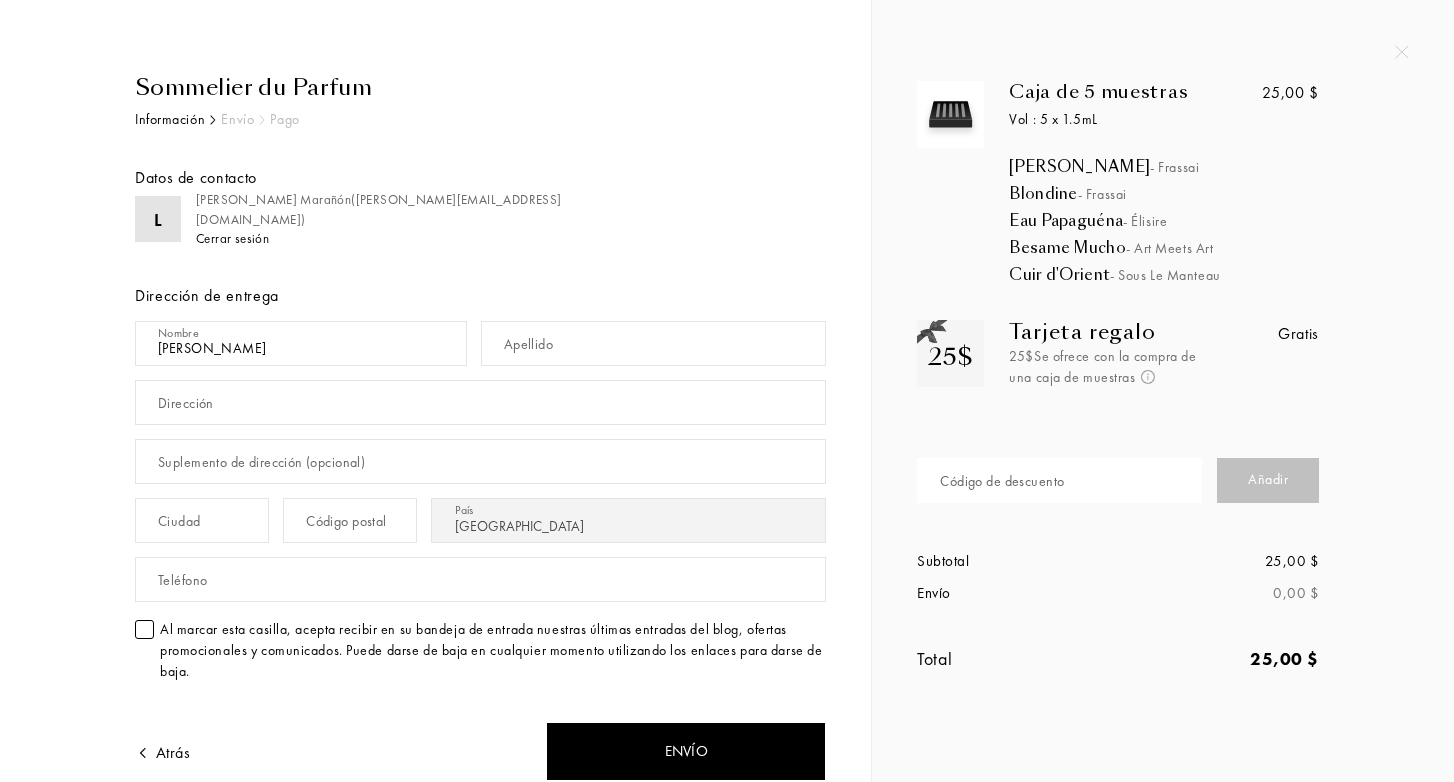 click on "Apellido" at bounding box center [528, 344] 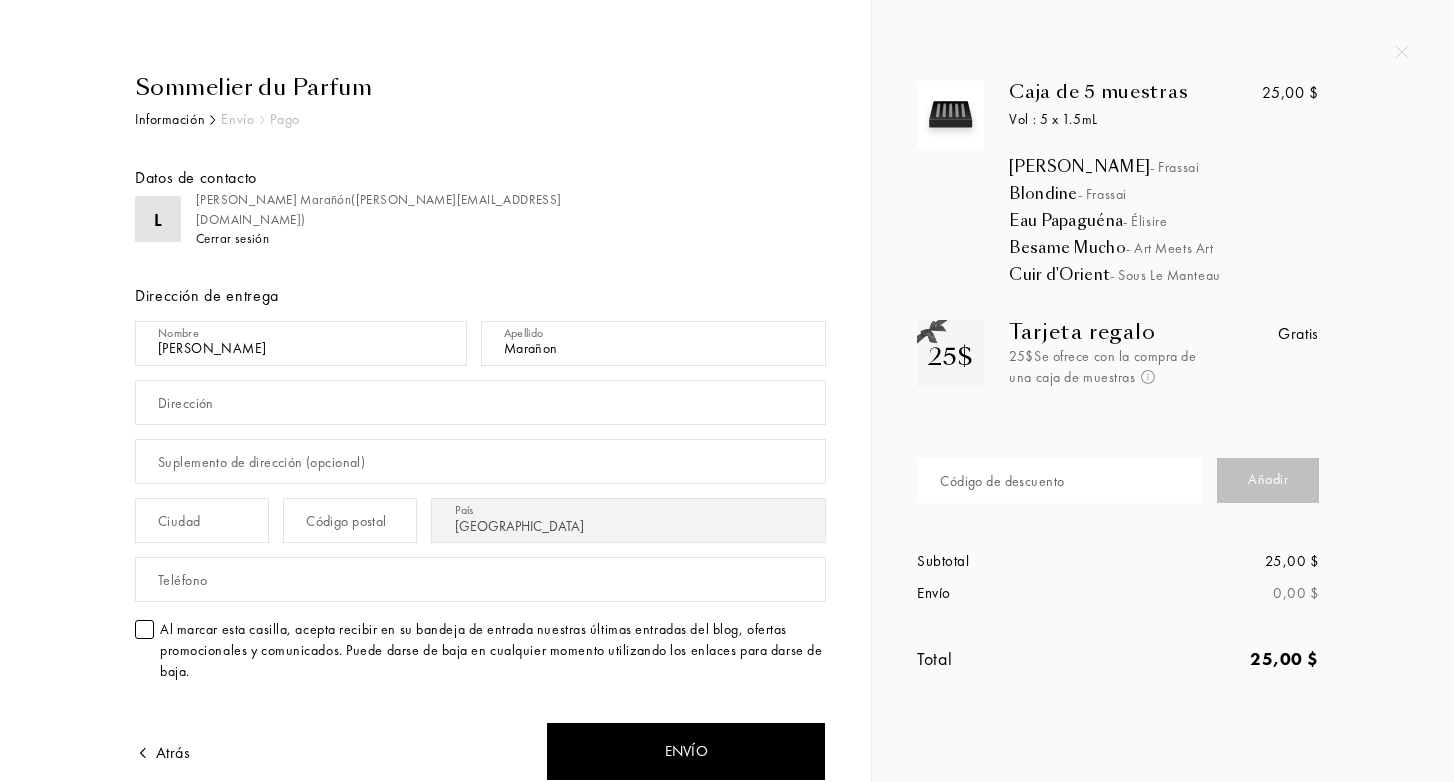 click on "L [PERSON_NAME]  ( [PERSON_NAME][EMAIL_ADDRESS][DOMAIN_NAME] ) Cerrar sesión Dirección de entrega Nombre [PERSON_NAME] [PERSON_NAME] Dirección Suplemento de dirección (opcional) Ciudad Código postal [GEOGRAPHIC_DATA] [GEOGRAPHIC_DATA] [GEOGRAPHIC_DATA] [GEOGRAPHIC_DATA] [GEOGRAPHIC_DATA] [GEOGRAPHIC_DATA] [GEOGRAPHIC_DATA] [GEOGRAPHIC_DATA] [GEOGRAPHIC_DATA] [GEOGRAPHIC_DATA] [GEOGRAPHIC_DATA] [GEOGRAPHIC_DATA] [GEOGRAPHIC_DATA] [GEOGRAPHIC_DATA] [GEOGRAPHIC_DATA] [GEOGRAPHIC_DATA] [GEOGRAPHIC_DATA] [GEOGRAPHIC_DATA] [GEOGRAPHIC_DATA] [GEOGRAPHIC_DATA] [GEOGRAPHIC_DATA][PERSON_NAME][GEOGRAPHIC_DATA] [GEOGRAPHIC_DATA] [GEOGRAPHIC_DATA] [GEOGRAPHIC_DATA] [GEOGRAPHIC_DATA] [GEOGRAPHIC_DATA] [GEOGRAPHIC_DATA] [GEOGRAPHIC_DATA] [GEOGRAPHIC_DATA] [GEOGRAPHIC_DATA] [GEOGRAPHIC_DATA] [GEOGRAPHIC_DATA] [GEOGRAPHIC_DATA] [GEOGRAPHIC_DATA] [GEOGRAPHIC_DATA] [GEOGRAPHIC_DATA] [GEOGRAPHIC_DATA] [GEOGRAPHIC_DATA] [GEOGRAPHIC_DATA] [GEOGRAPHIC_DATA] [GEOGRAPHIC_DATA] [GEOGRAPHIC_DATA] [GEOGRAPHIC_DATA] [GEOGRAPHIC_DATA] [PERSON_NAME][GEOGRAPHIC_DATA] [PERSON_NAME][GEOGRAPHIC_DATA] [PERSON_NAME] [PERSON_NAME][GEOGRAPHIC_DATA] [GEOGRAPHIC_DATA] [GEOGRAPHIC_DATA] [GEOGRAPHIC_DATA] [GEOGRAPHIC_DATA] [GEOGRAPHIC_DATA] [GEOGRAPHIC_DATA] [GEOGRAPHIC_DATA][PERSON_NAME] [GEOGRAPHIC_DATA] [GEOGRAPHIC_DATA] [GEOGRAPHIC_DATA] [GEOGRAPHIC_DATA] [GEOGRAPHIC_DATA] [GEOGRAPHIC_DATA] [GEOGRAPHIC_DATA] Federados de [GEOGRAPHIC_DATA] [GEOGRAPHIC_DATA] [GEOGRAPHIC_DATA] [GEOGRAPHIC_DATA] [GEOGRAPHIC_DATA] [GEOGRAPHIC_DATA] [GEOGRAPHIC_DATA] [GEOGRAPHIC_DATA] [GEOGRAPHIC_DATA] [GEOGRAPHIC_DATA] [GEOGRAPHIC_DATA] [US_STATE] [US_STATE] [GEOGRAPHIC_DATA] y las islas [GEOGRAPHIC_DATA] [GEOGRAPHIC_DATA] [GEOGRAPHIC_DATA] [GEOGRAPHIC_DATA] [GEOGRAPHIC_DATA] [GEOGRAPHIC_DATA] [GEOGRAPHIC_DATA] [GEOGRAPHIC_DATA] [GEOGRAPHIC_DATA]" at bounding box center [480, 446] 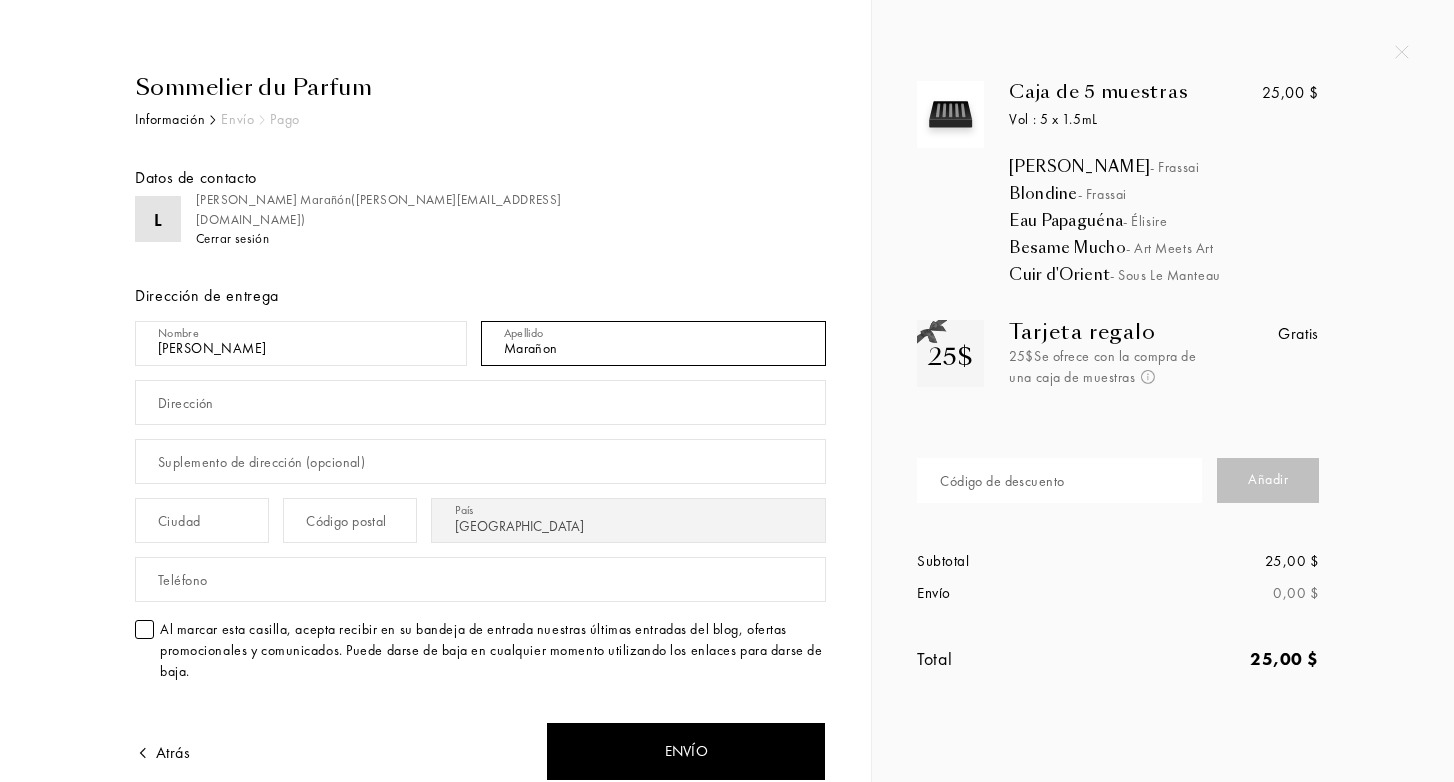 click on "Marañon" at bounding box center (654, 343) 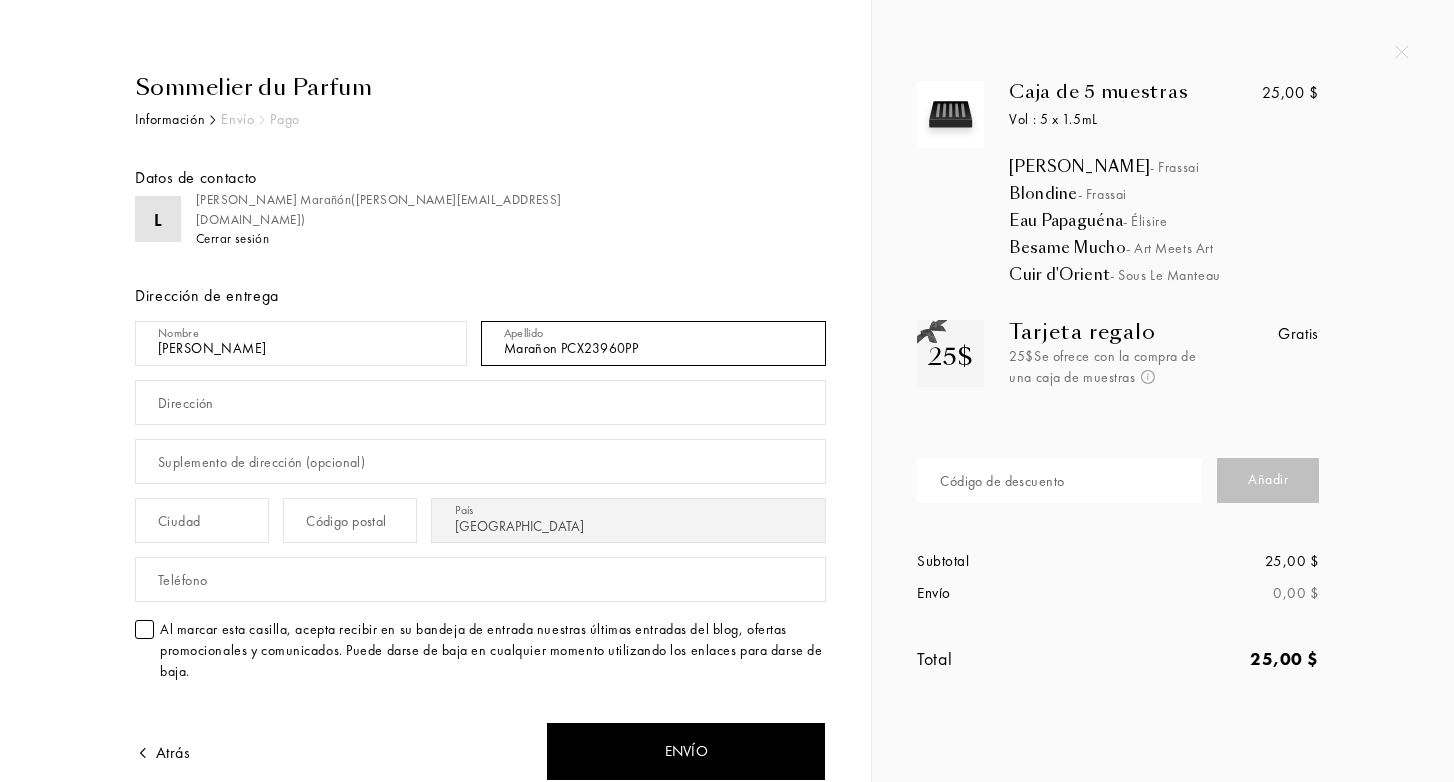 type on "Marañon PCX23960PP" 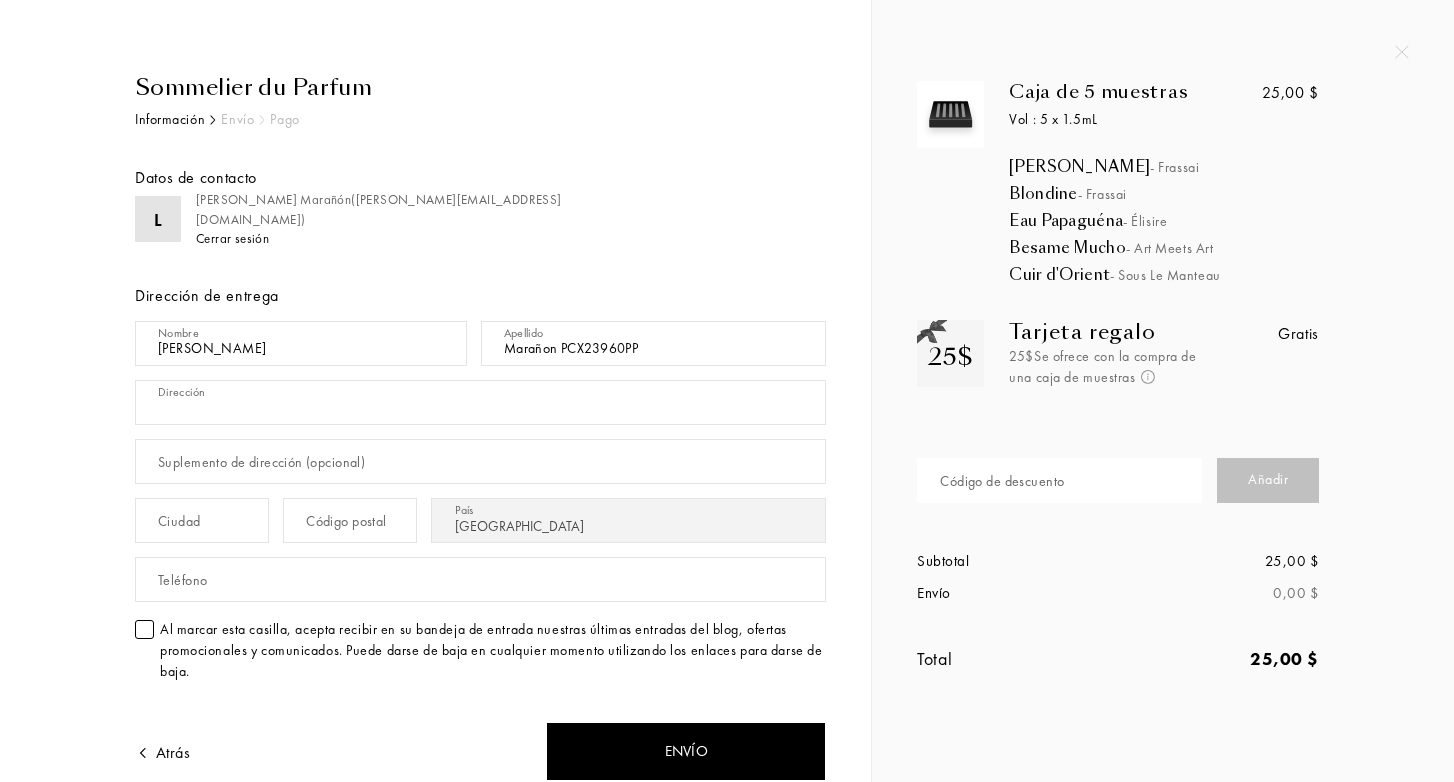 click at bounding box center (480, 402) 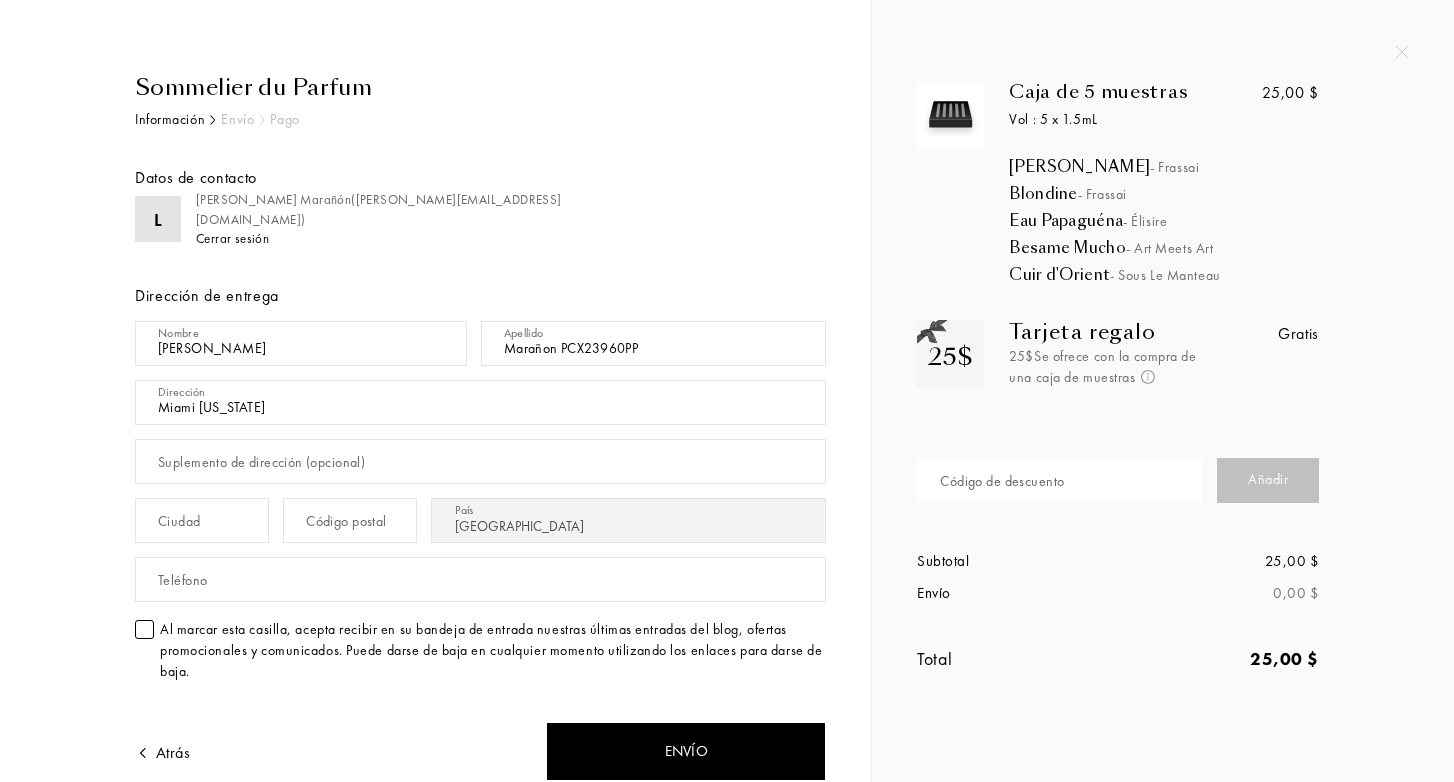 paste on "[STREET_ADDRESS]" 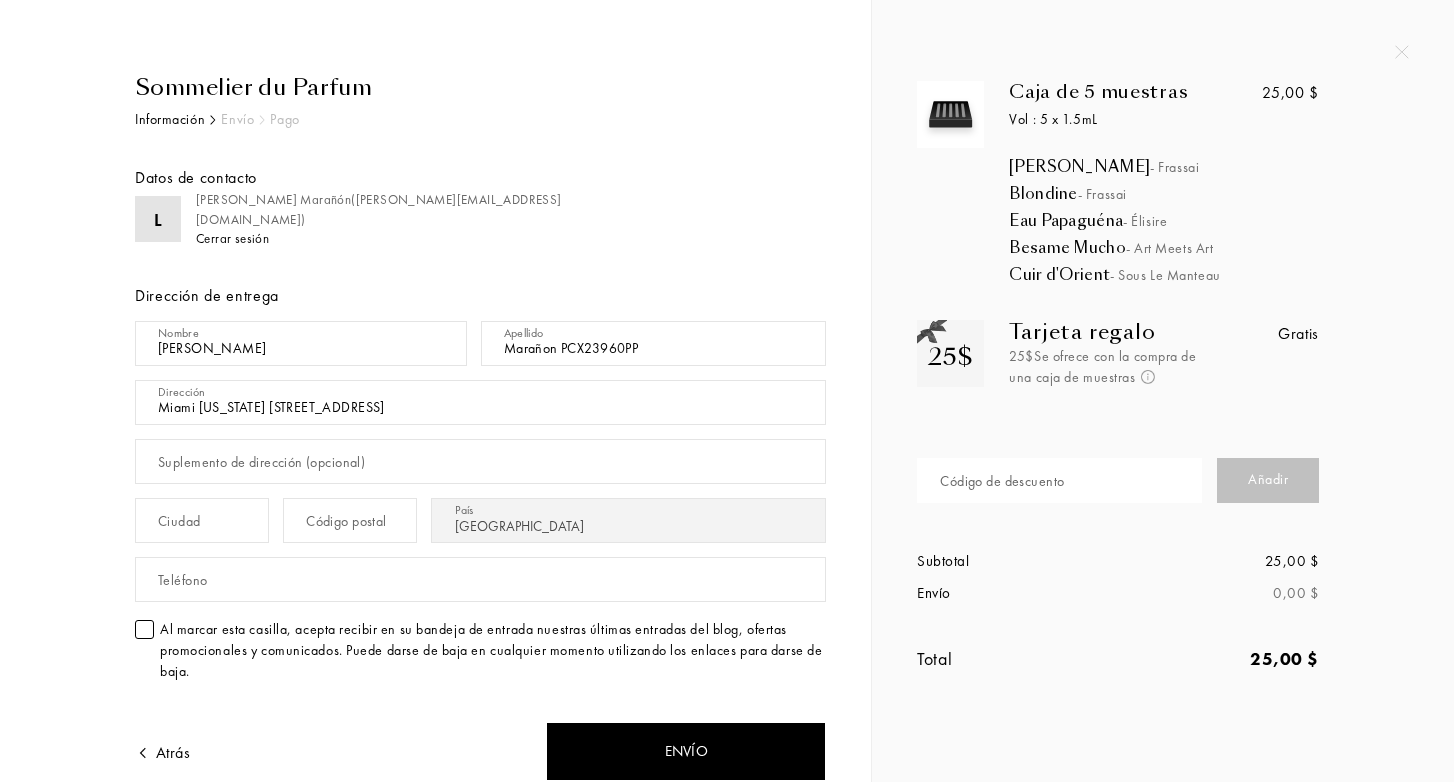 click on "Miami [US_STATE] [STREET_ADDRESS]" at bounding box center (480, 402) 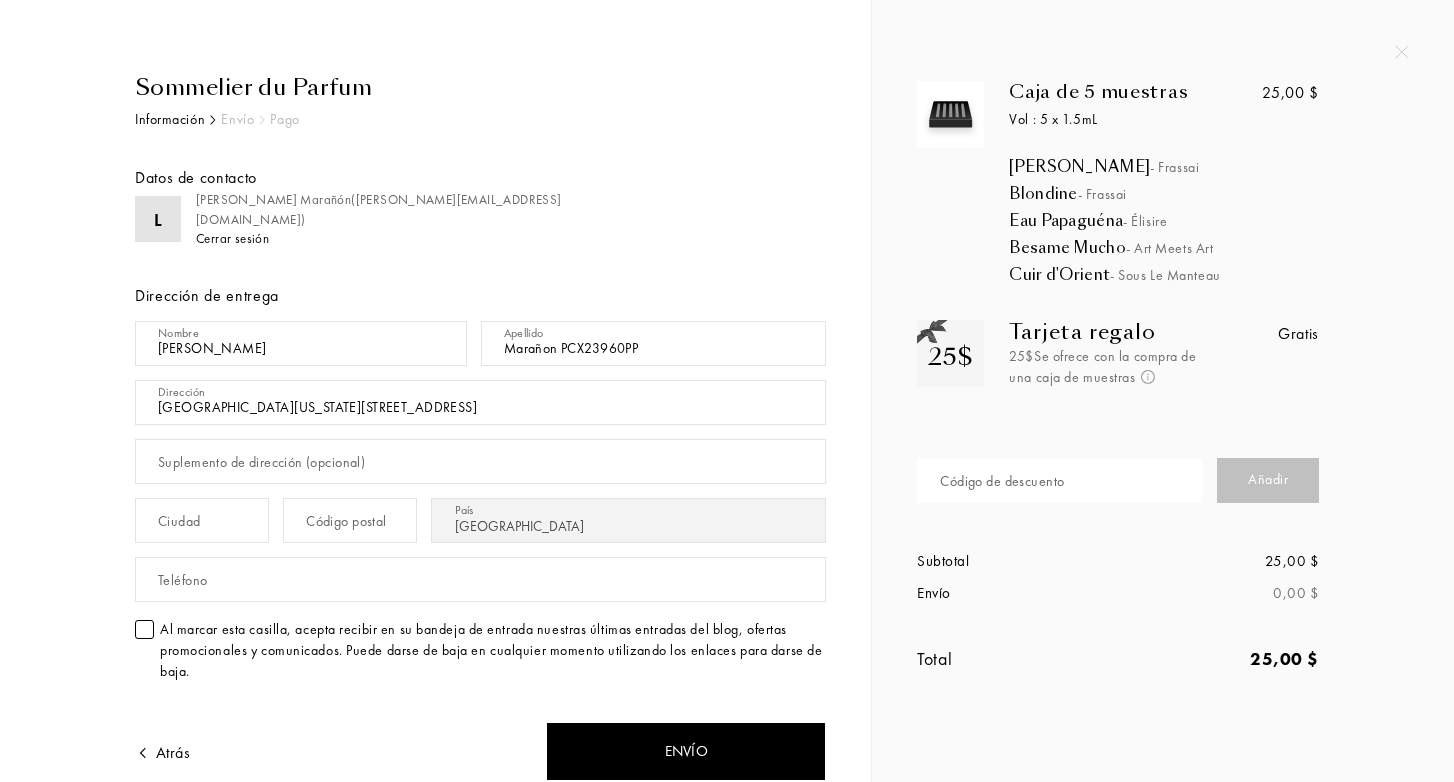 type on "[GEOGRAPHIC_DATA][US_STATE][STREET_ADDRESS]" 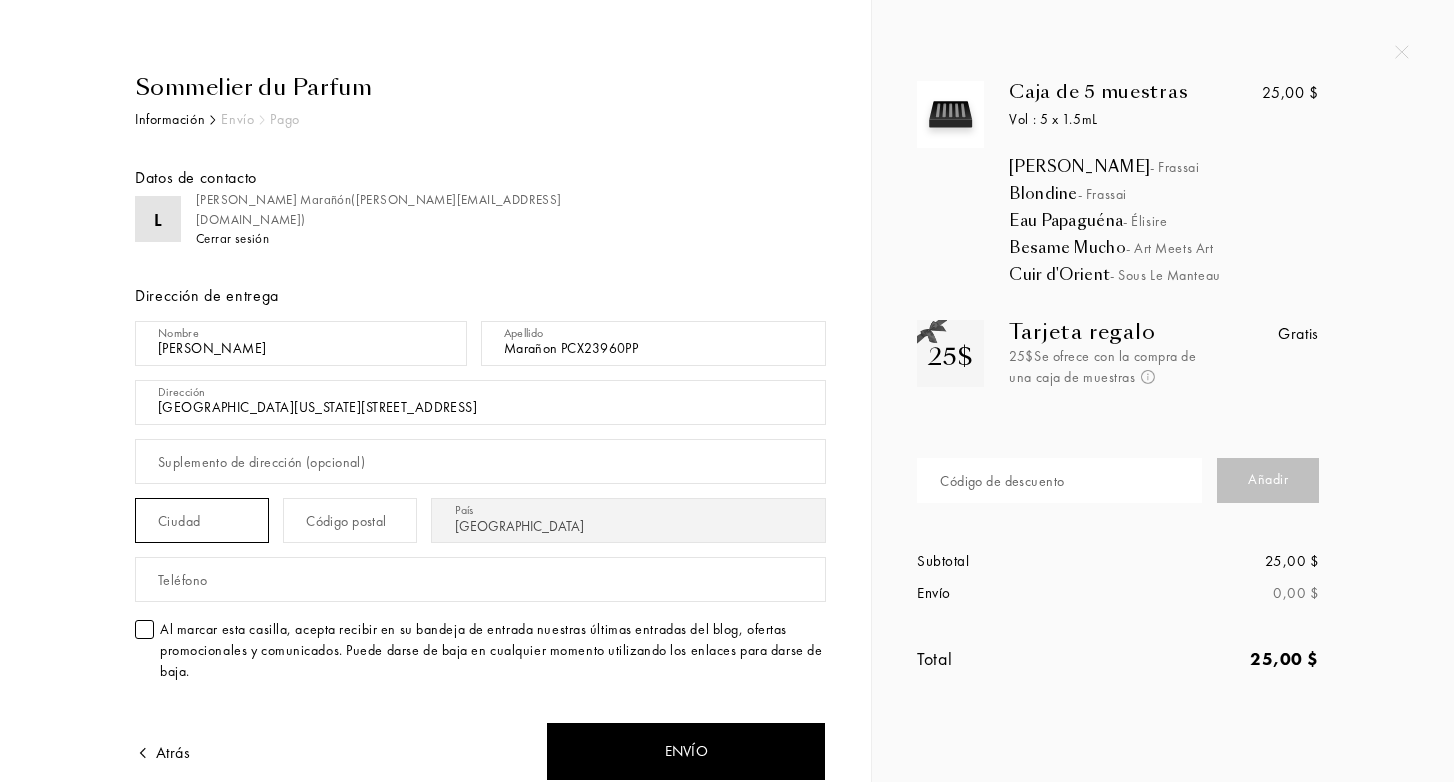 click at bounding box center (202, 520) 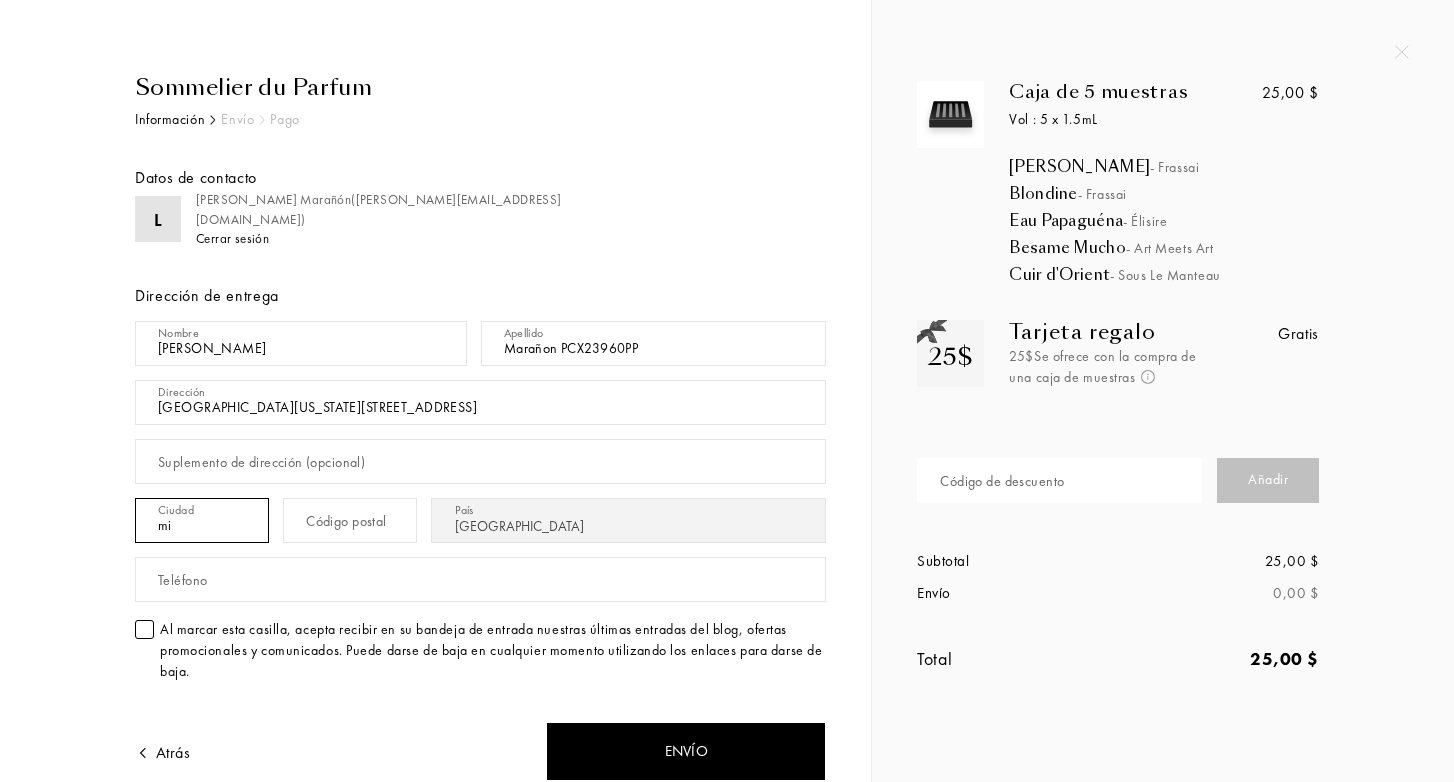 type on "m" 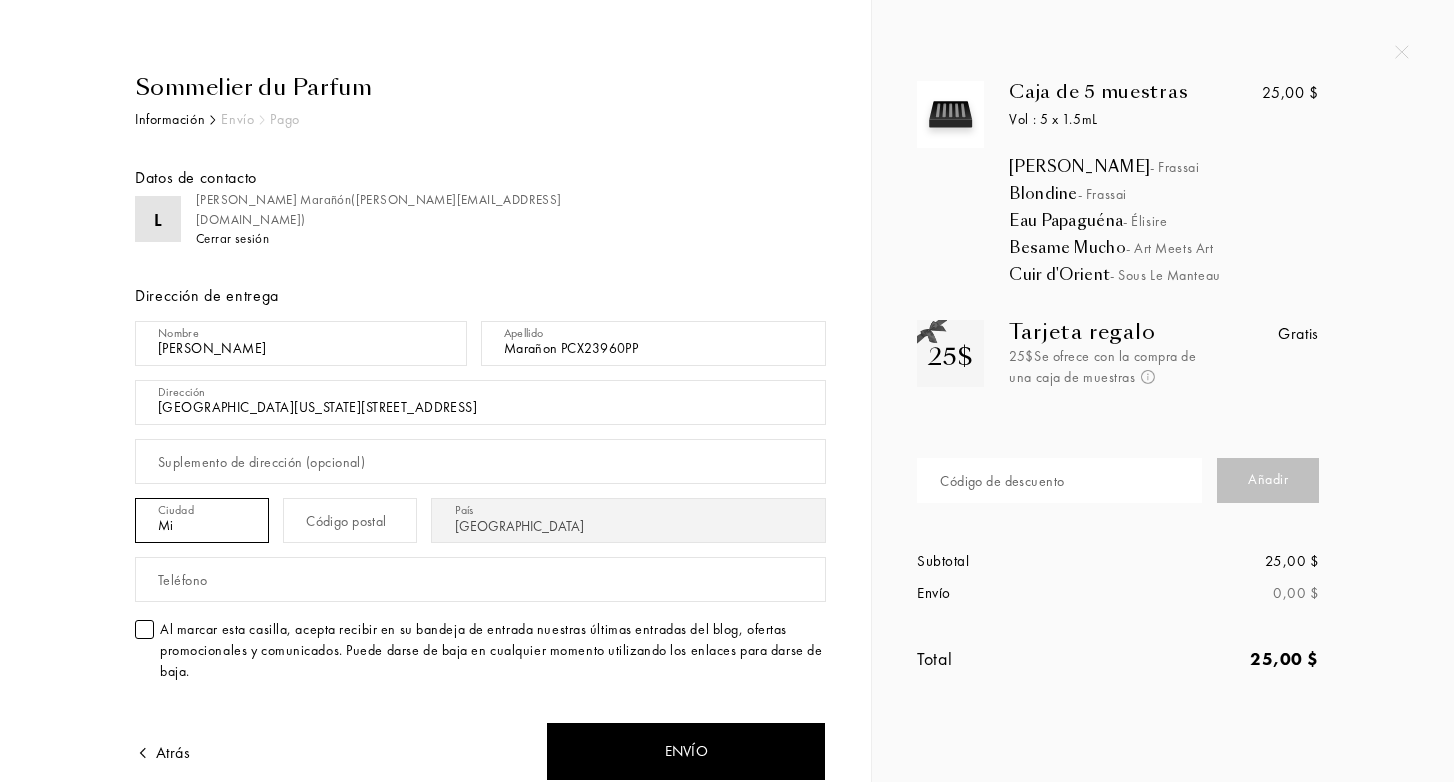 type on "M" 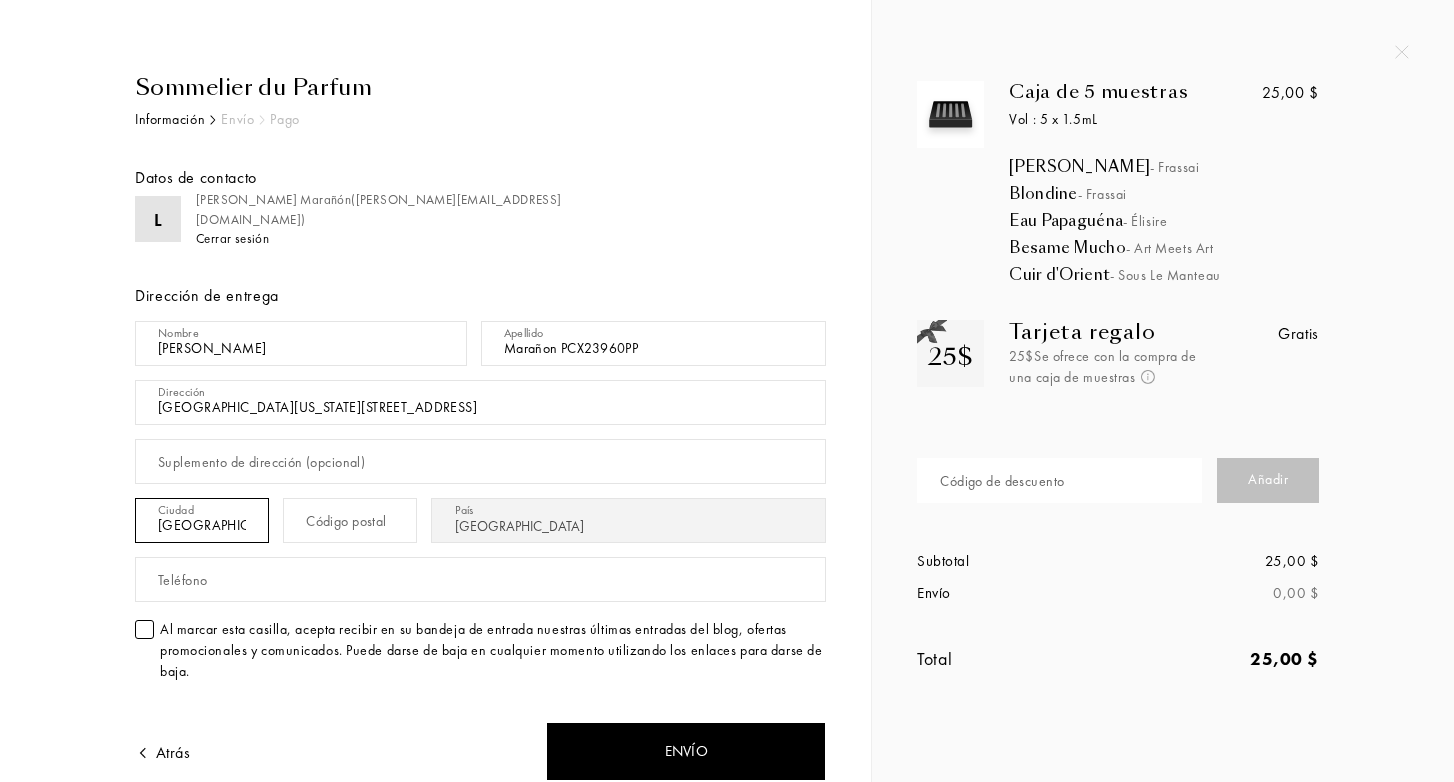 type on "Miami" 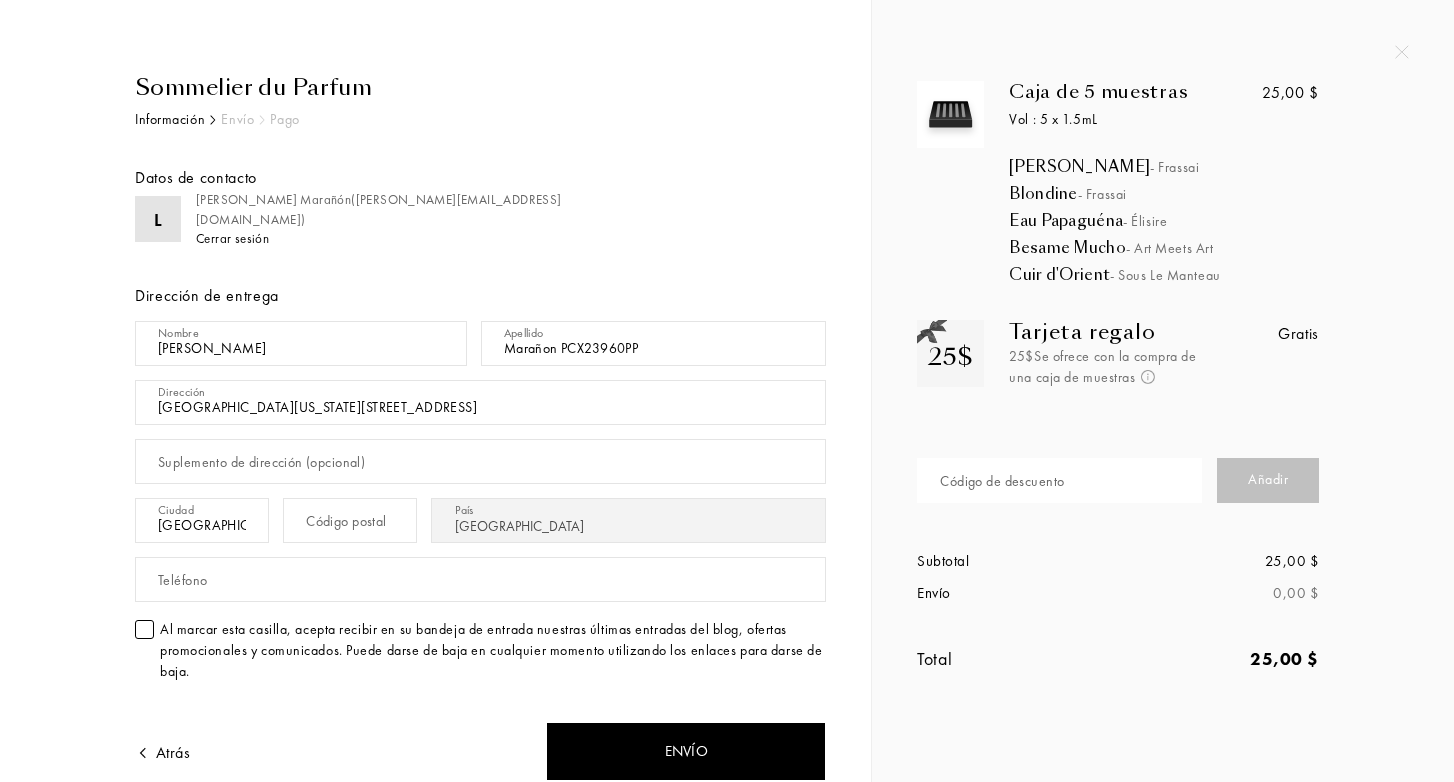 click on "Código postal" at bounding box center (346, 521) 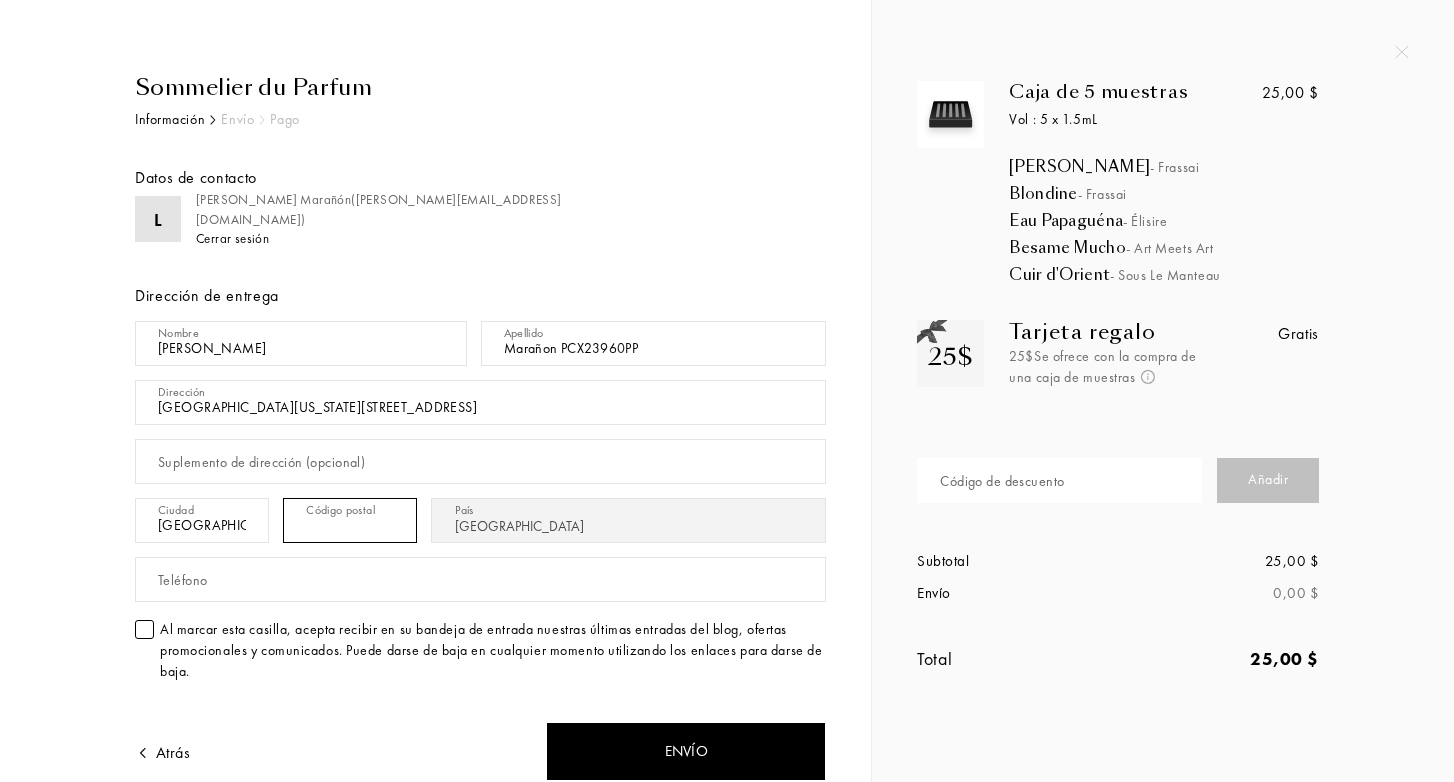 click at bounding box center [350, 520] 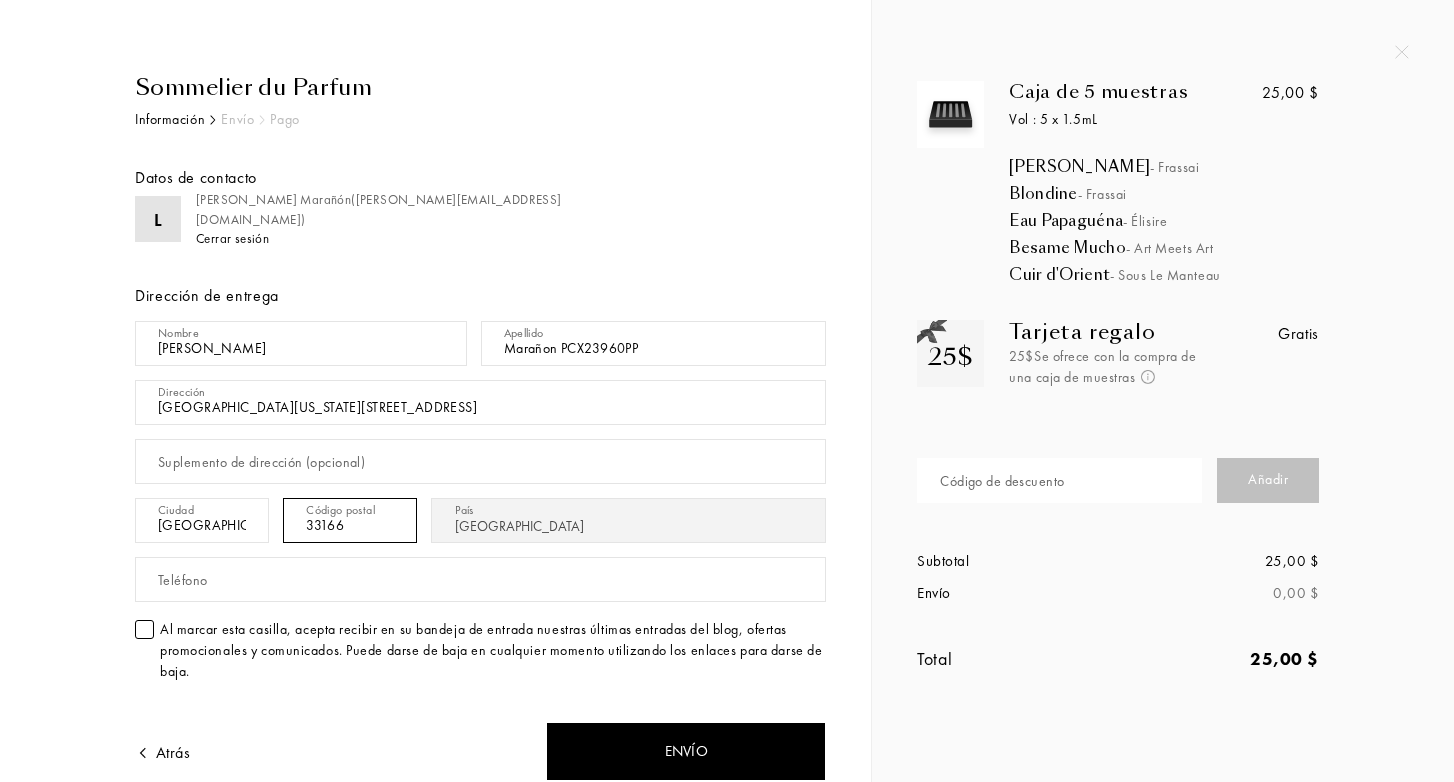 type on "33166" 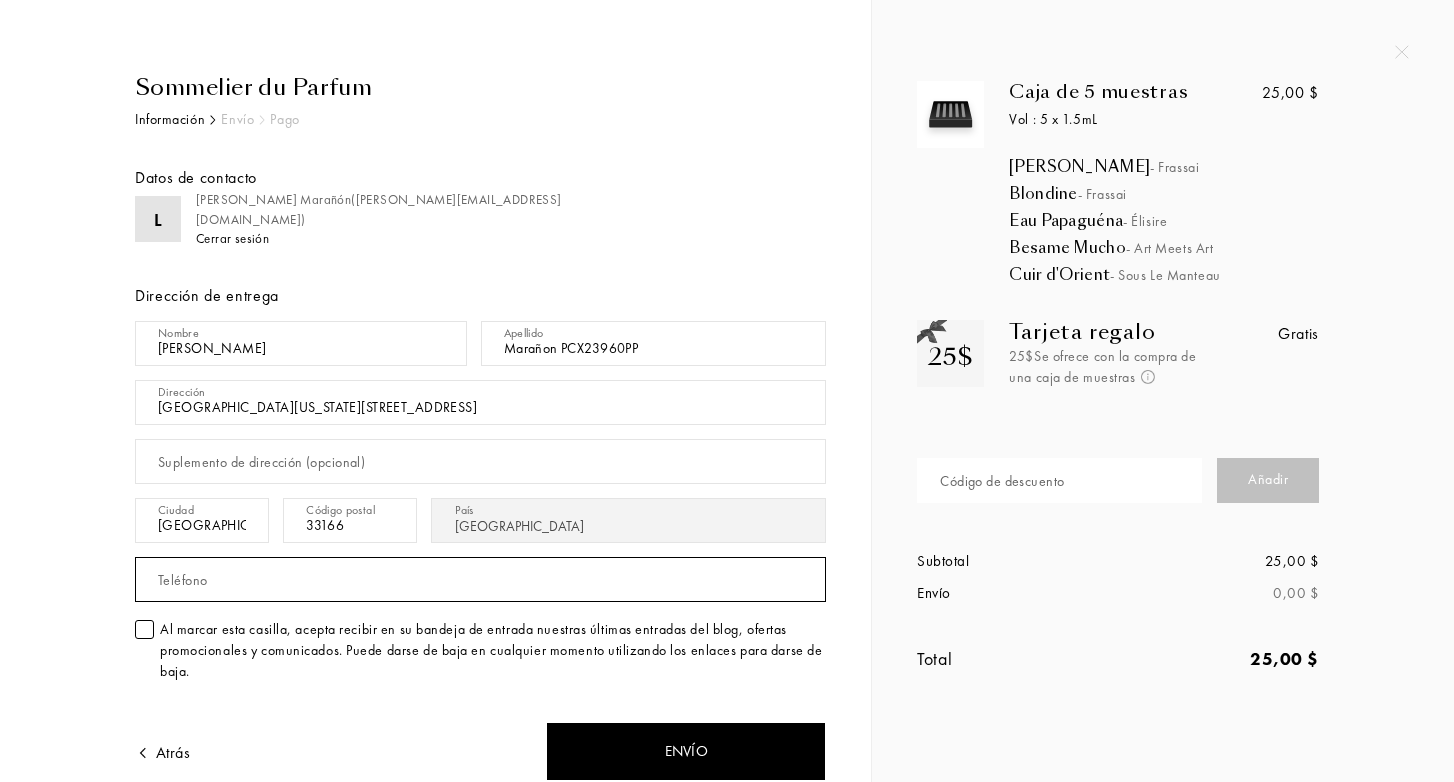 click at bounding box center [480, 579] 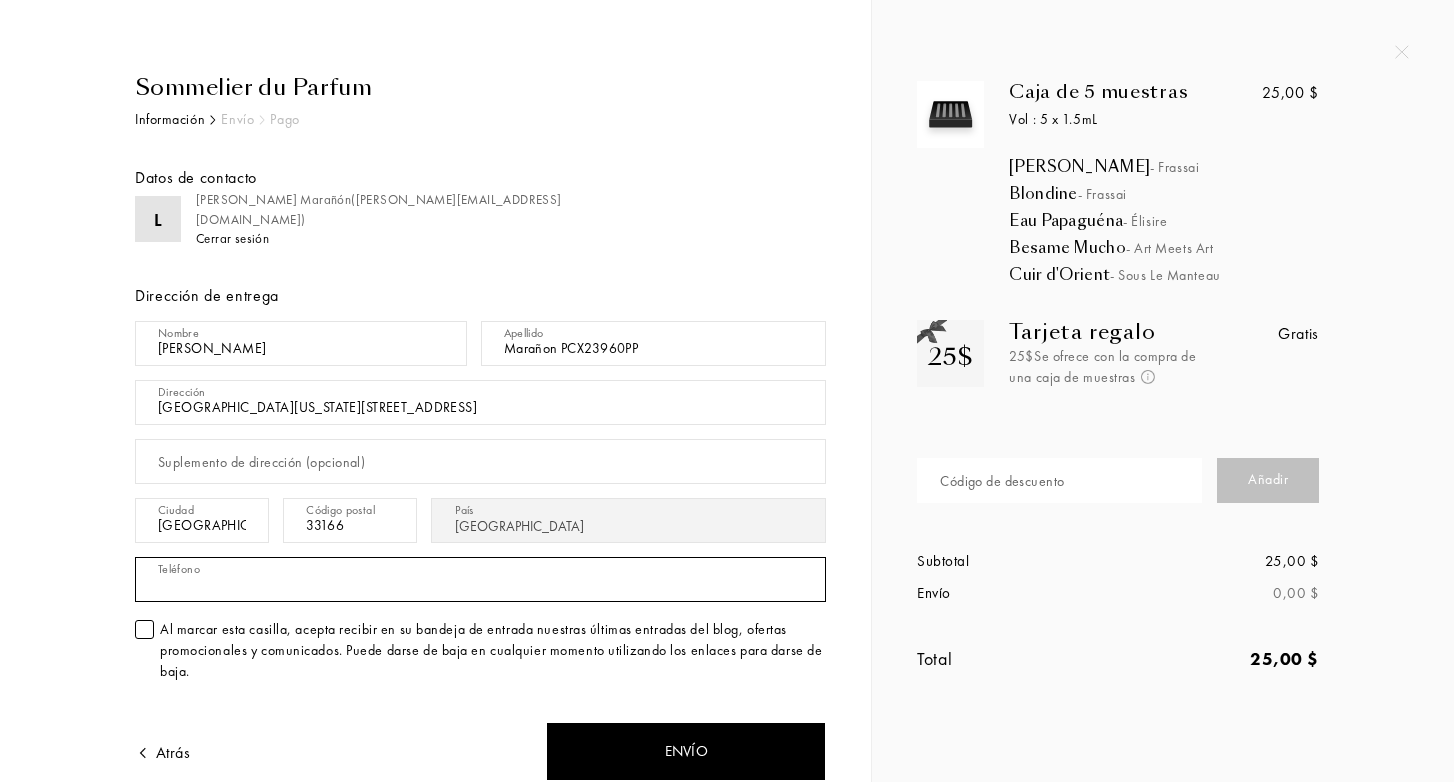 click at bounding box center [480, 579] 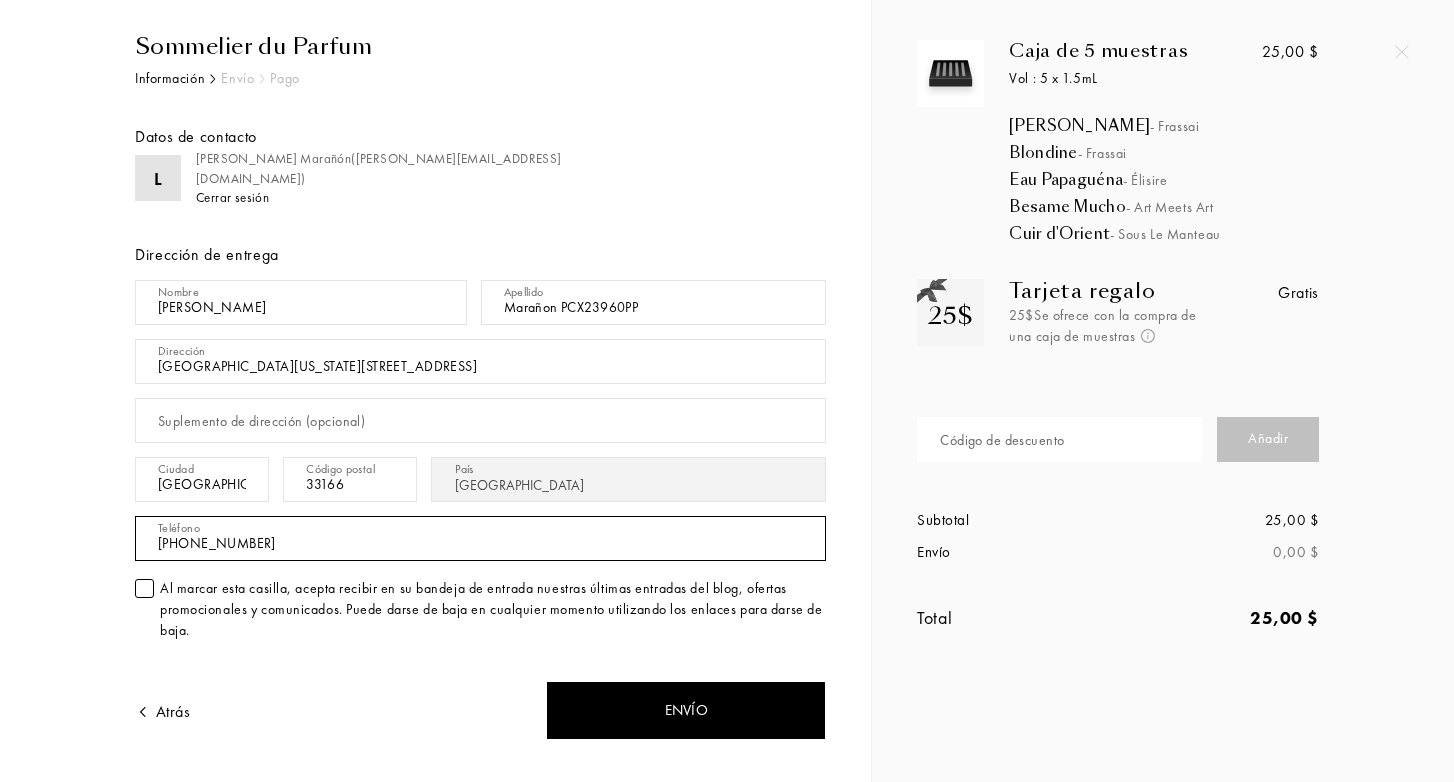 scroll, scrollTop: 61, scrollLeft: 0, axis: vertical 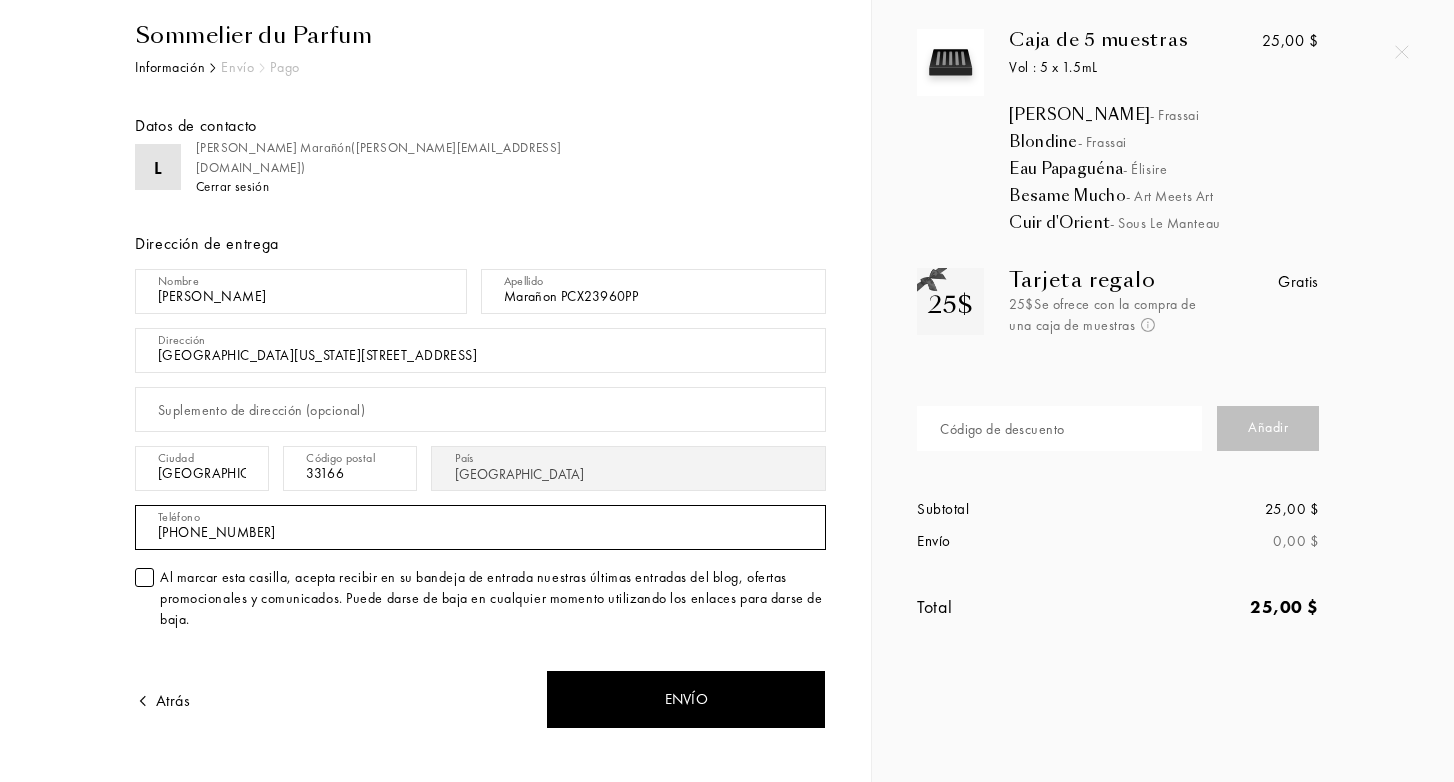 type on "+1 (786) 992-2734" 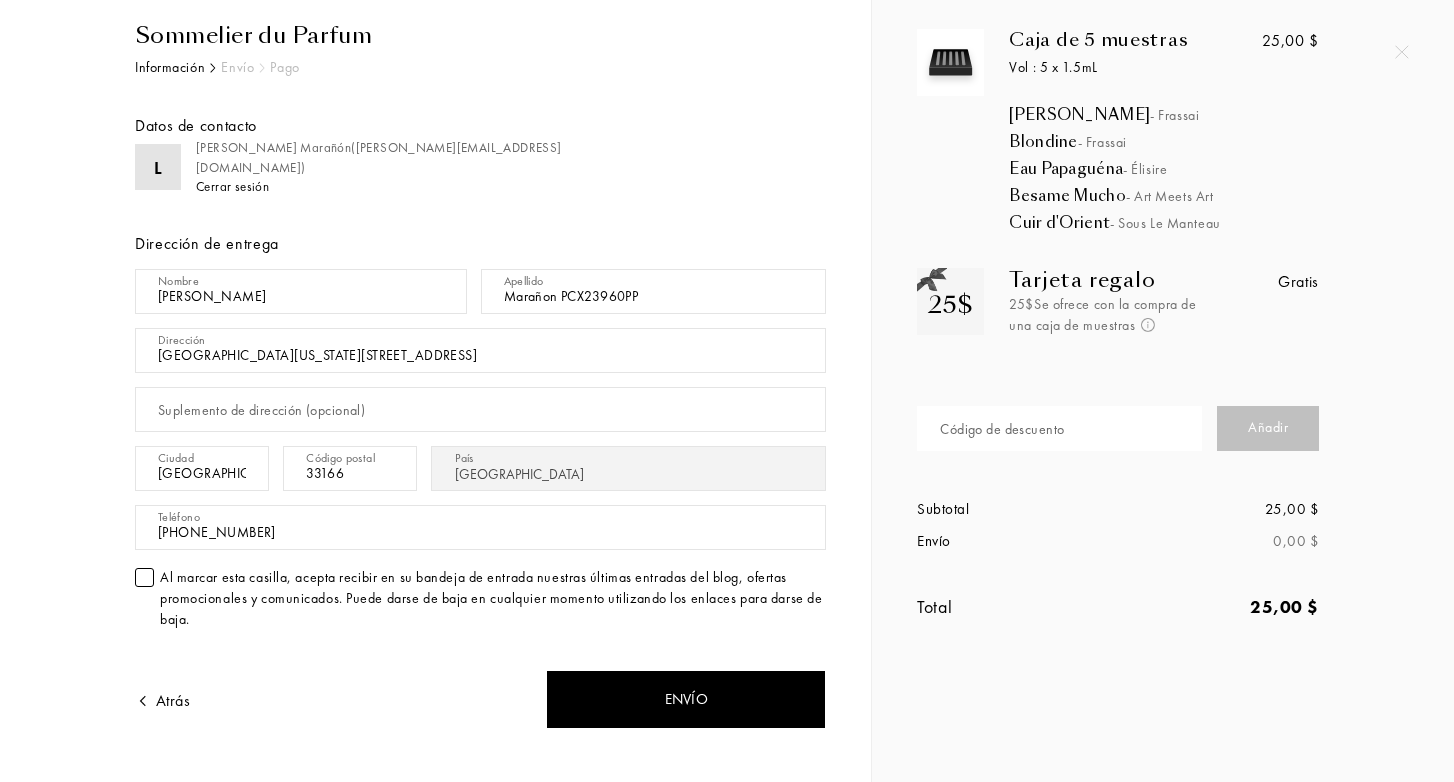 click on "Miami florida  calle 5403 NW 72ND AVE" at bounding box center (480, 350) 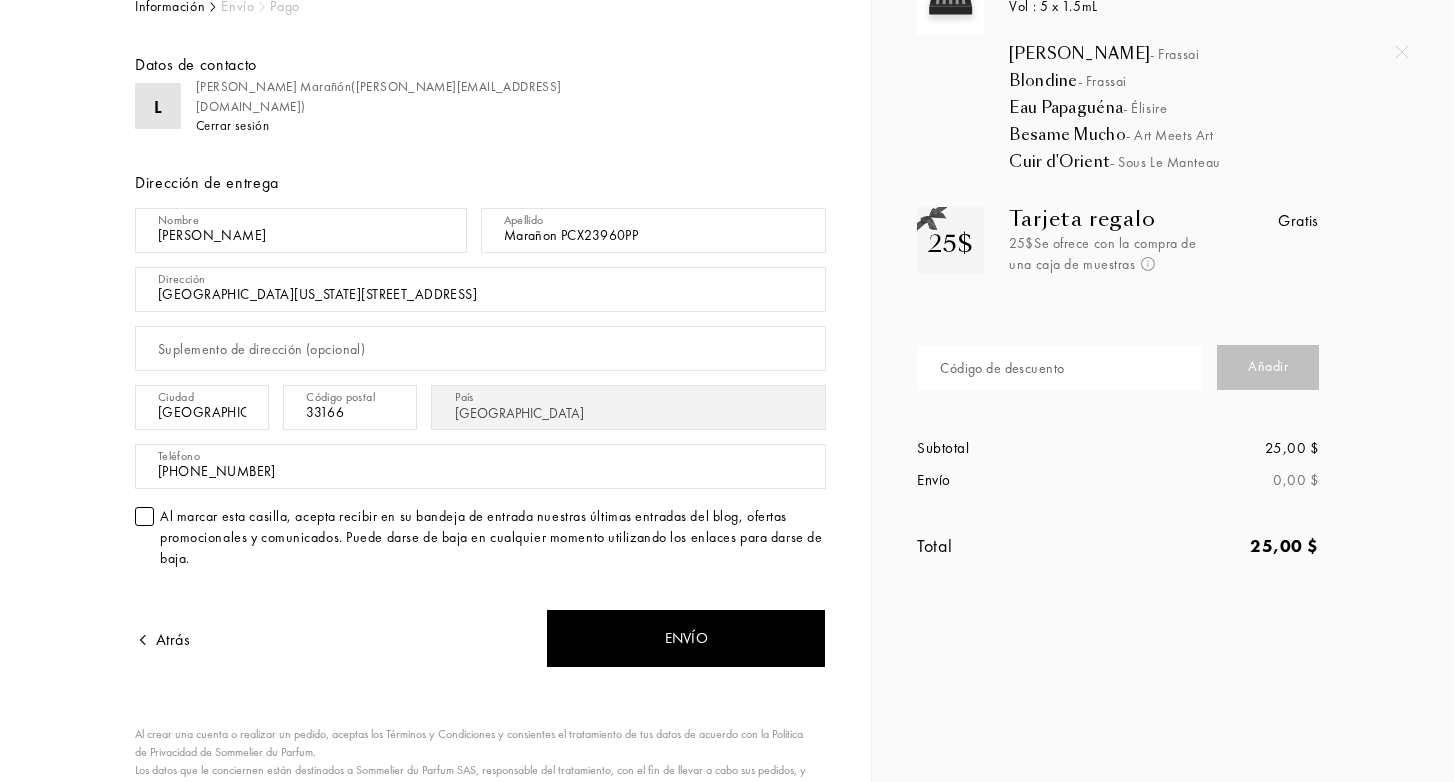 scroll, scrollTop: 123, scrollLeft: 0, axis: vertical 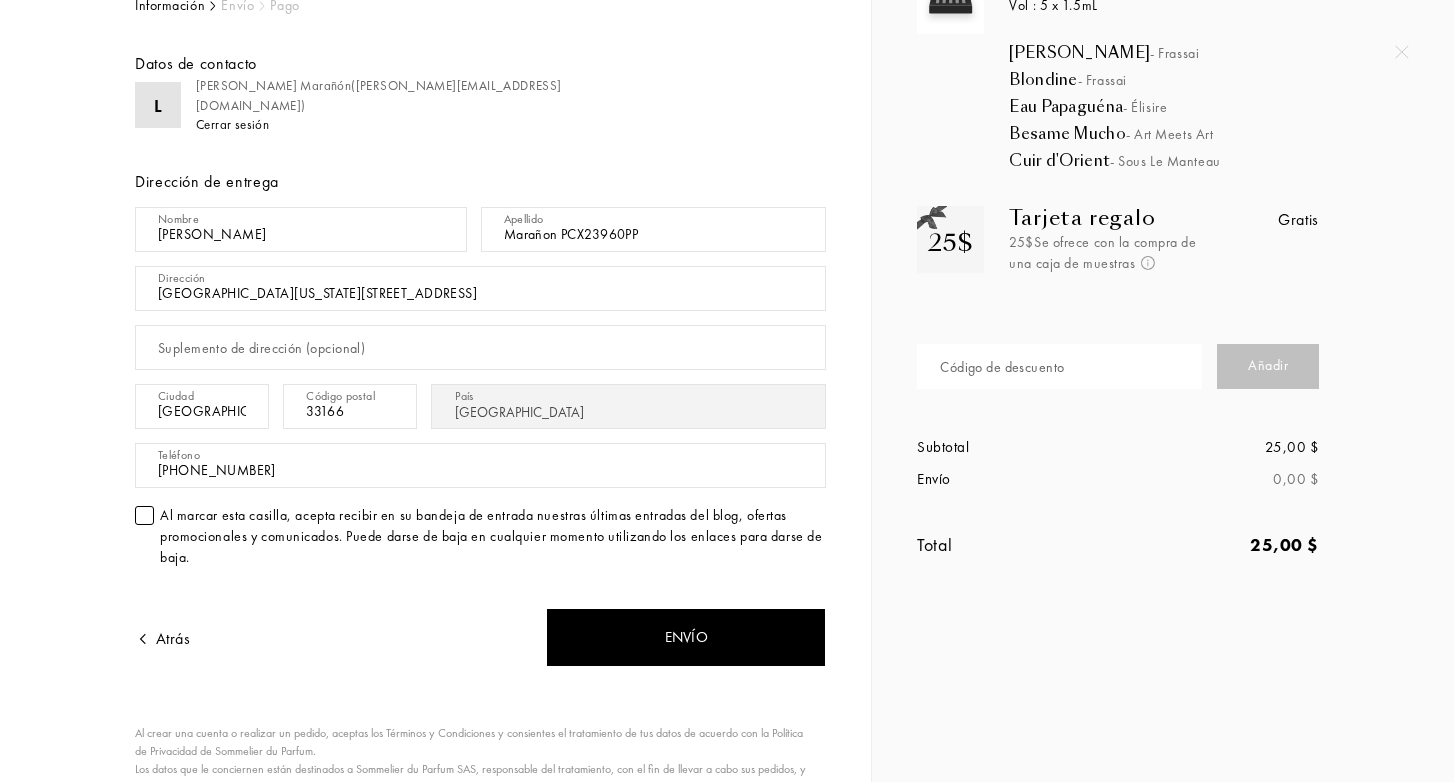 type on "Miami Florida  Street 5403 NW 72ND AVE" 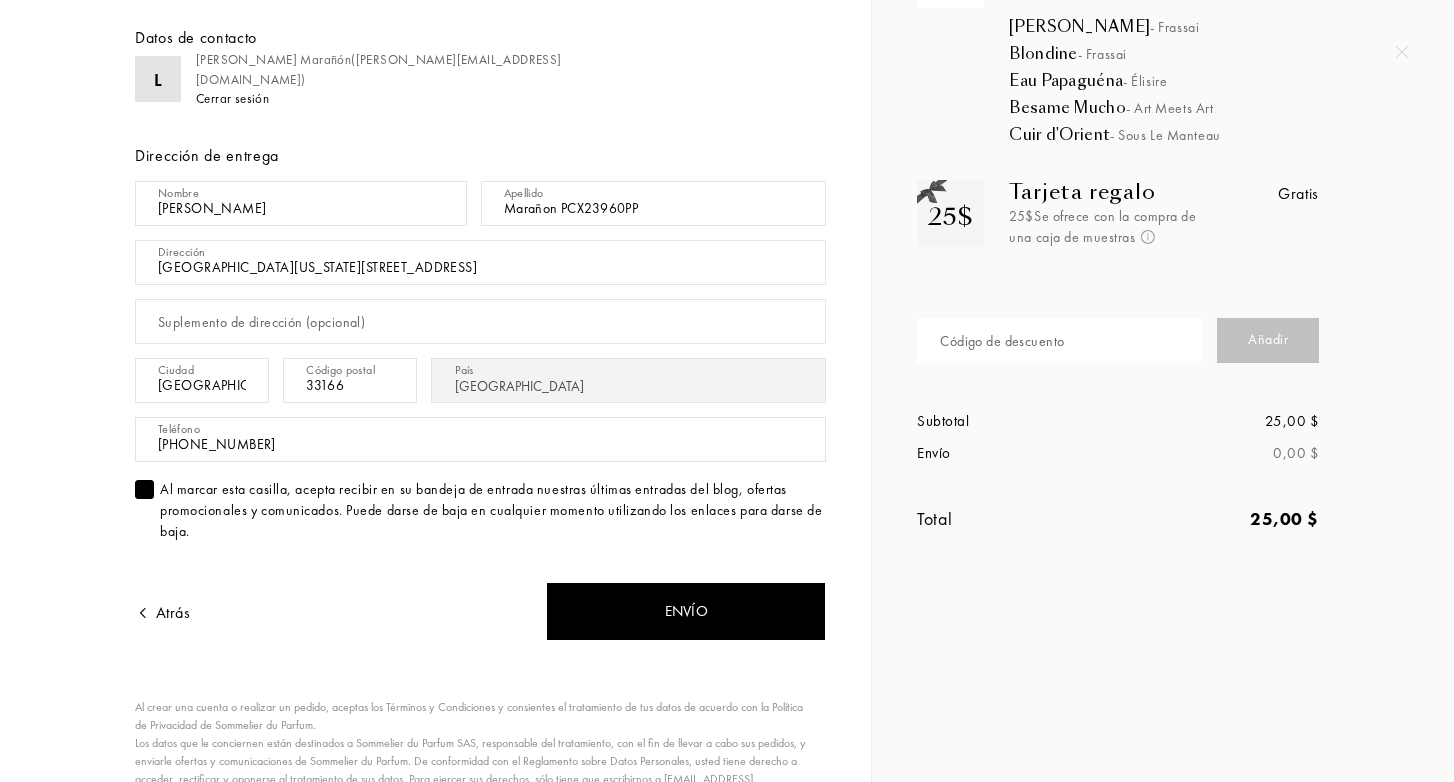 scroll, scrollTop: 167, scrollLeft: 0, axis: vertical 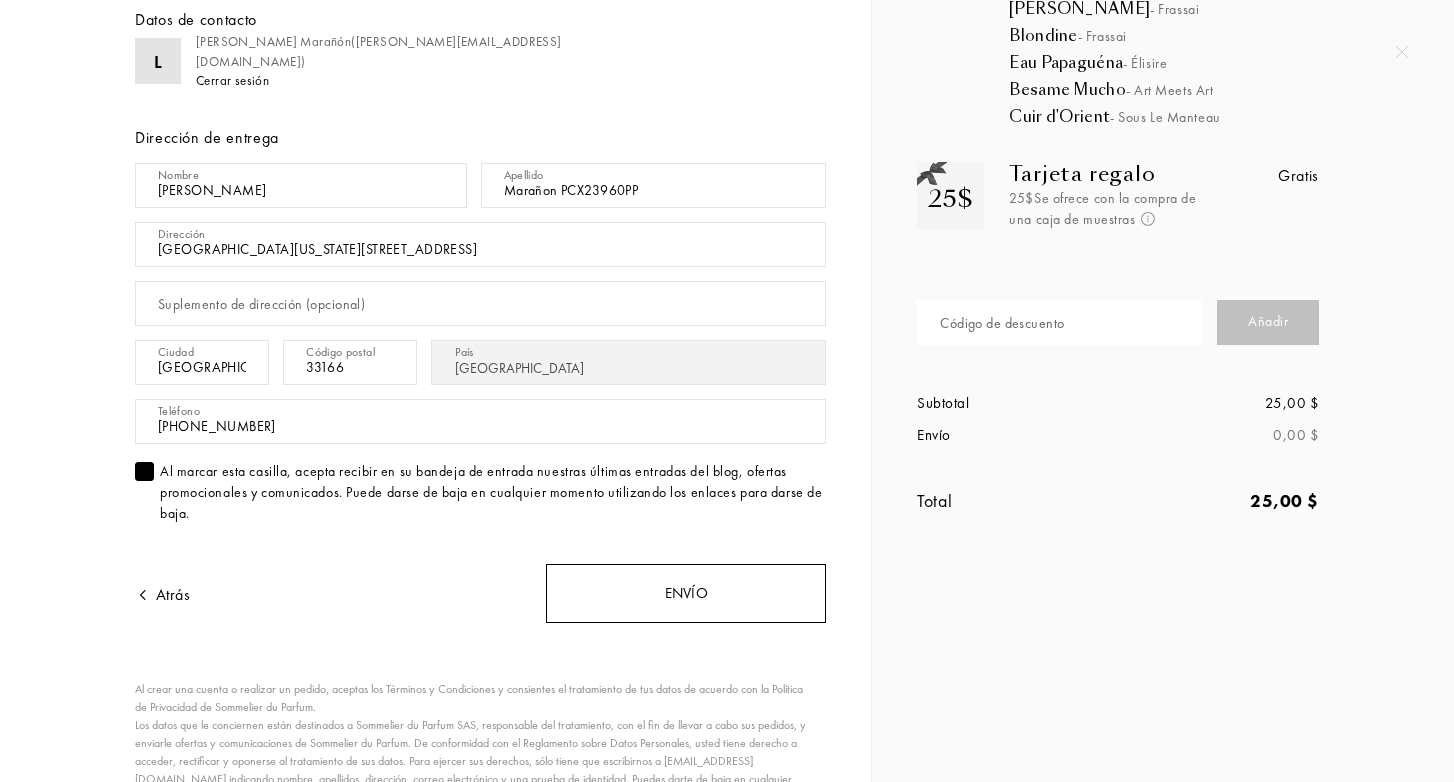 click on "Envío" at bounding box center [686, 593] 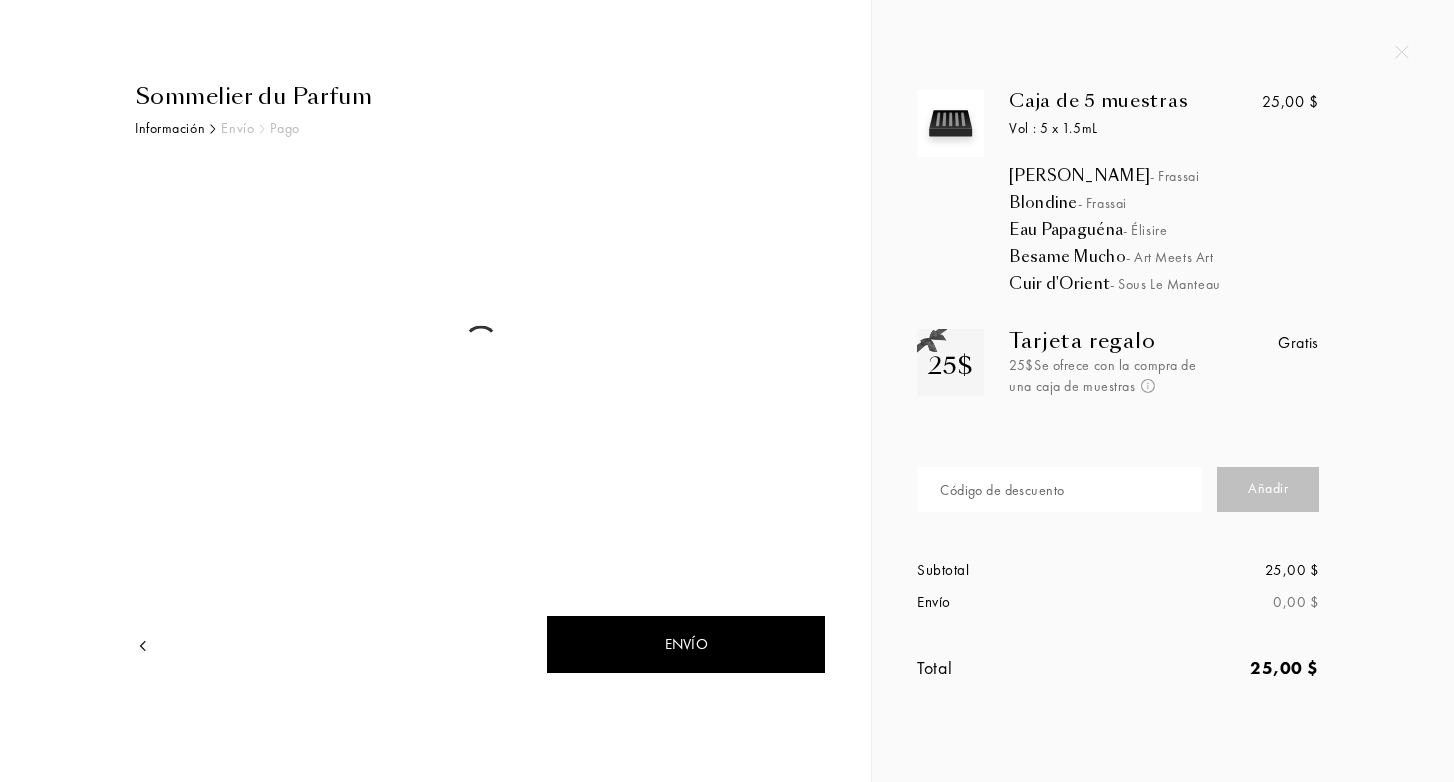scroll, scrollTop: 0, scrollLeft: 0, axis: both 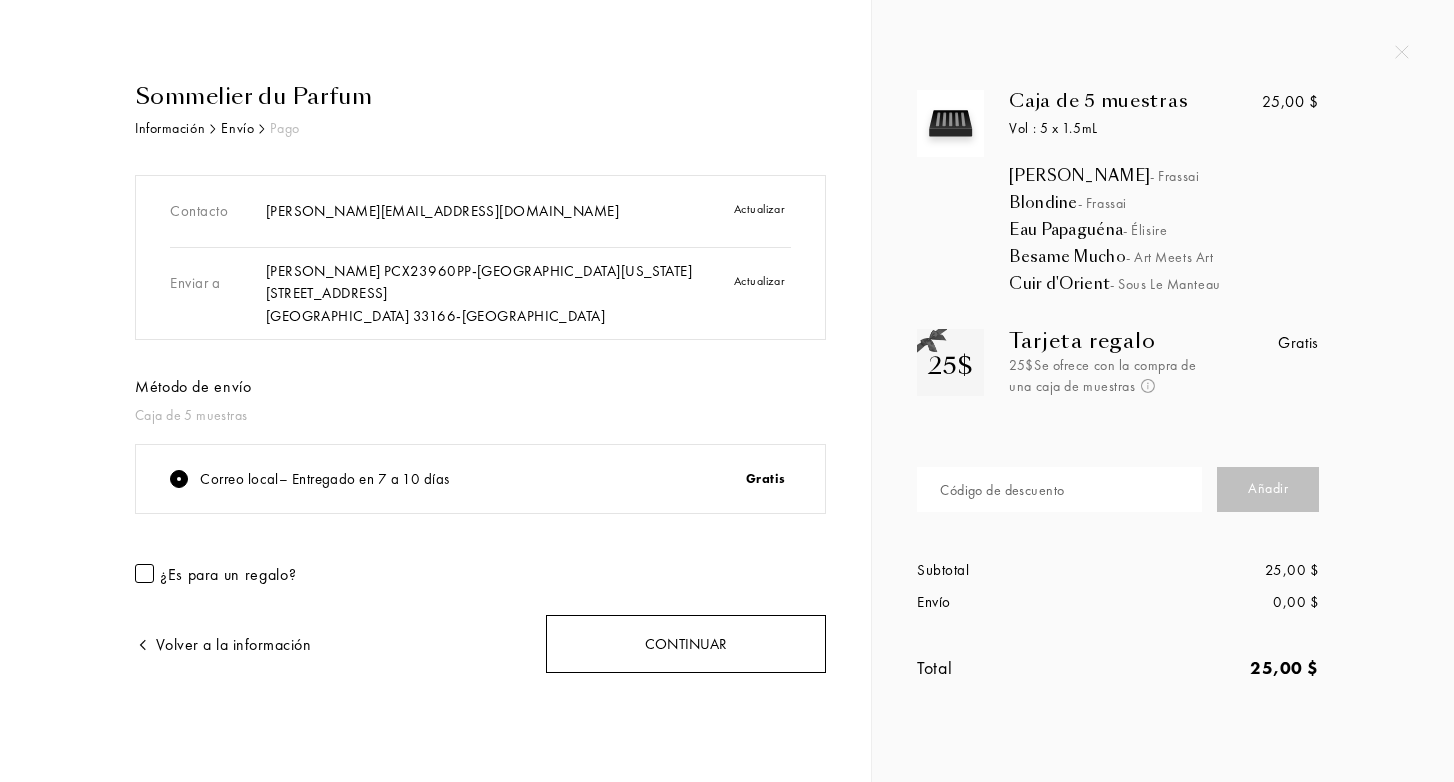click on "Continuar" at bounding box center (686, 644) 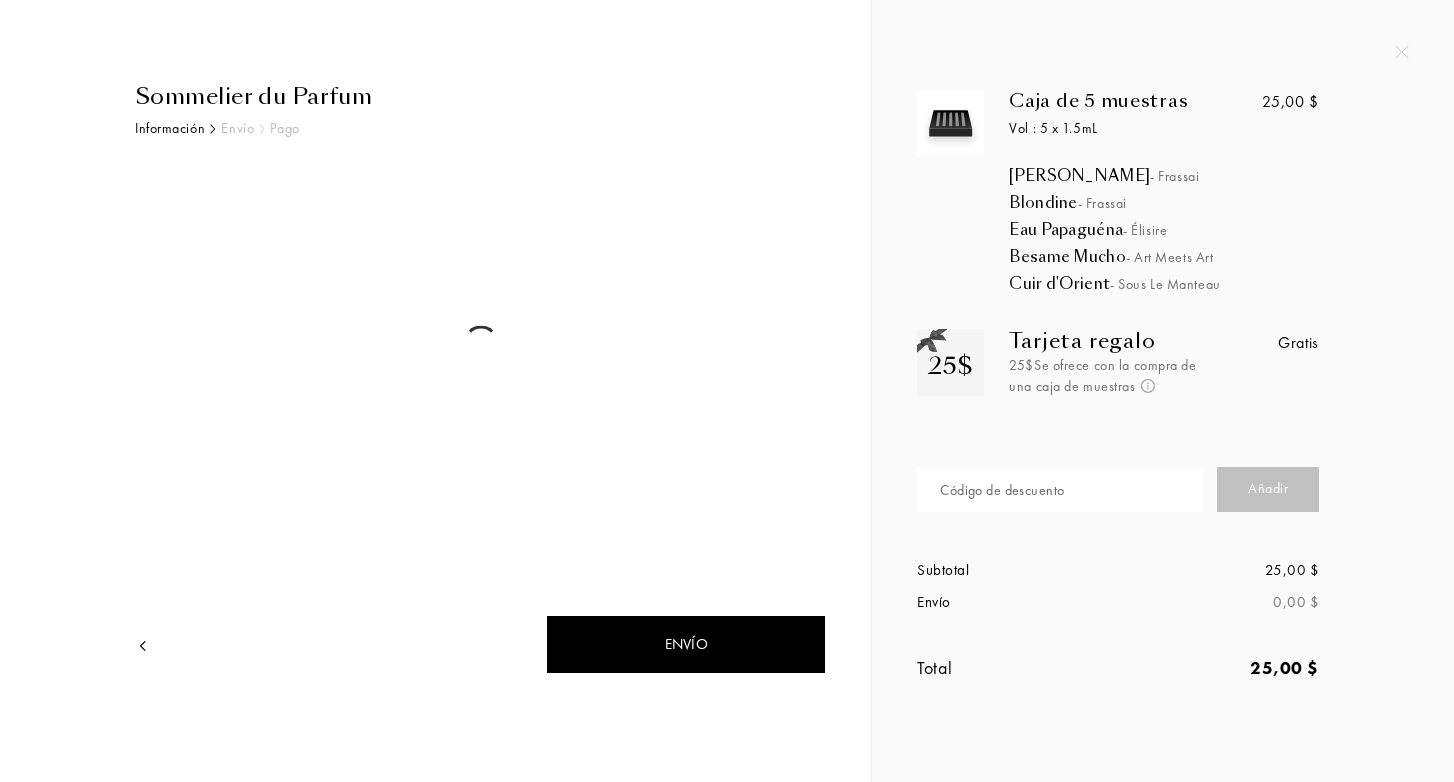 scroll, scrollTop: 0, scrollLeft: 0, axis: both 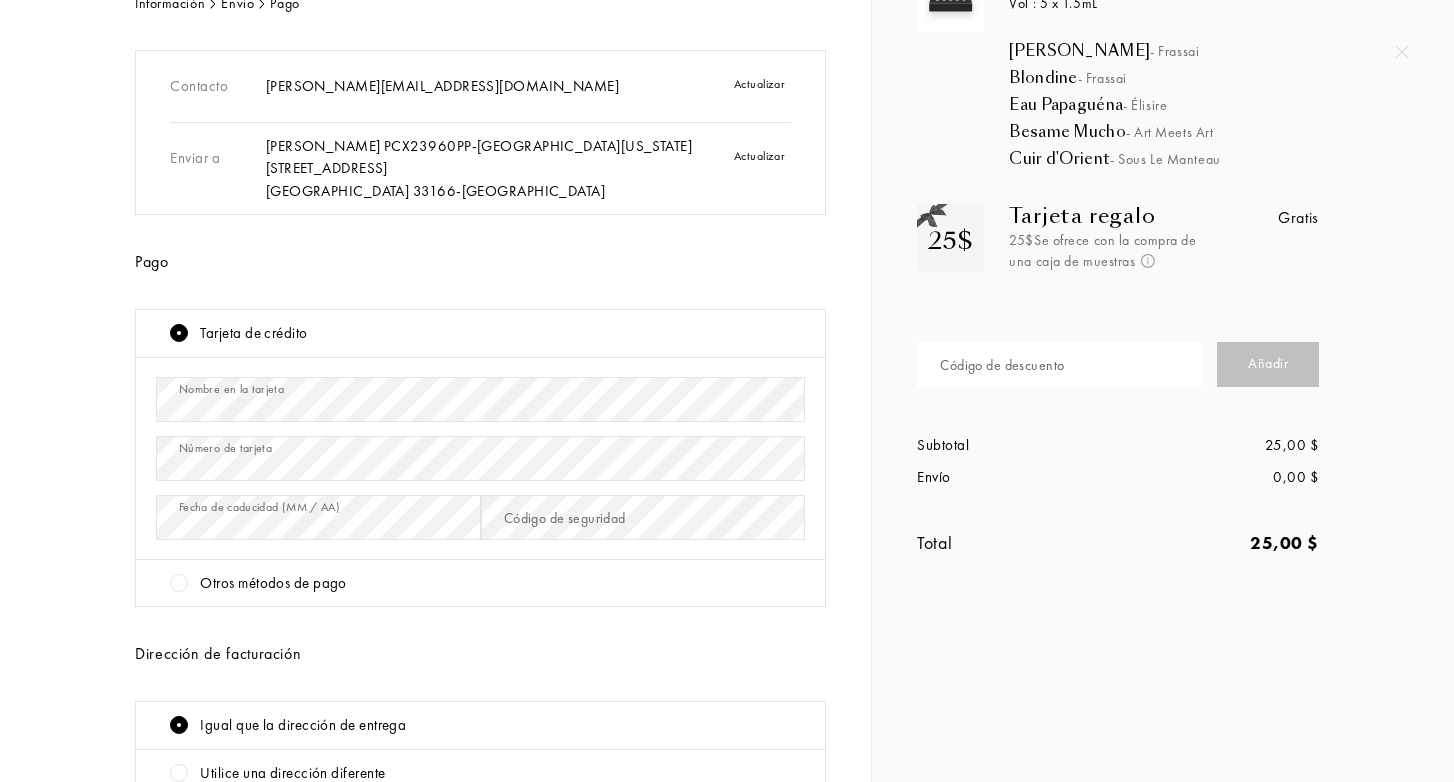 click at bounding box center (179, 583) 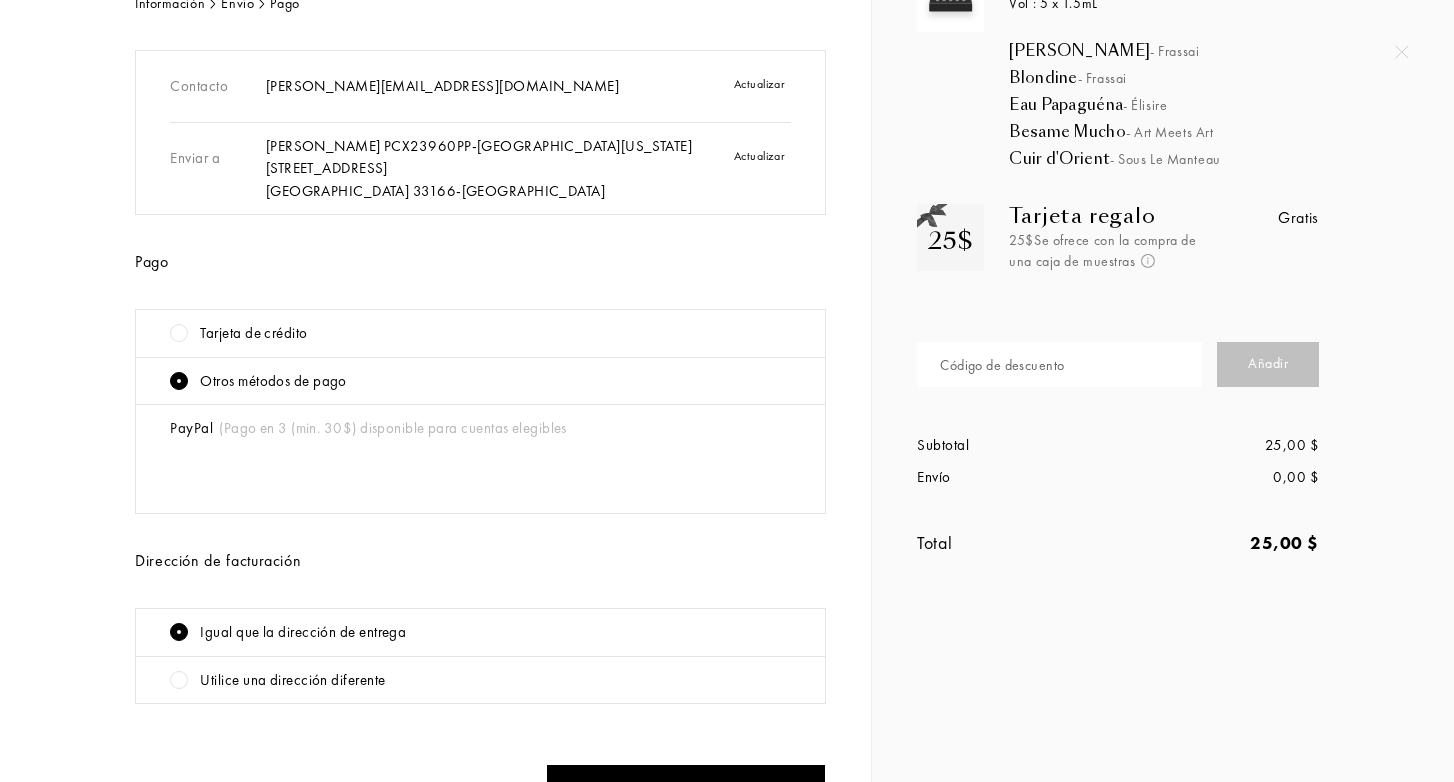click on "Tarjeta de crédito" at bounding box center [487, 333] 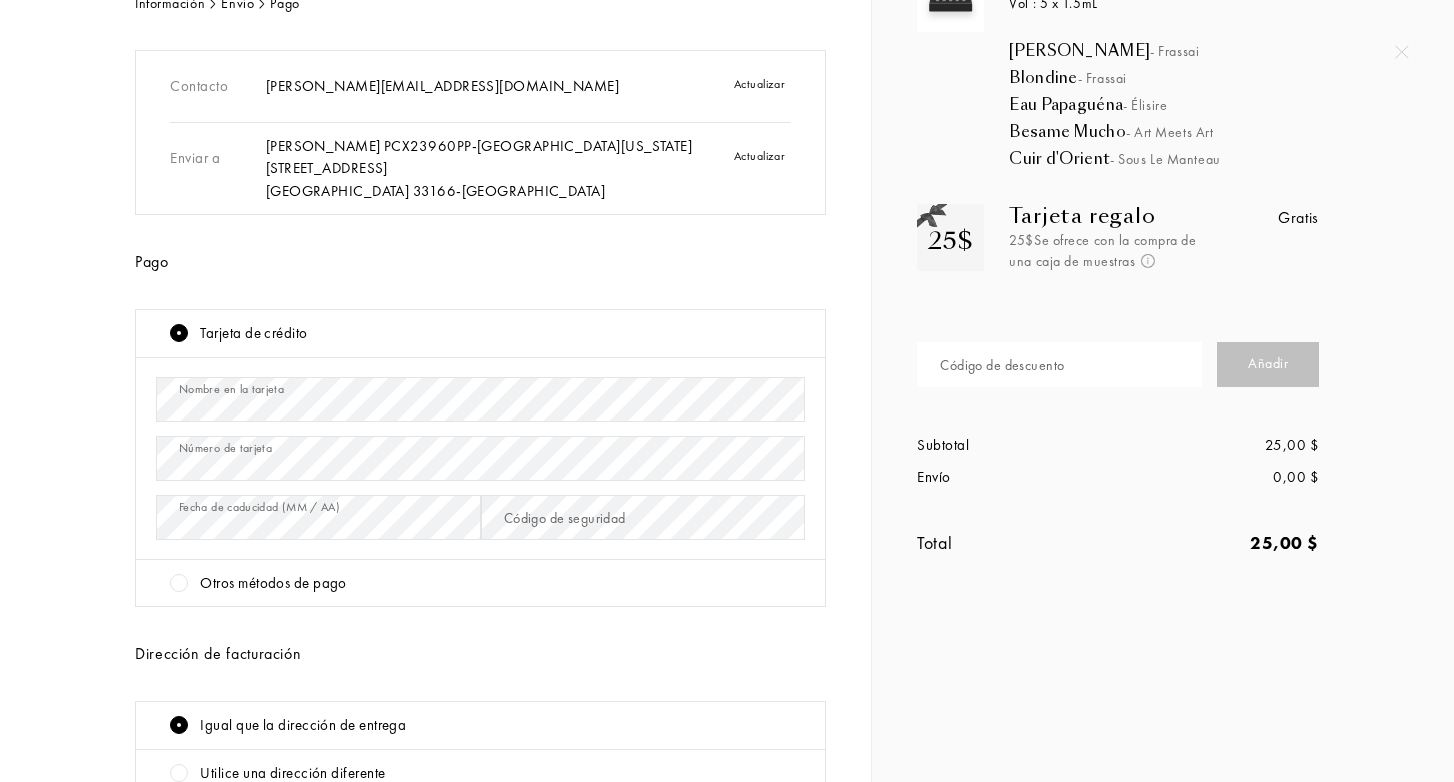 click on "Código de seguridad" at bounding box center (565, 518) 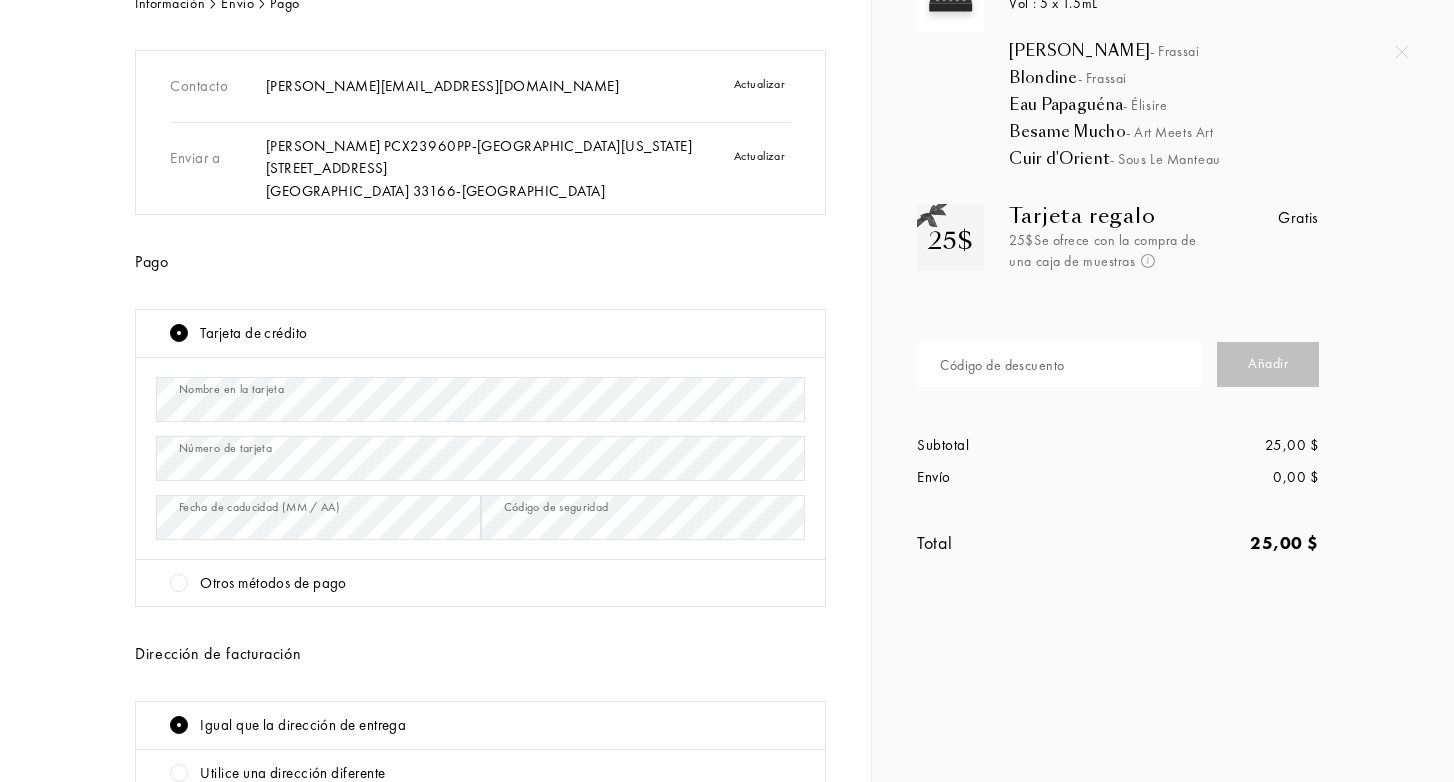 click on "Sommelier du Parfum Información Envío Pago Contacto luis.maranon08@gmail.com Actualizar Enviar a Luis  Marañon PCX23960PP  -  Miami Florida  Street 5403 NW 72ND AVE  Miami 33166  -  Estados Unidos Actualizar Pago Tarjeta de crédito Nombre en la tarjeta Número de tarjeta Fecha de caducidad (MM / AA) Código de seguridad Otros métodos de pago PayPal (Pago en 3 (min. 30$) disponible para cuentas elegibles Dirección de facturación Igual que la dirección de entrega Utilice una dirección diferente Volver al envío Confirmar pago" at bounding box center (435, 479) 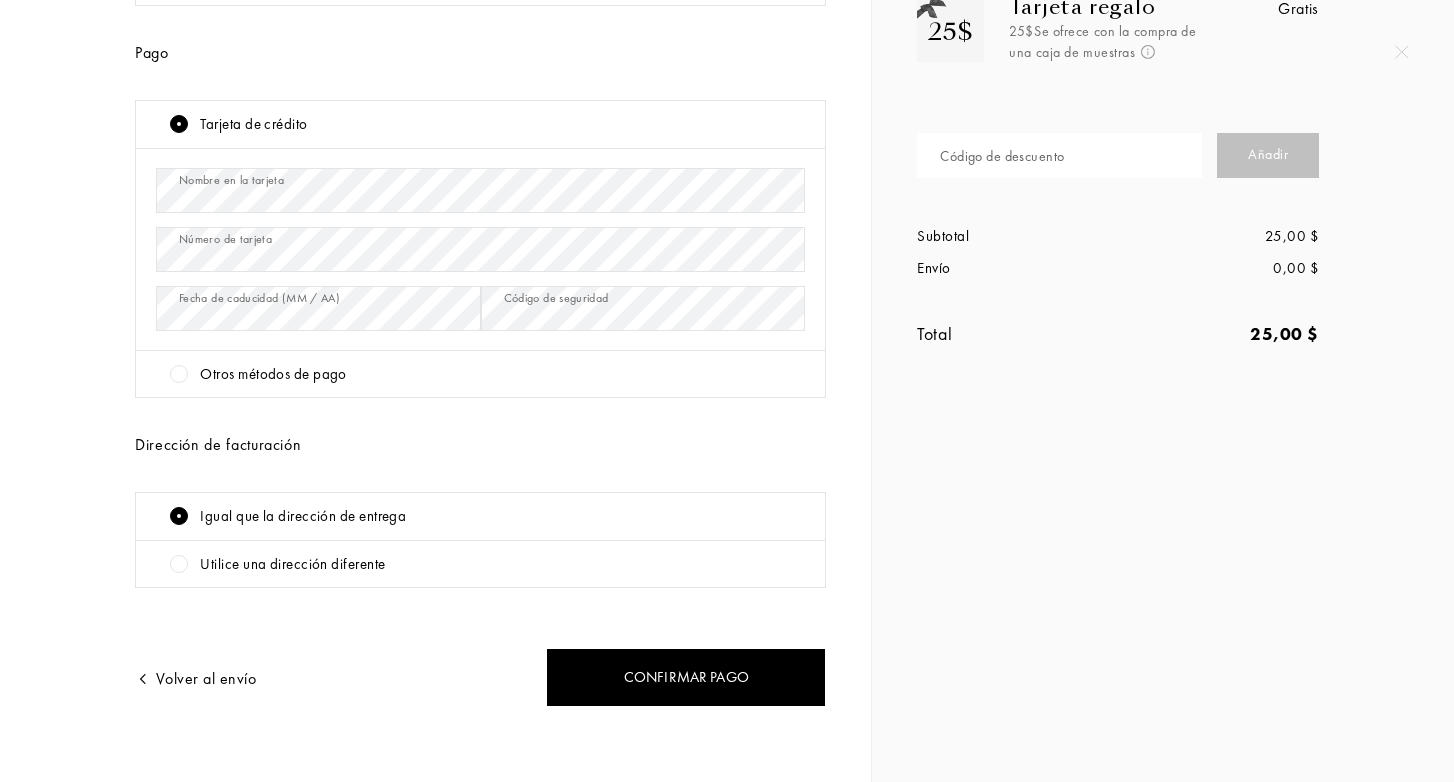 scroll, scrollTop: 345, scrollLeft: 0, axis: vertical 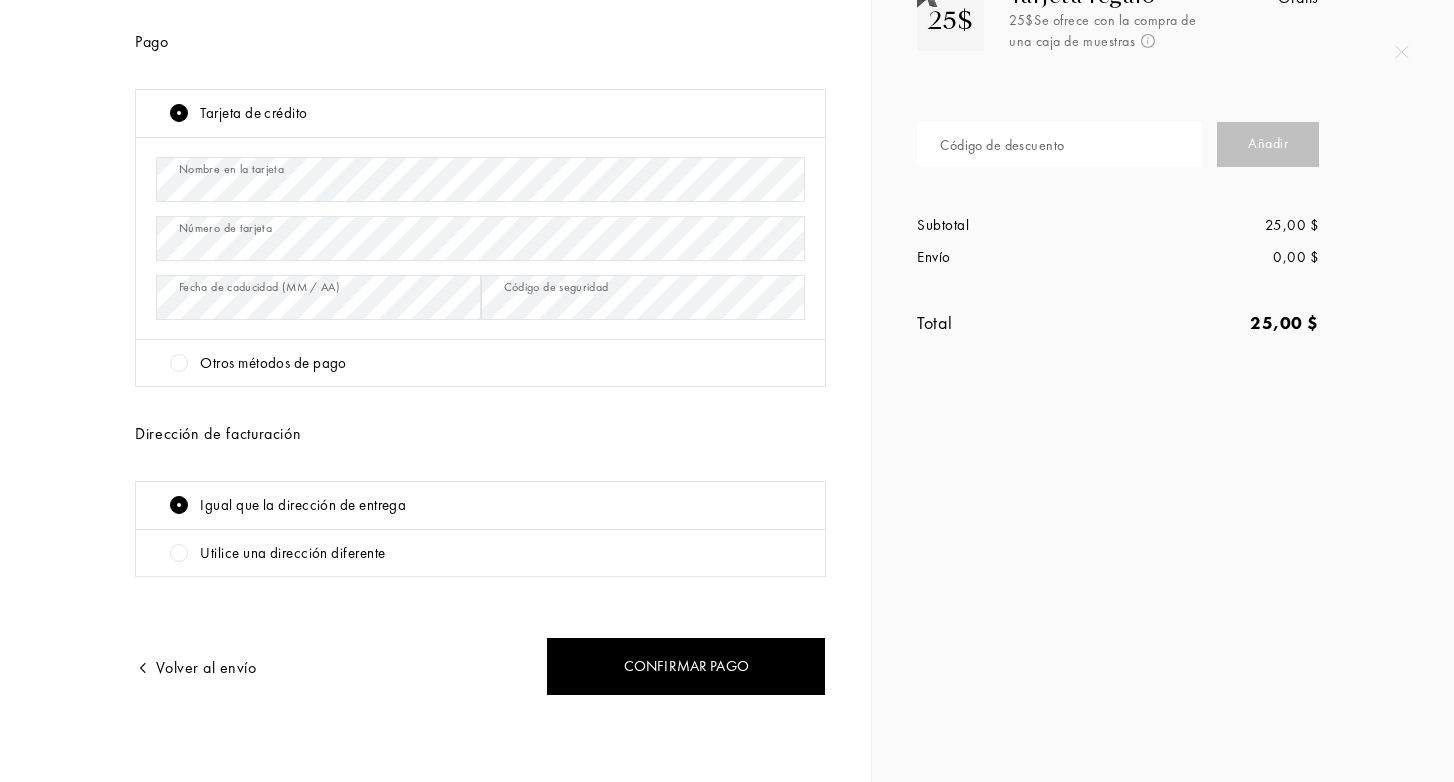 click on "Sommelier du Parfum Información Envío Pago Contacto luis.maranon08@gmail.com Actualizar Enviar a Luis  Marañon PCX23960PP  -  Miami Florida  Street 5403 NW 72ND AVE  Miami 33166  -  Estados Unidos Actualizar Pago Tarjeta de crédito Nombre en la tarjeta Número de tarjeta Fecha de caducidad (MM / AA) Código de seguridad Otros métodos de pago PayPal (Pago en 3 (min. 30$) disponible para cuentas elegibles Dirección de facturación Igual que la dirección de entrega Utilice una dirección diferente Volver al envío Confirmar pago" at bounding box center (473, 259) 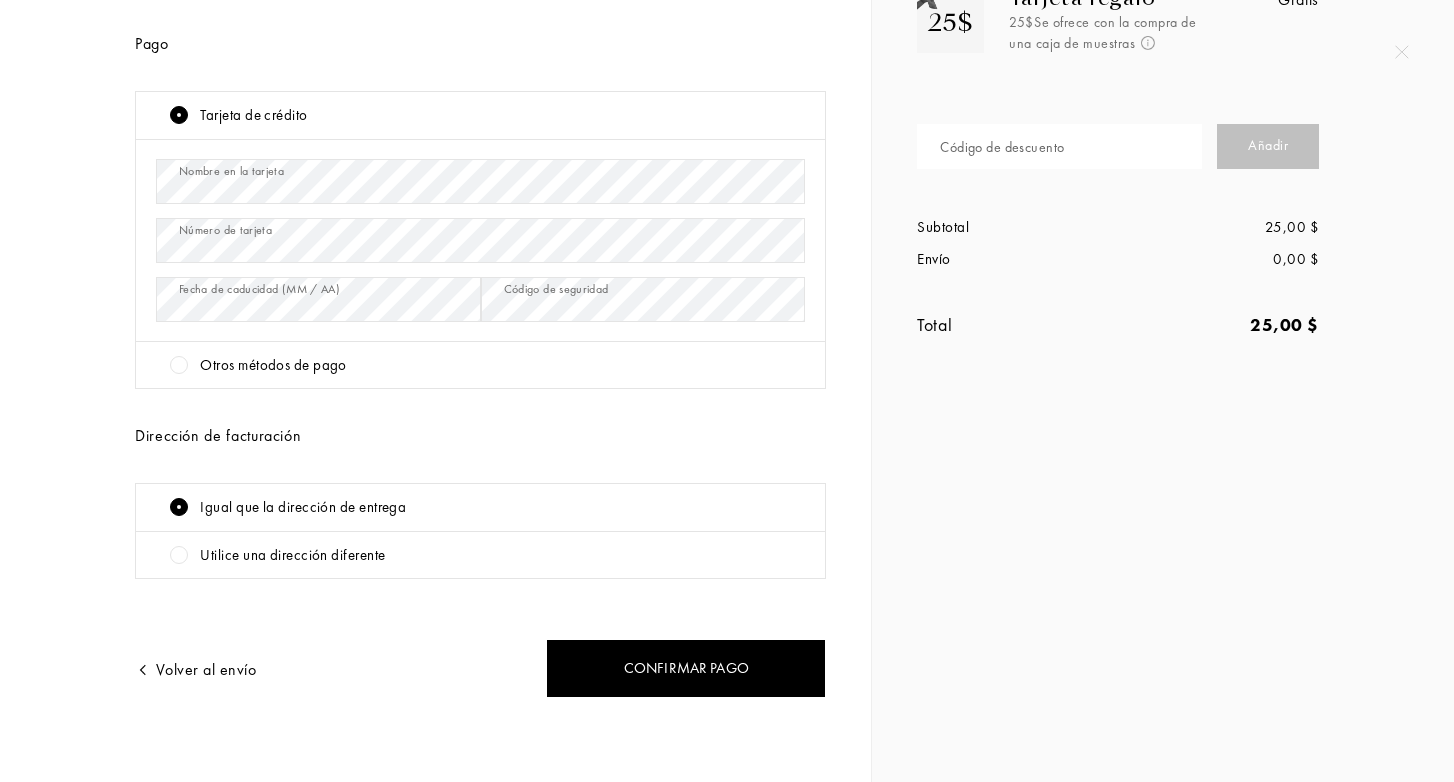 scroll, scrollTop: 345, scrollLeft: 0, axis: vertical 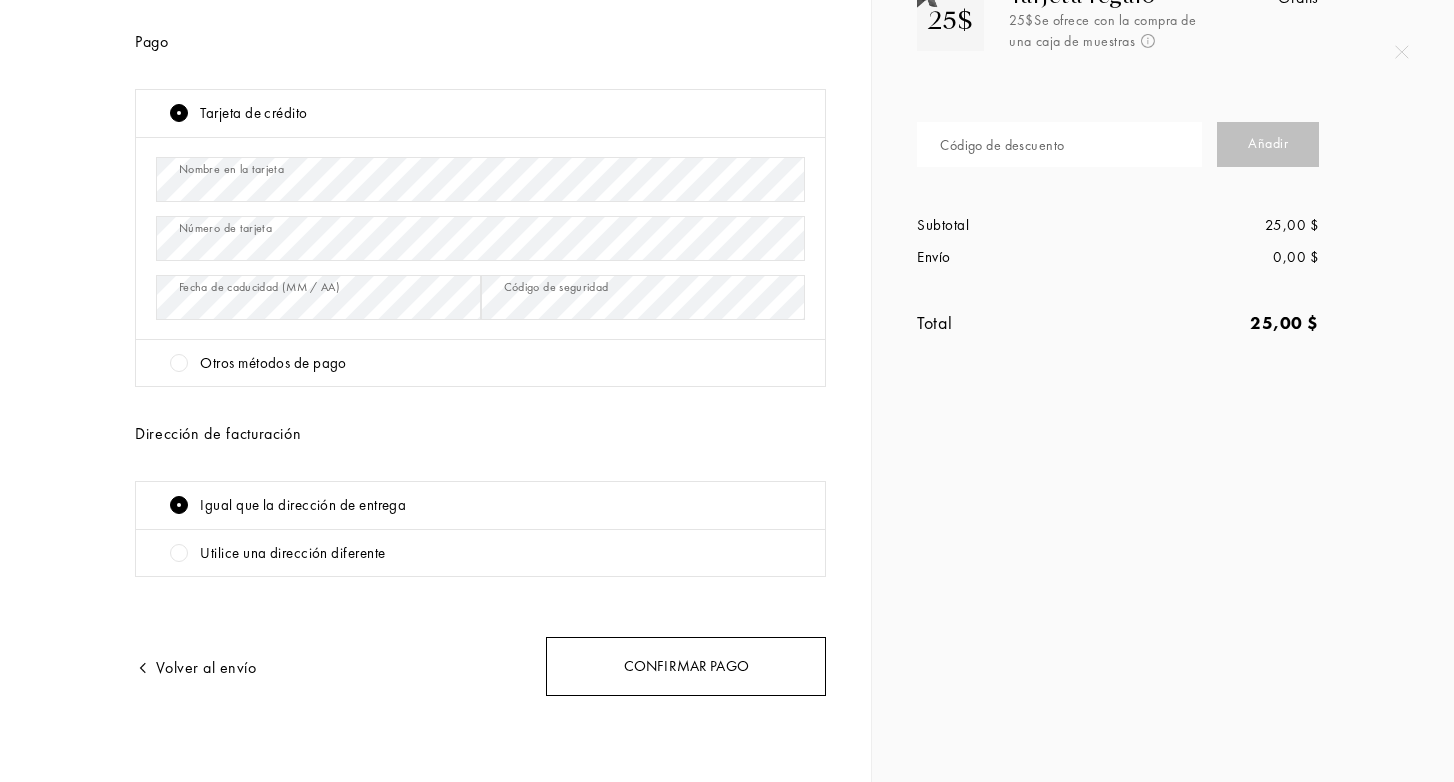 click on "Confirmar pago" at bounding box center (686, 666) 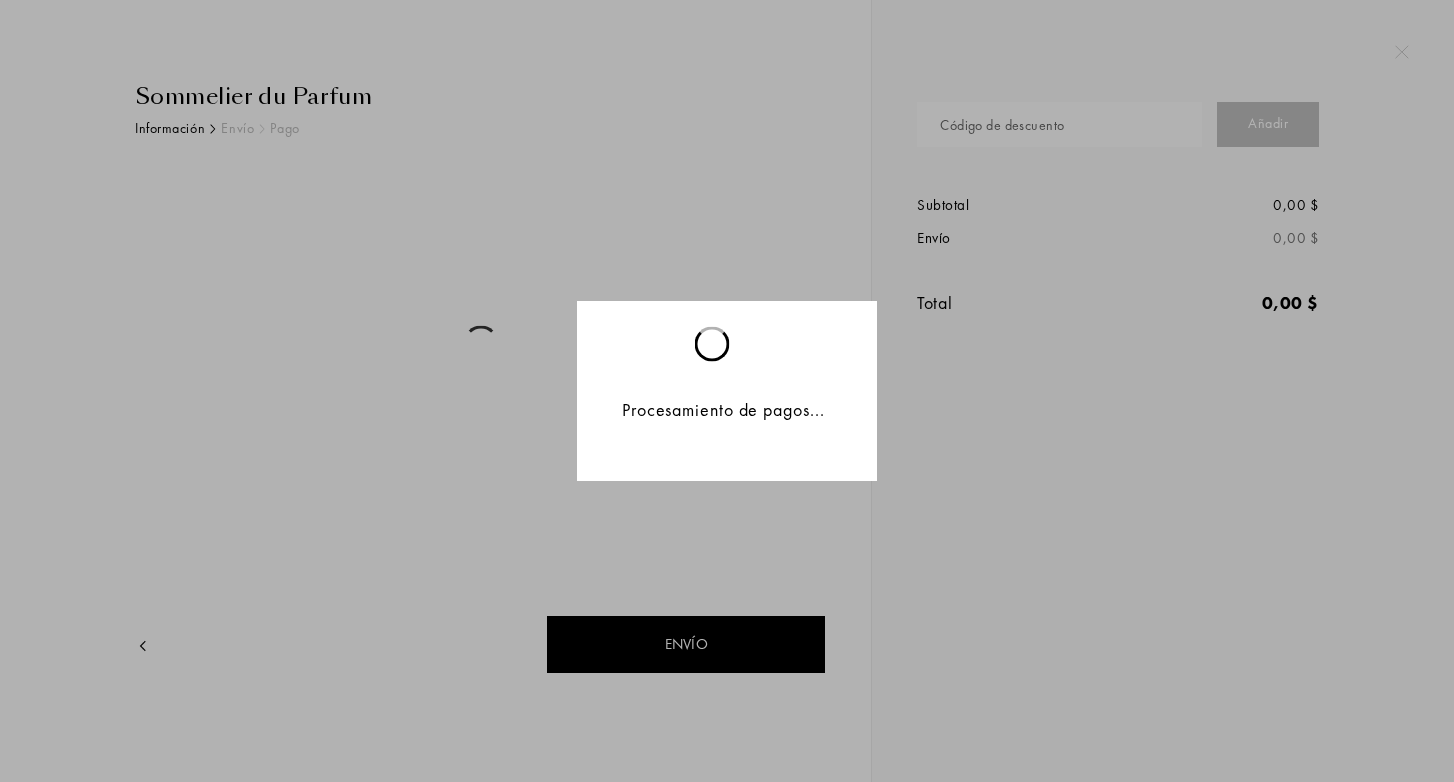 scroll, scrollTop: 0, scrollLeft: 0, axis: both 